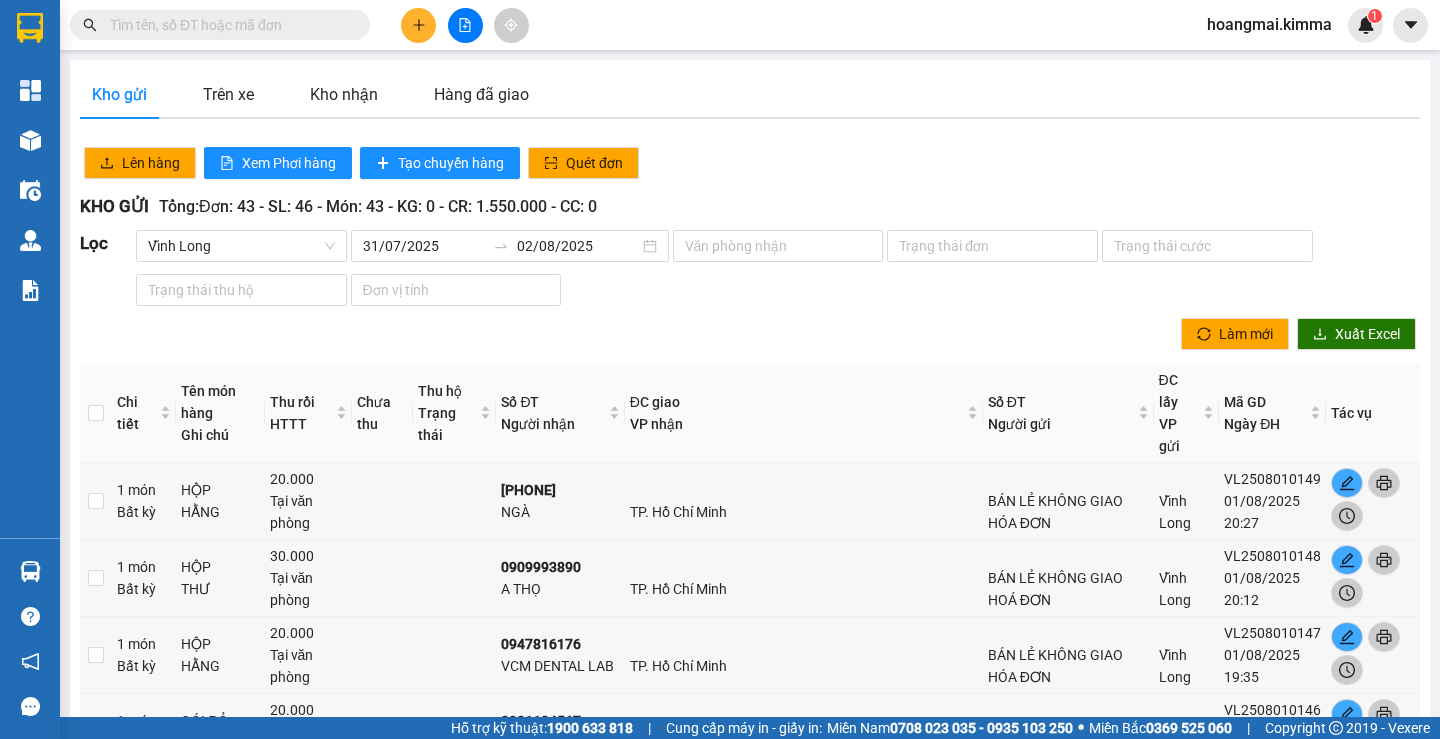 scroll, scrollTop: 0, scrollLeft: 0, axis: both 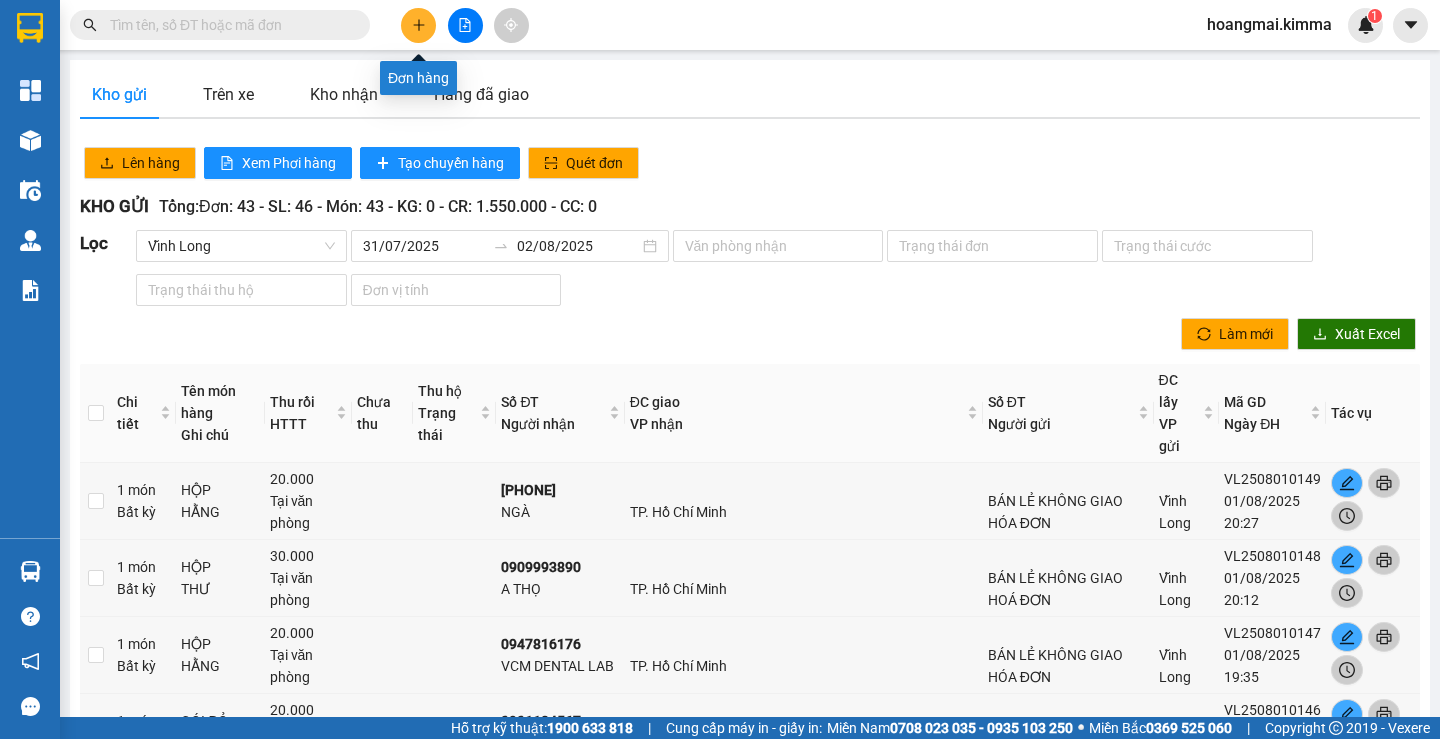 click at bounding box center (418, 25) 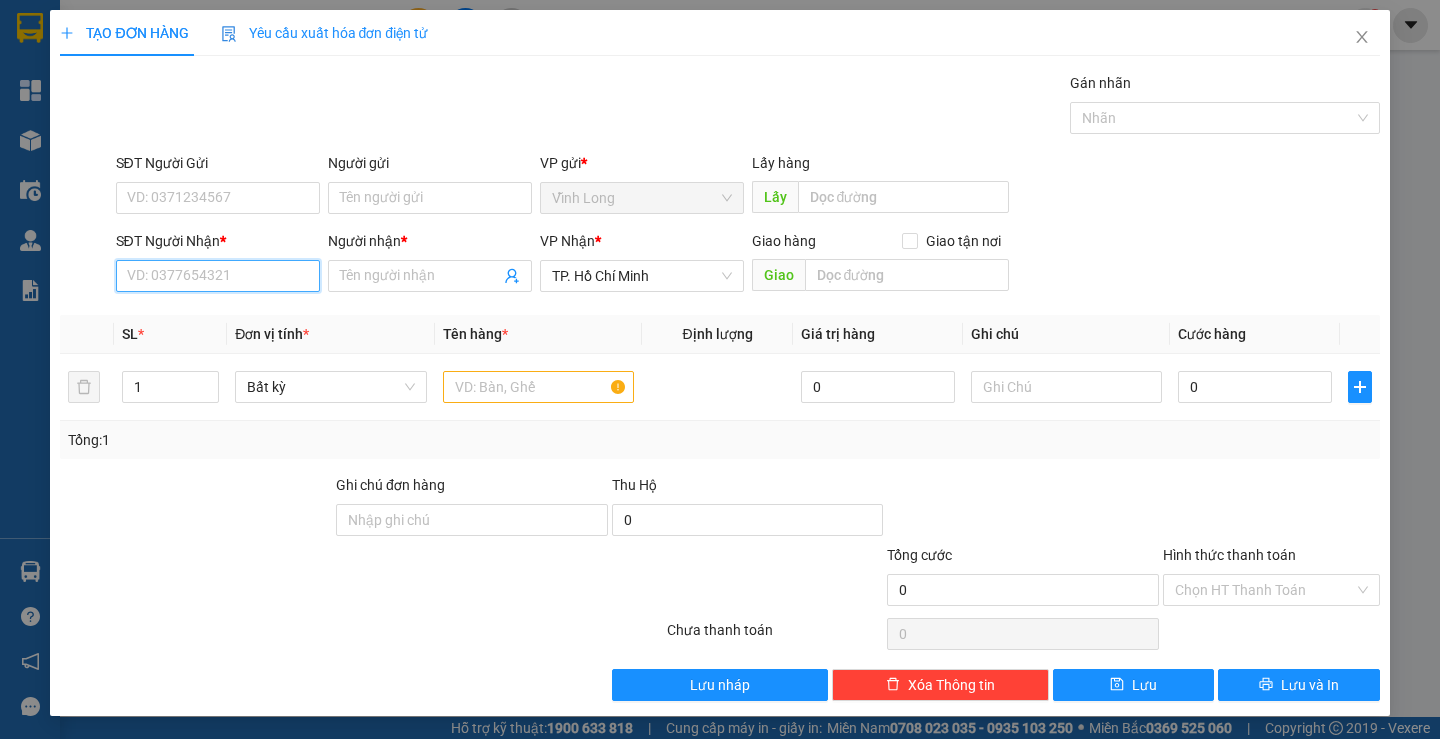 click on "SĐT Người Nhận  *" at bounding box center (218, 276) 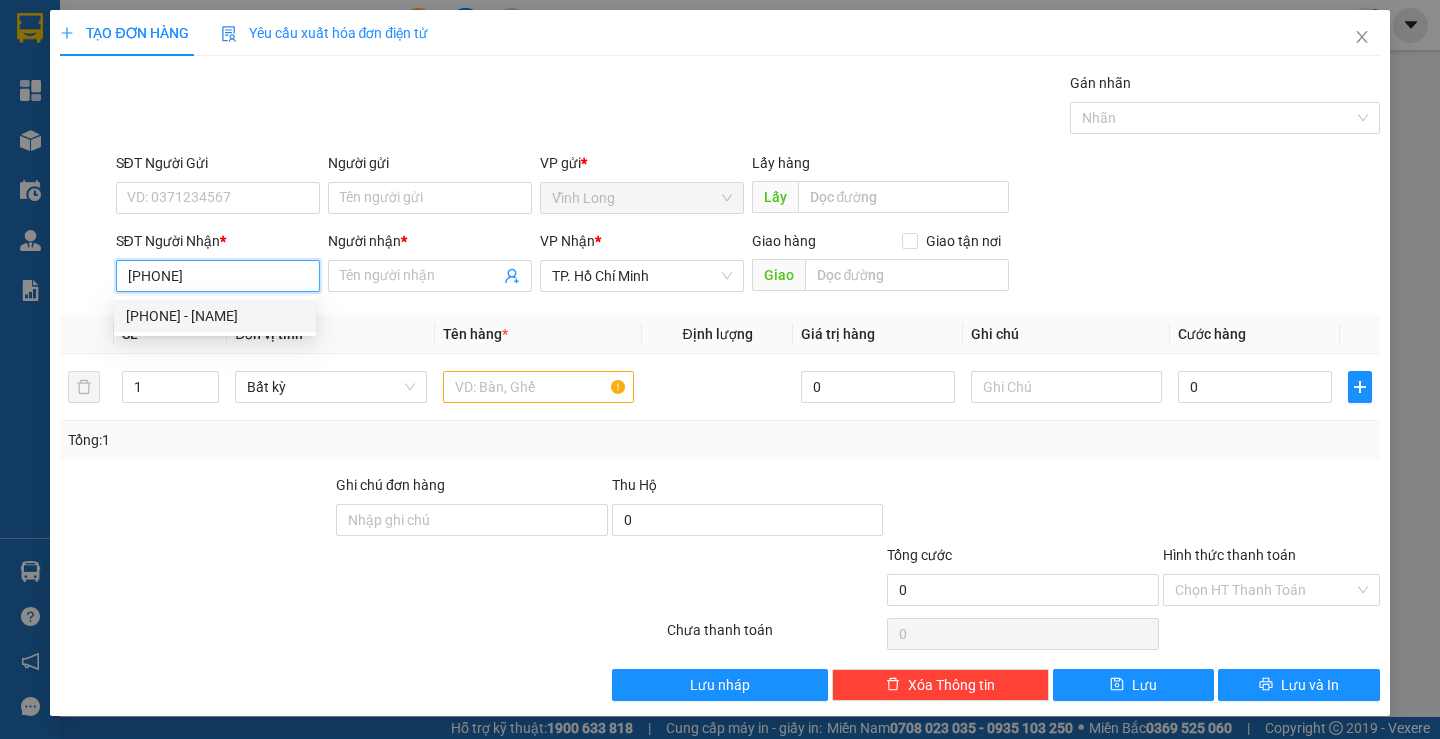 click on "[PHONE] - [NAME]" at bounding box center [215, 316] 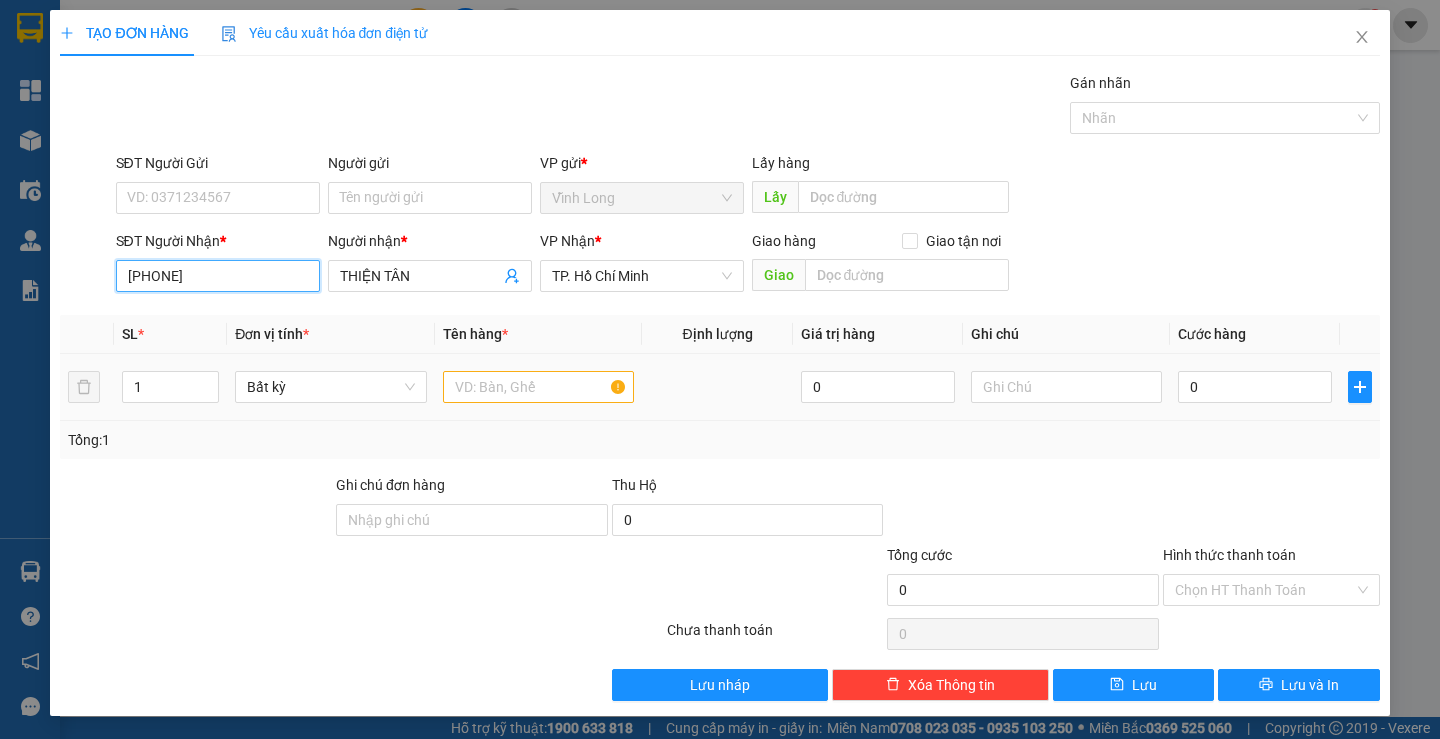 type on "[PHONE]" 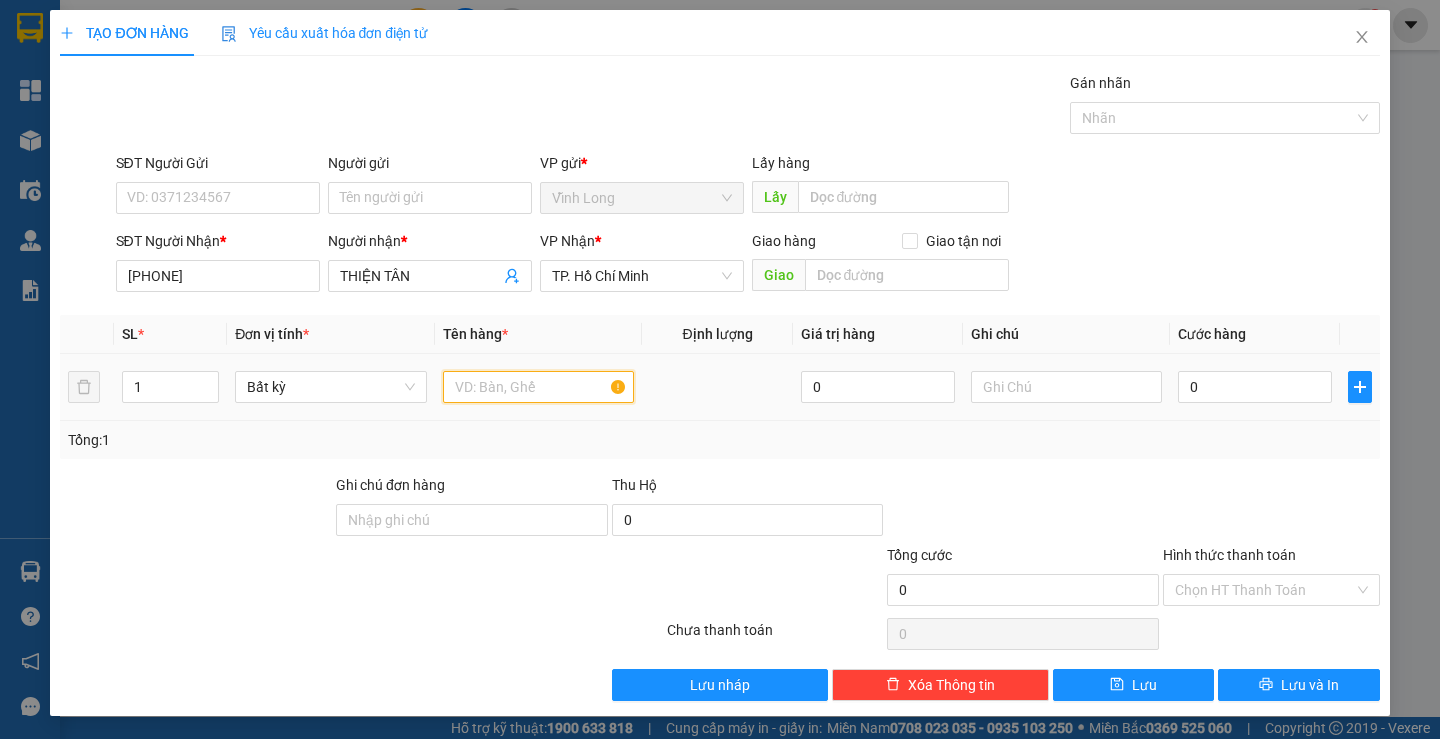 click at bounding box center (538, 387) 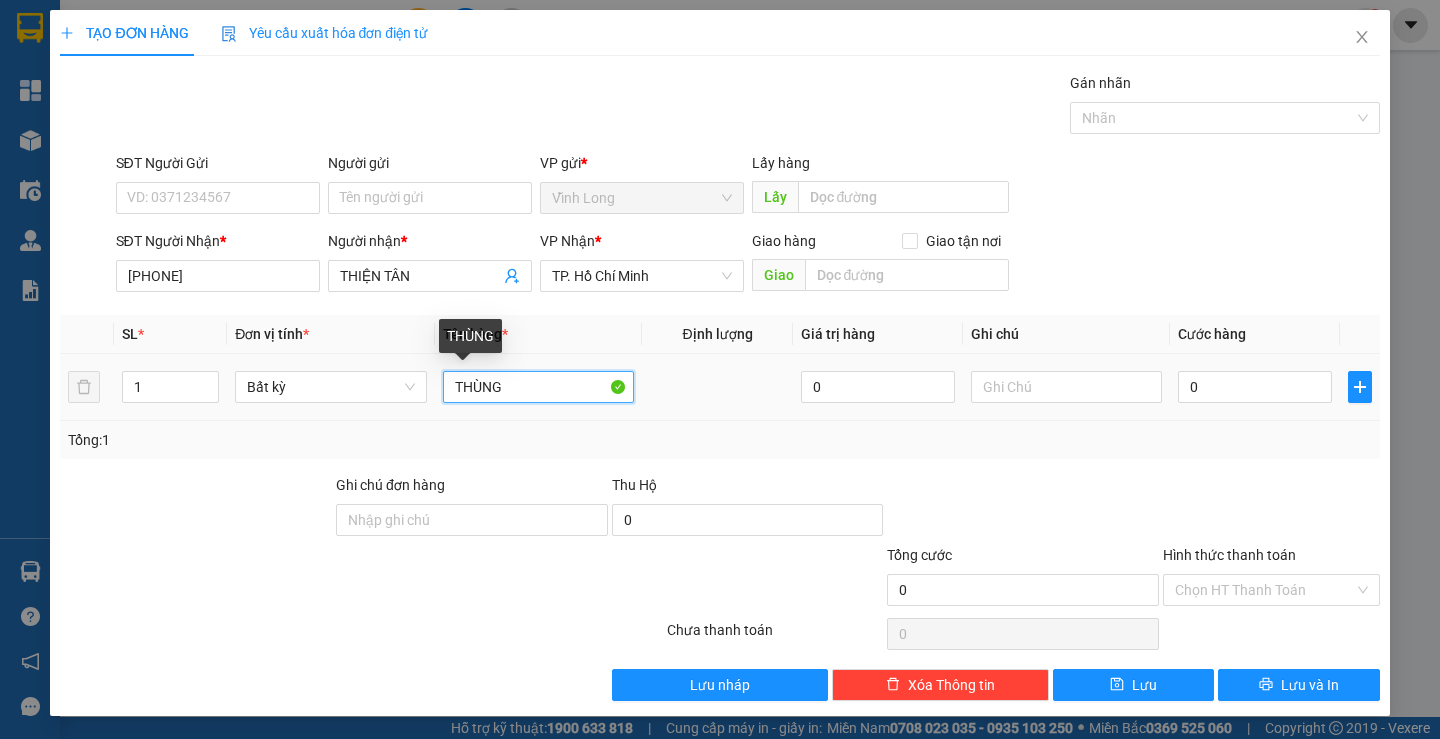 click on "THÙNG" at bounding box center [538, 387] 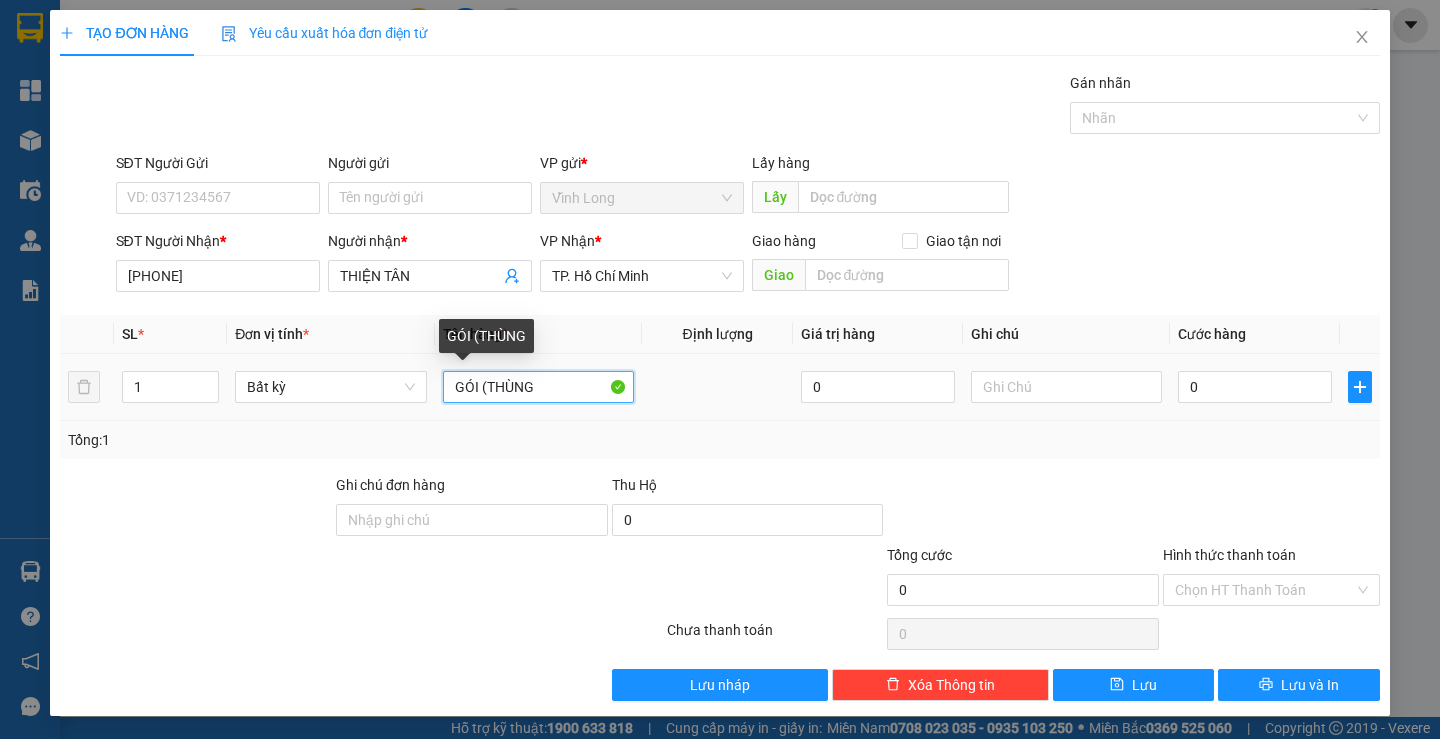 click on "GÓI (THÙNG" at bounding box center [538, 387] 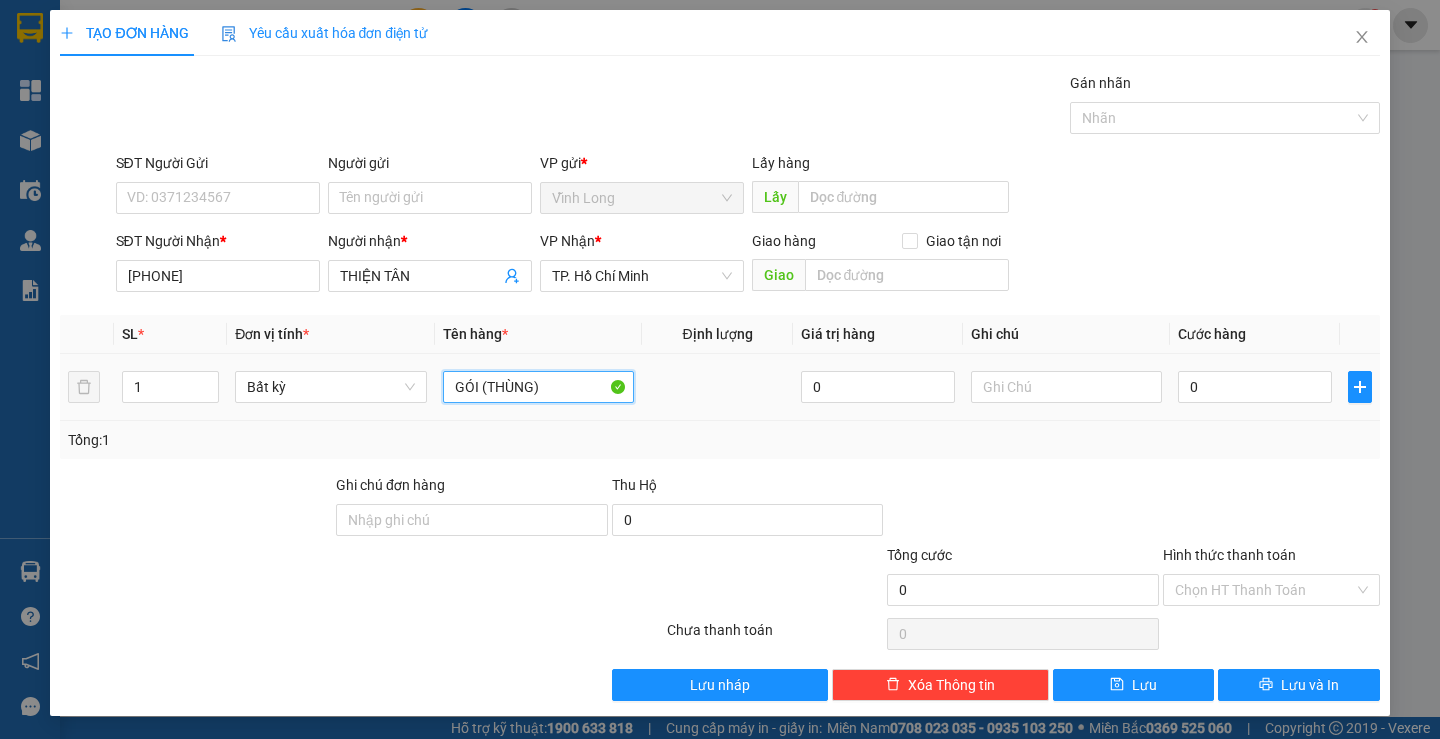 type on "GÓI (THÙNG)" 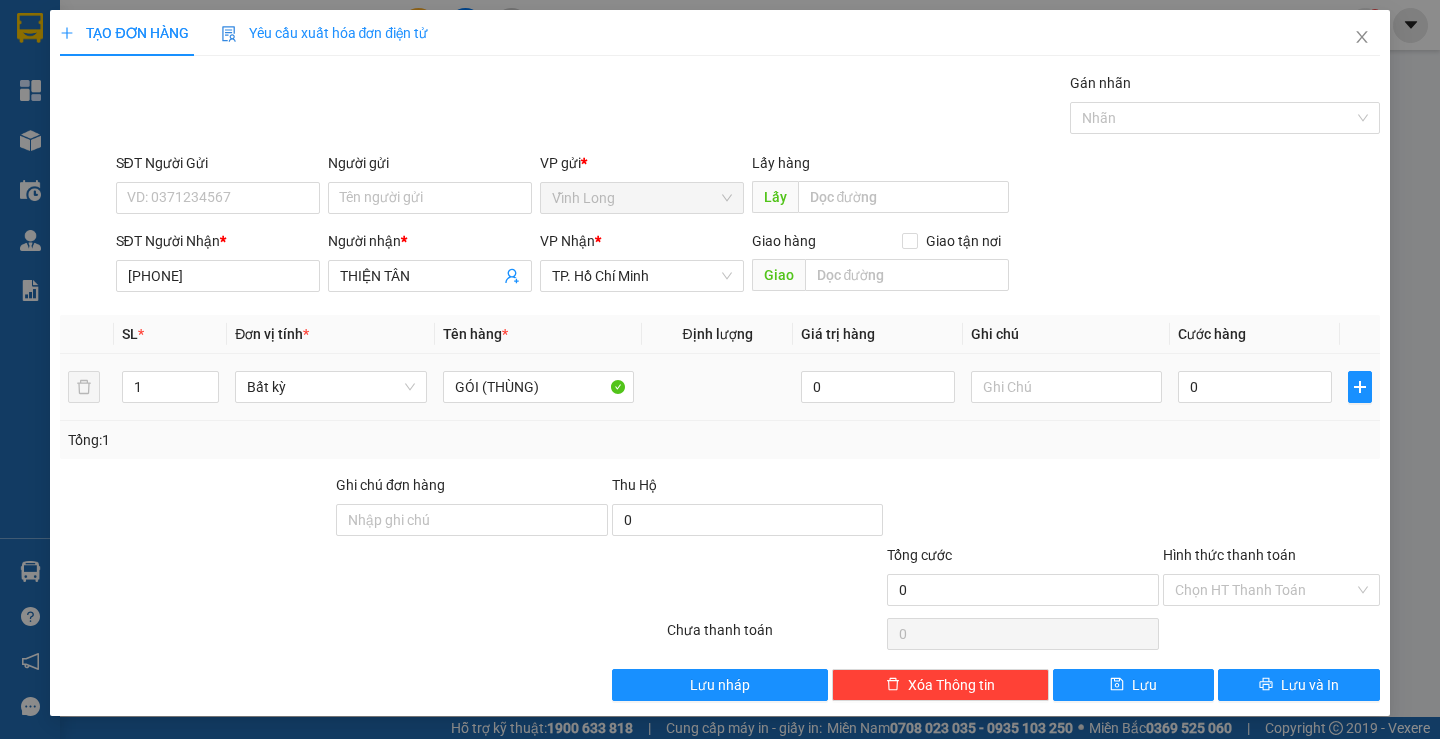 click at bounding box center [1066, 387] 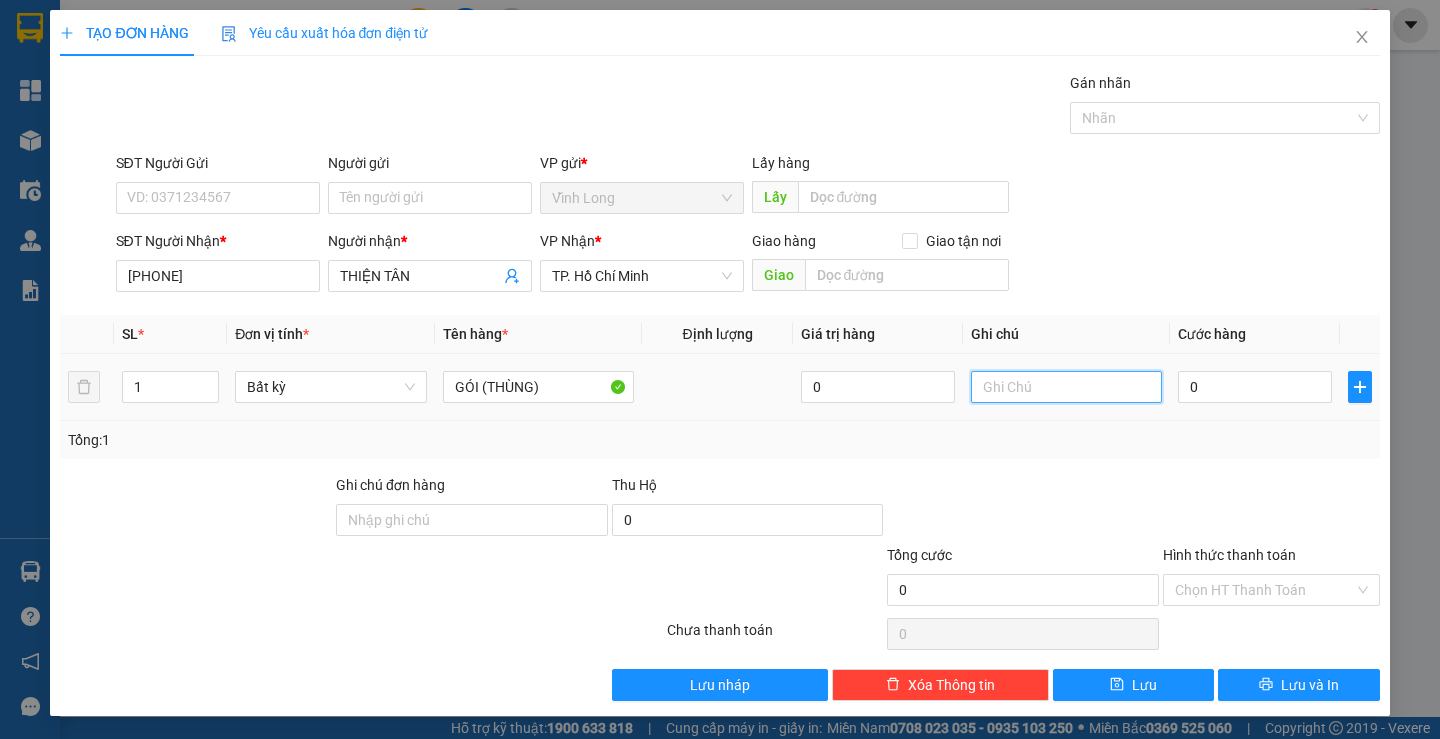 click at bounding box center (1066, 387) 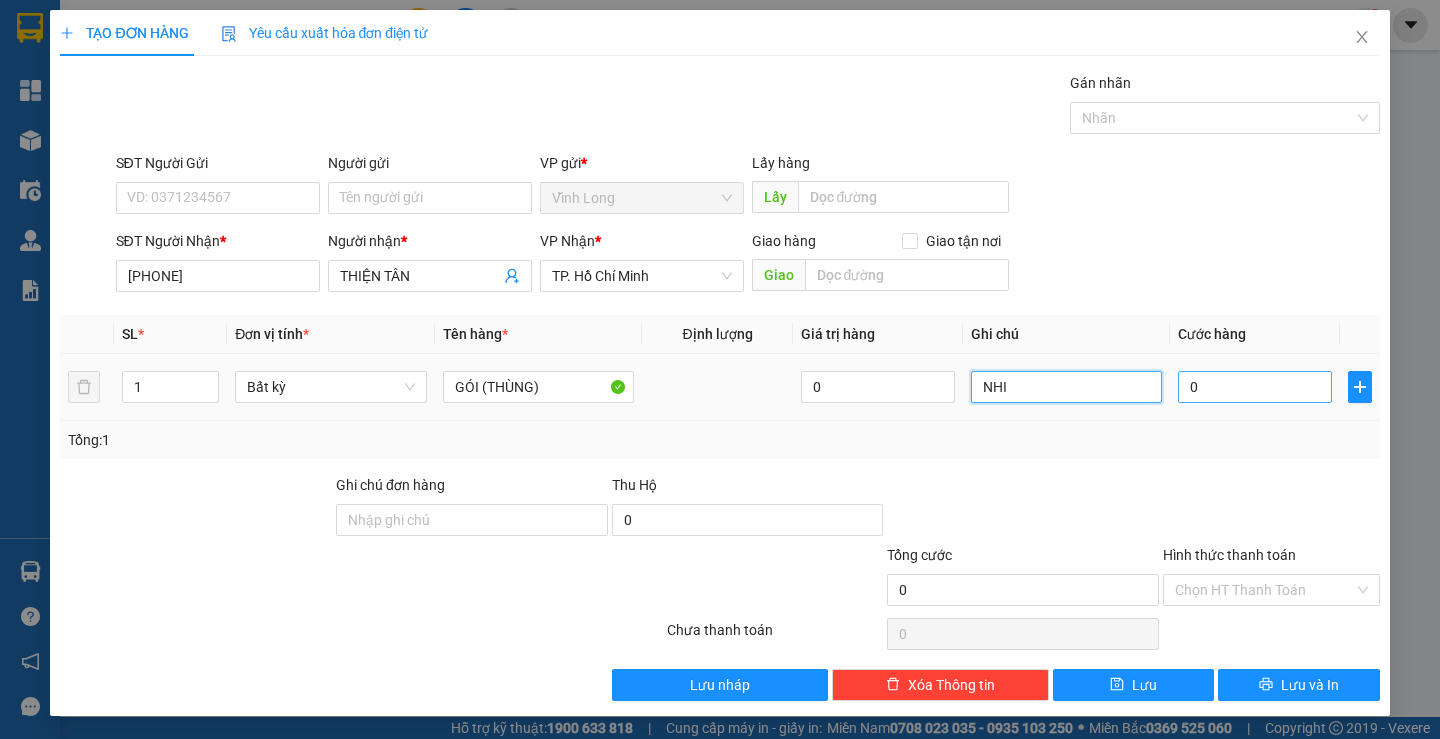type on "NHI" 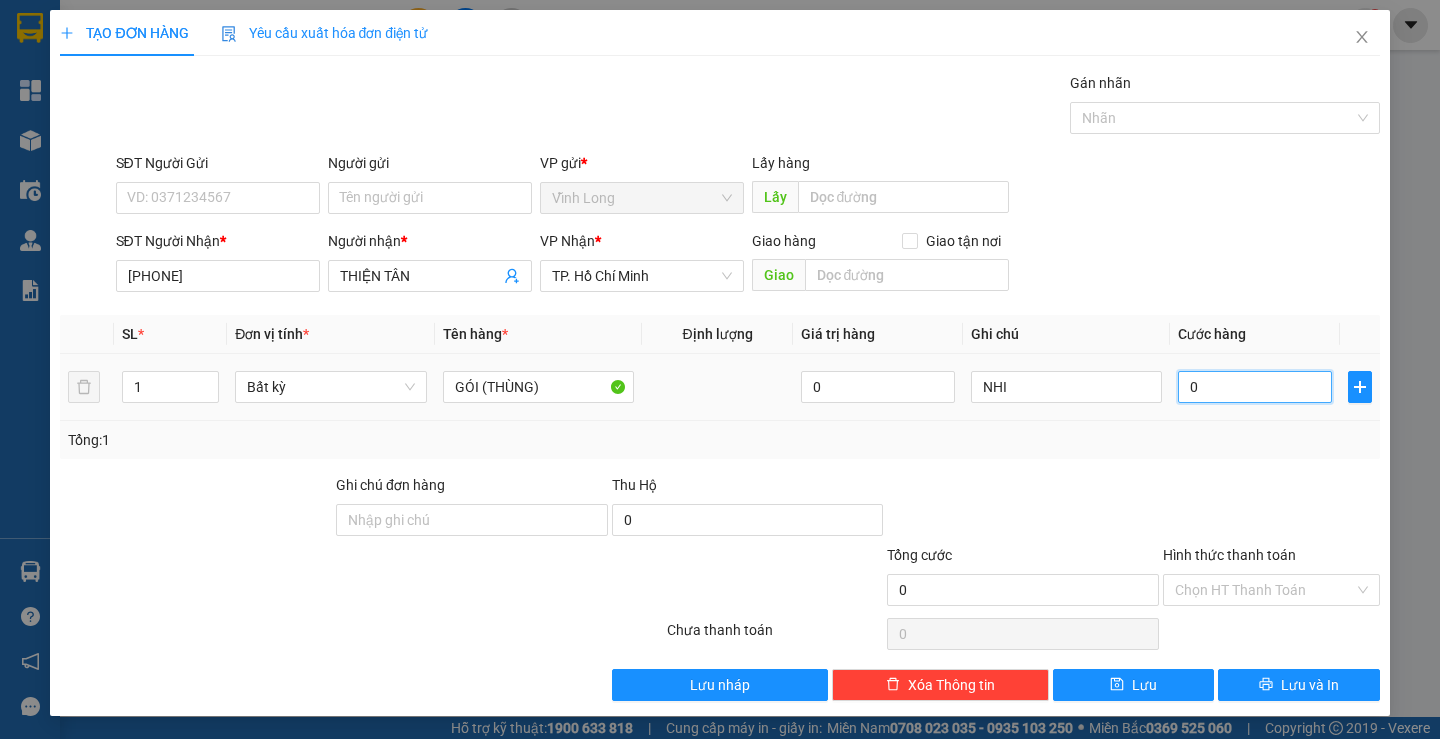 drag, startPoint x: 1176, startPoint y: 394, endPoint x: 1126, endPoint y: 394, distance: 50 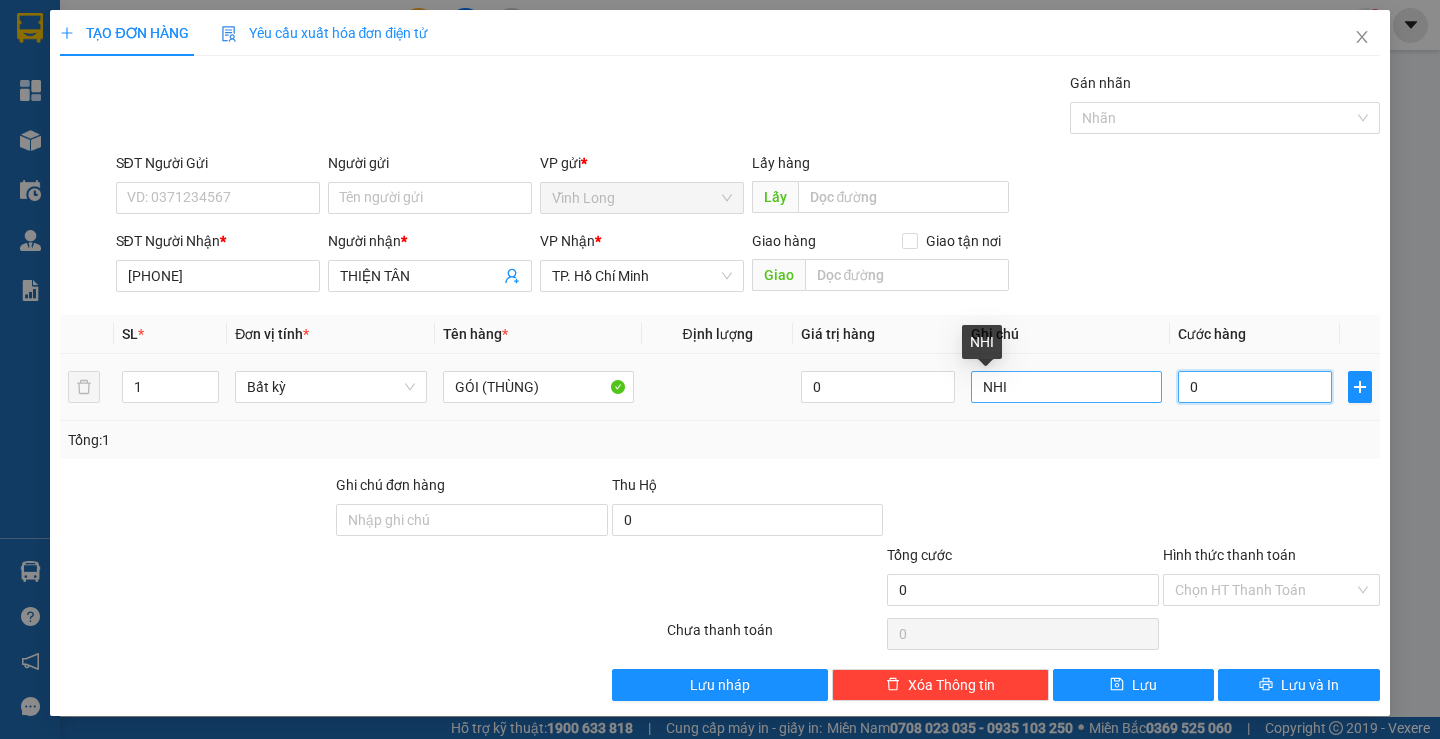 type on "3" 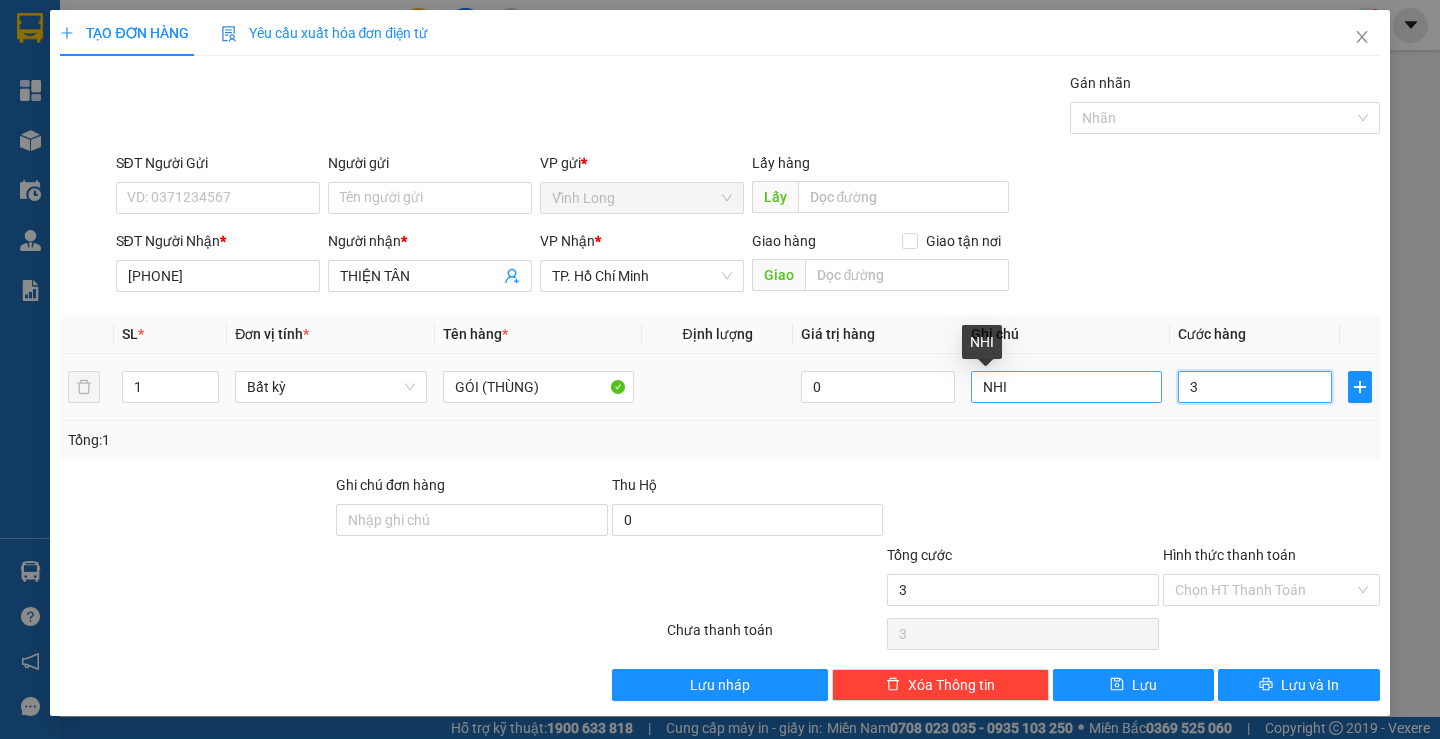 type on "30" 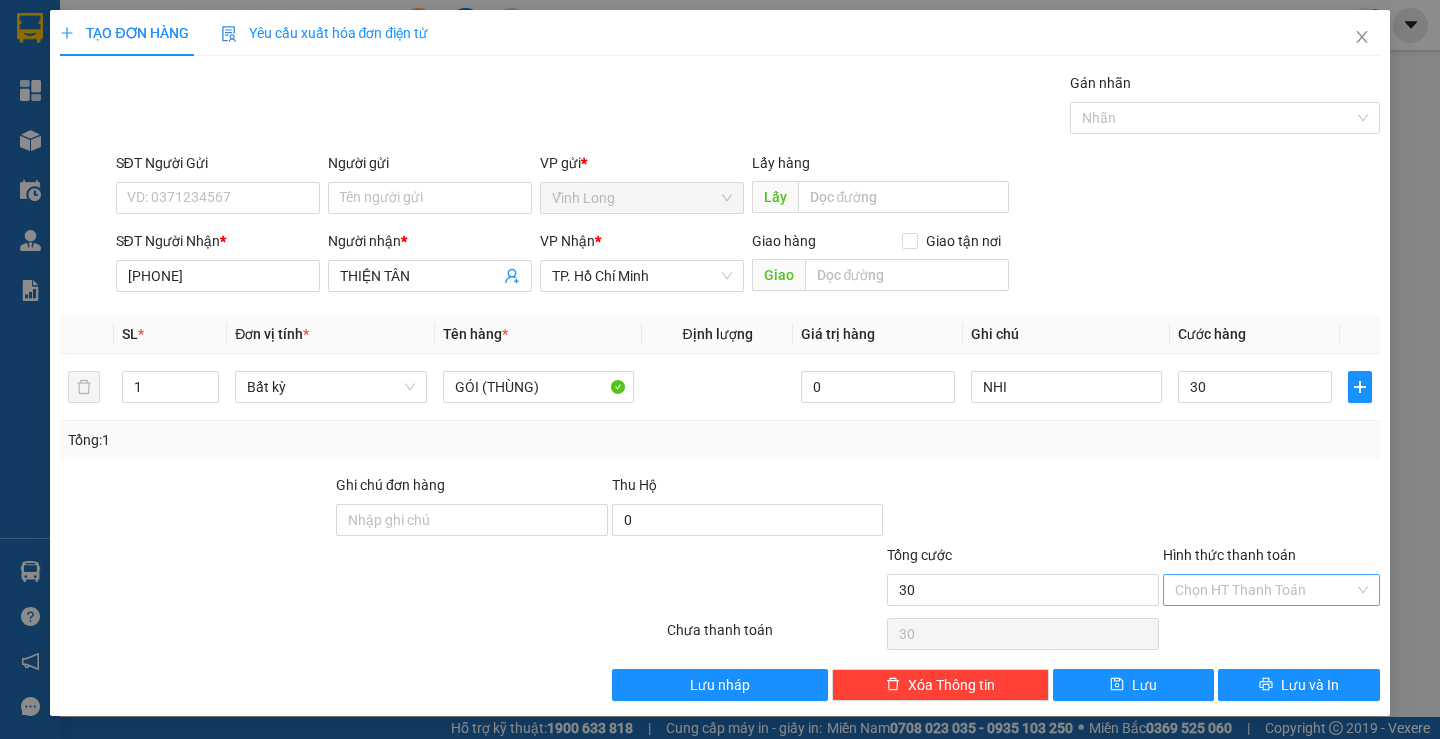 type on "30.000" 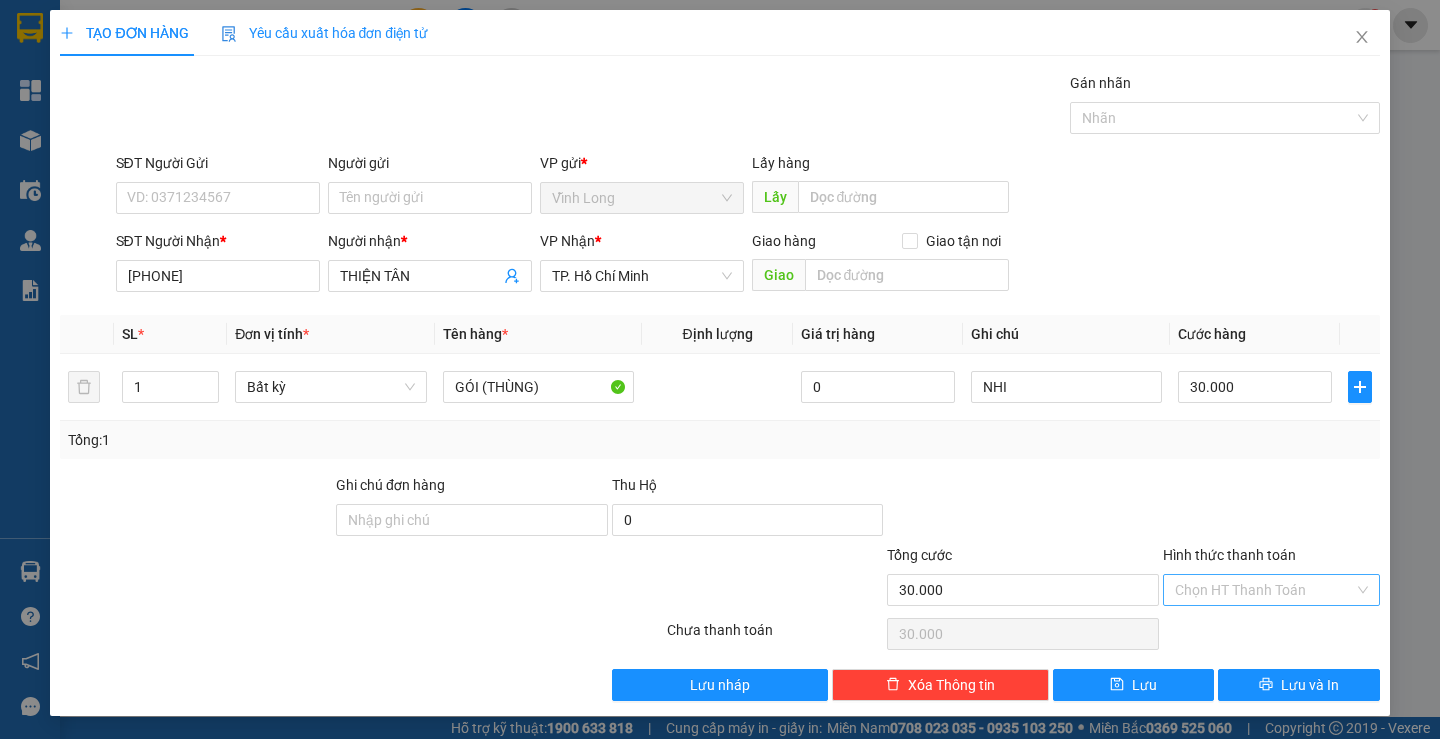 click on "Hình thức thanh toán" at bounding box center (1264, 590) 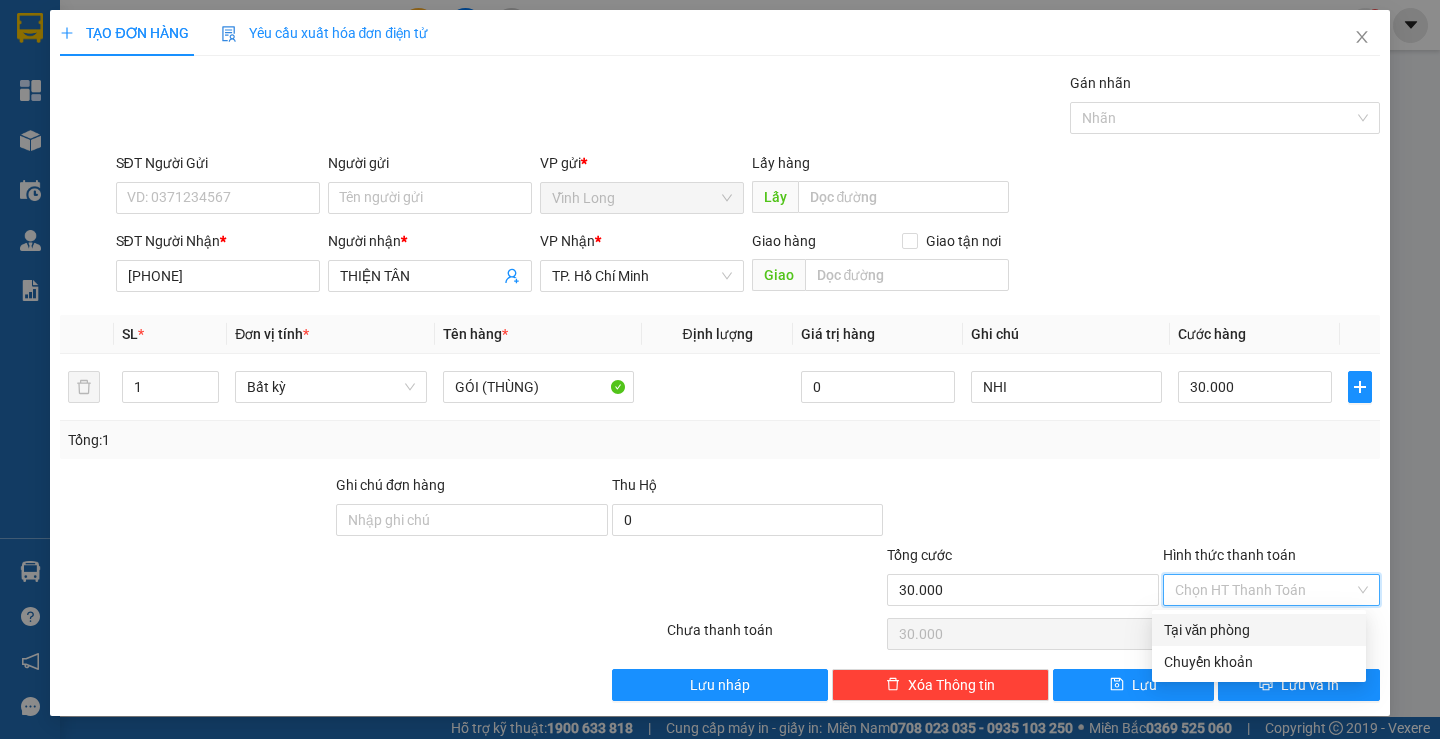 drag, startPoint x: 1231, startPoint y: 623, endPoint x: 1249, endPoint y: 697, distance: 76.15773 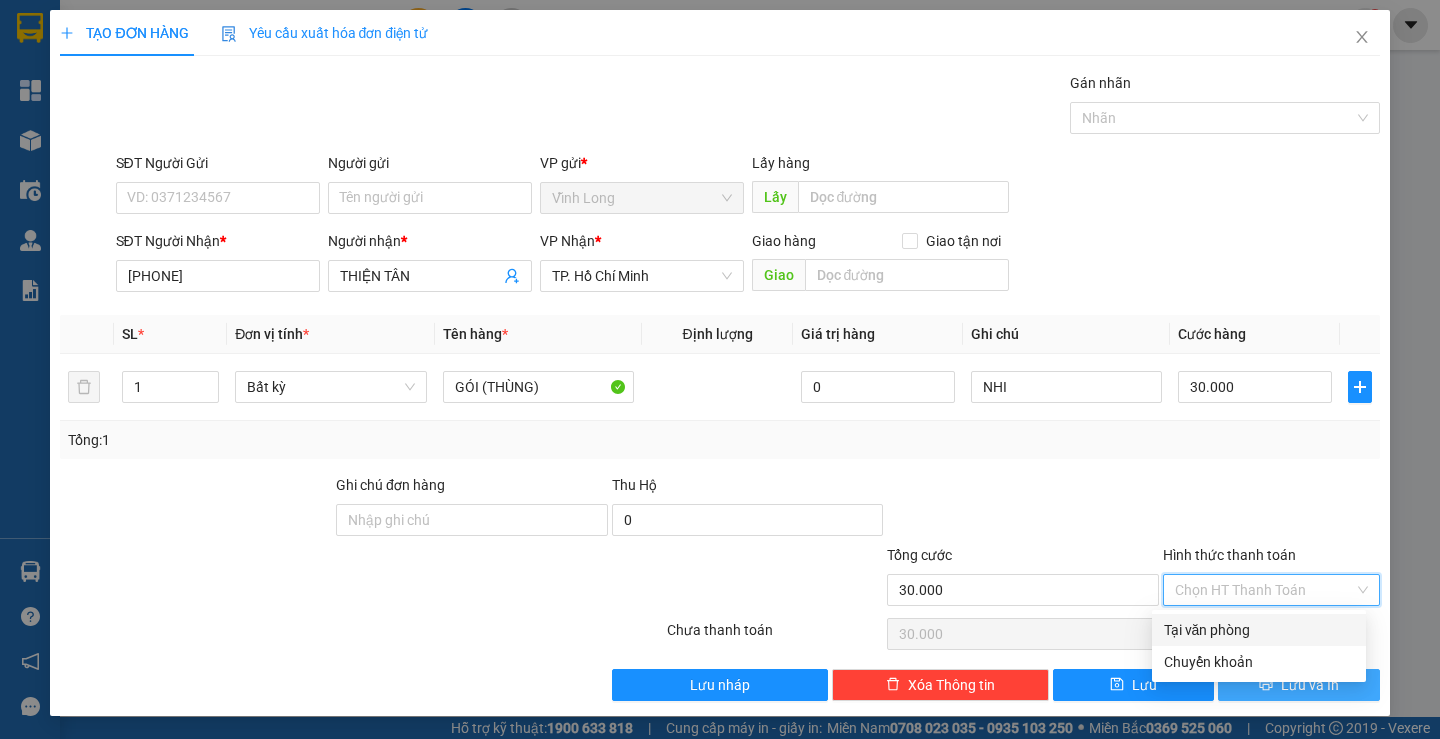 type on "0" 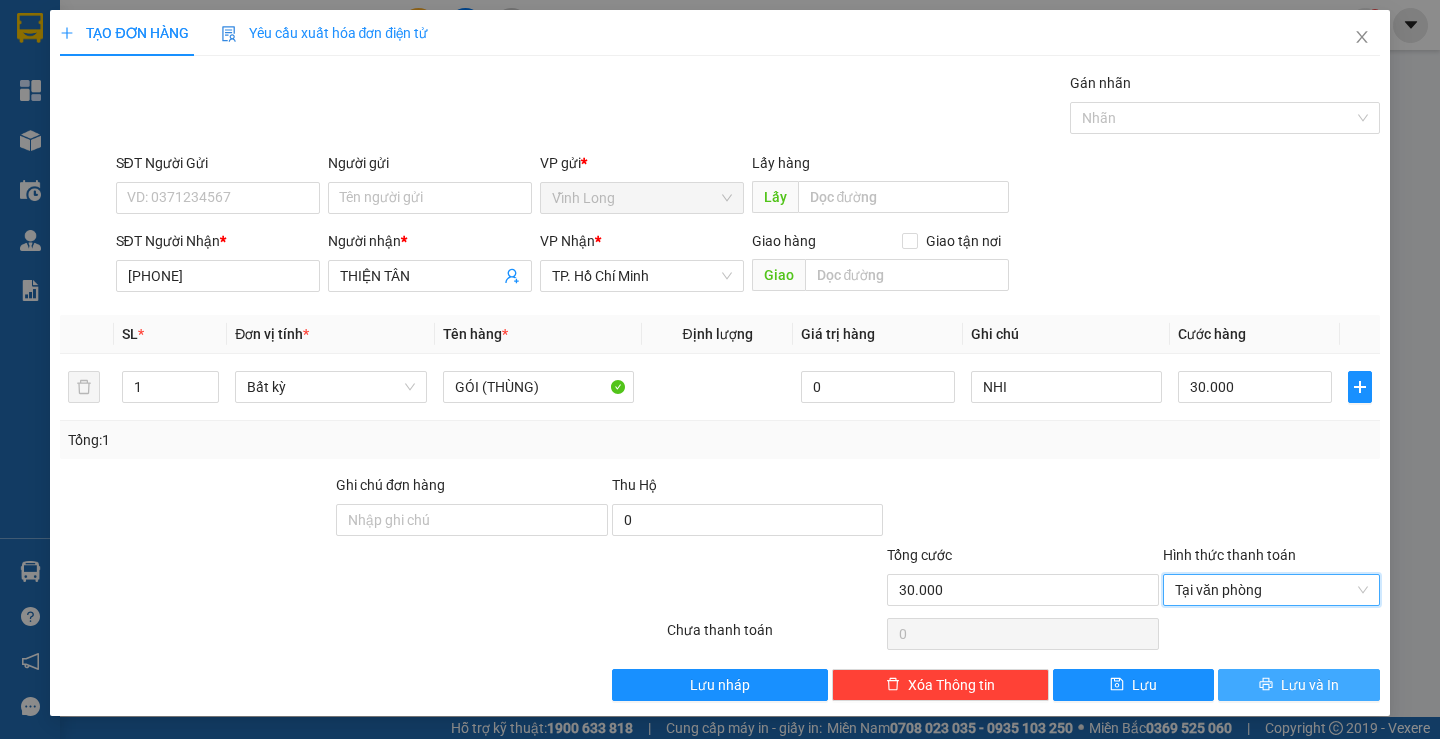 drag, startPoint x: 1251, startPoint y: 688, endPoint x: 1163, endPoint y: 622, distance: 110 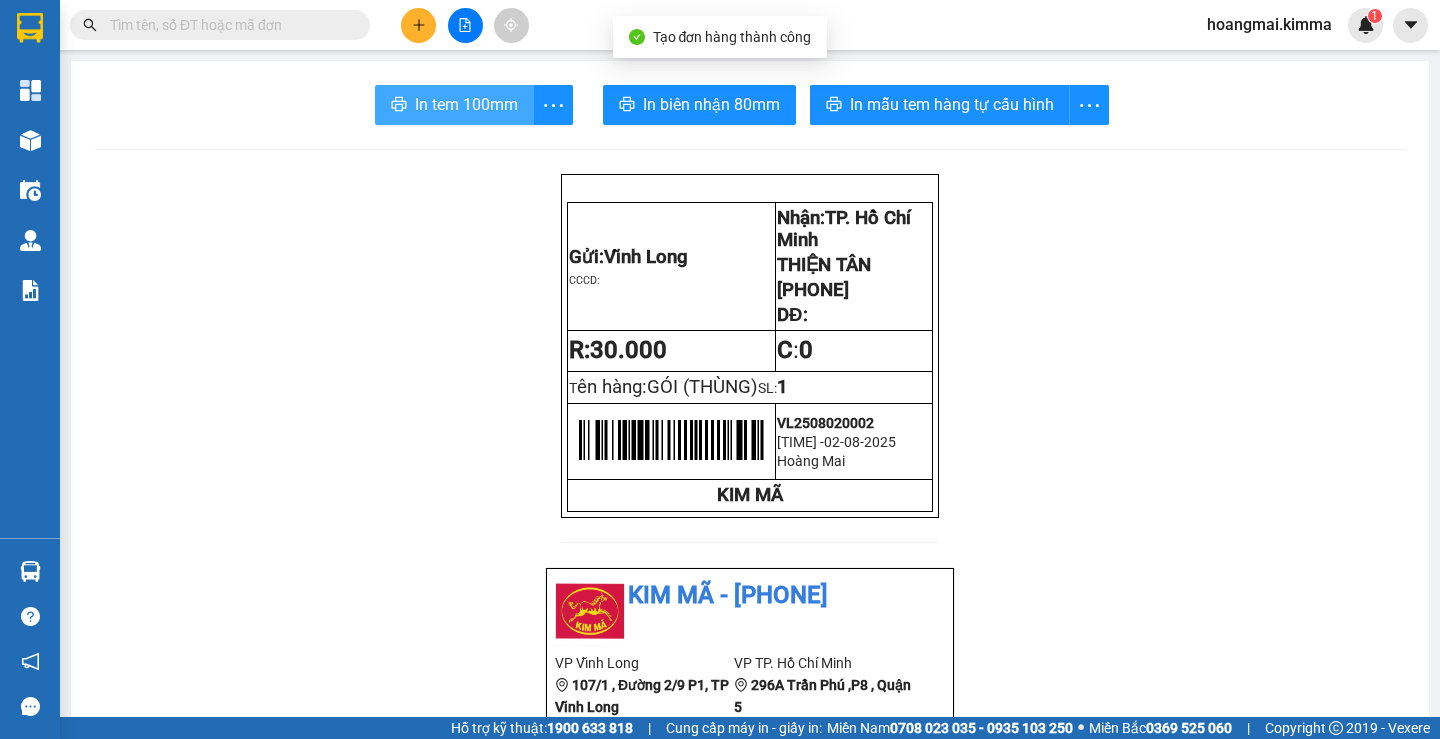 click on "In tem 100mm" at bounding box center (454, 105) 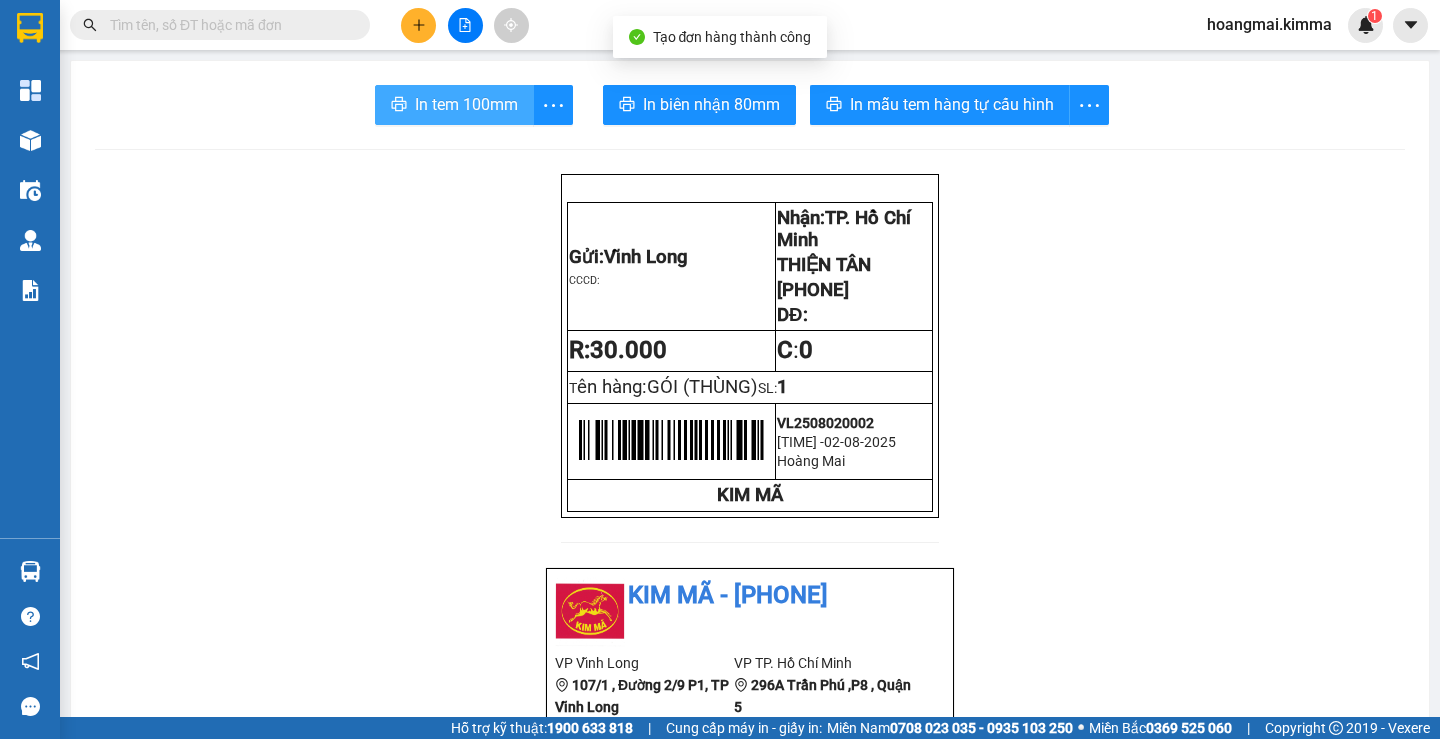 scroll, scrollTop: 0, scrollLeft: 0, axis: both 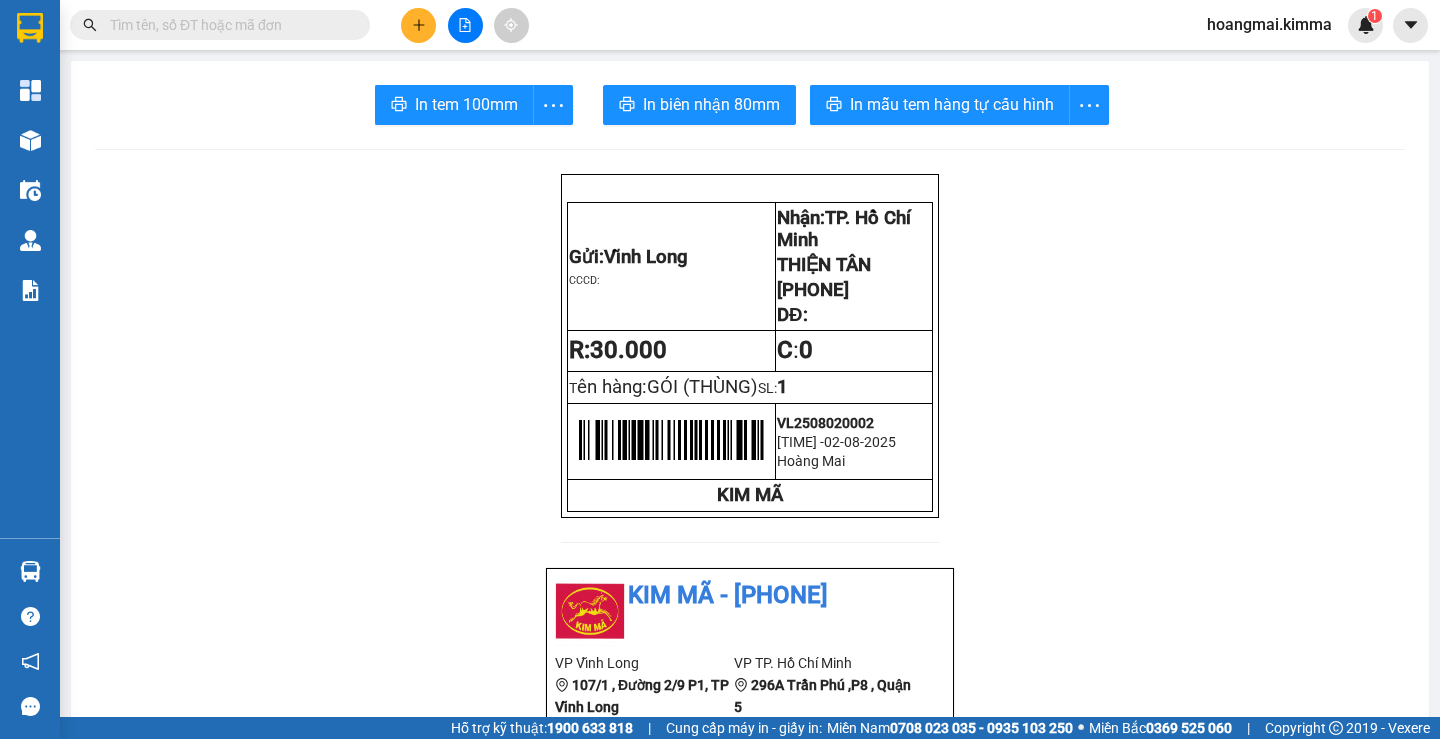 click at bounding box center [228, 25] 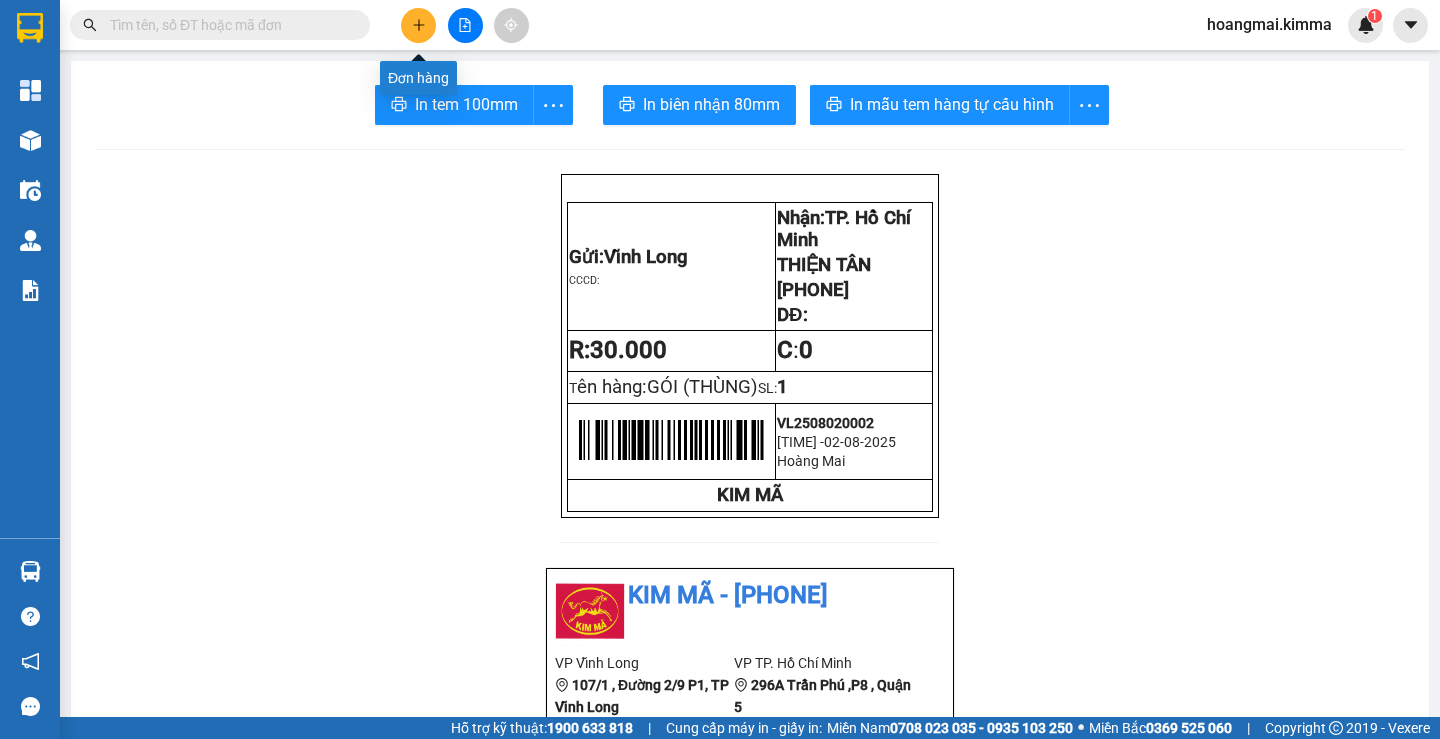 click 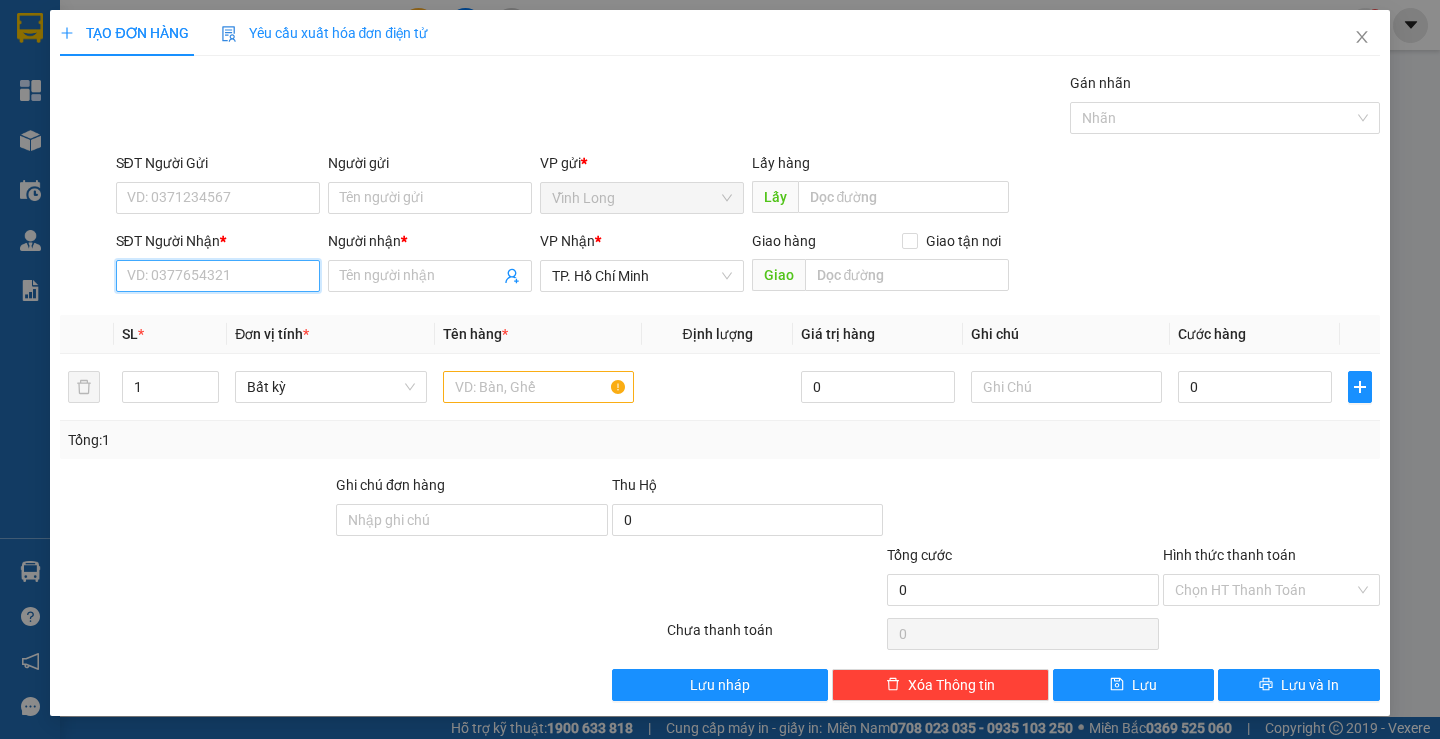 click on "SĐT Người Nhận  *" at bounding box center [218, 276] 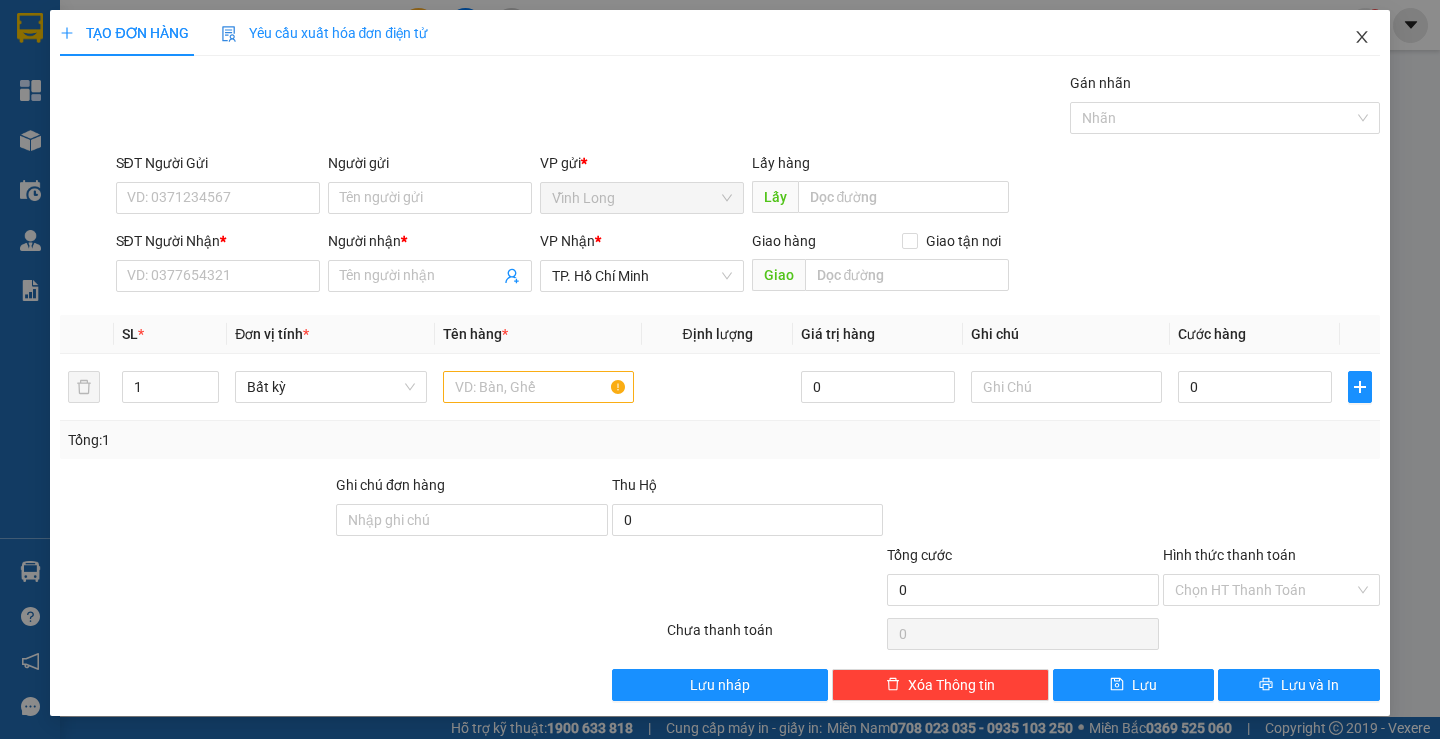 drag, startPoint x: 1343, startPoint y: 41, endPoint x: 1188, endPoint y: 2, distance: 159.83116 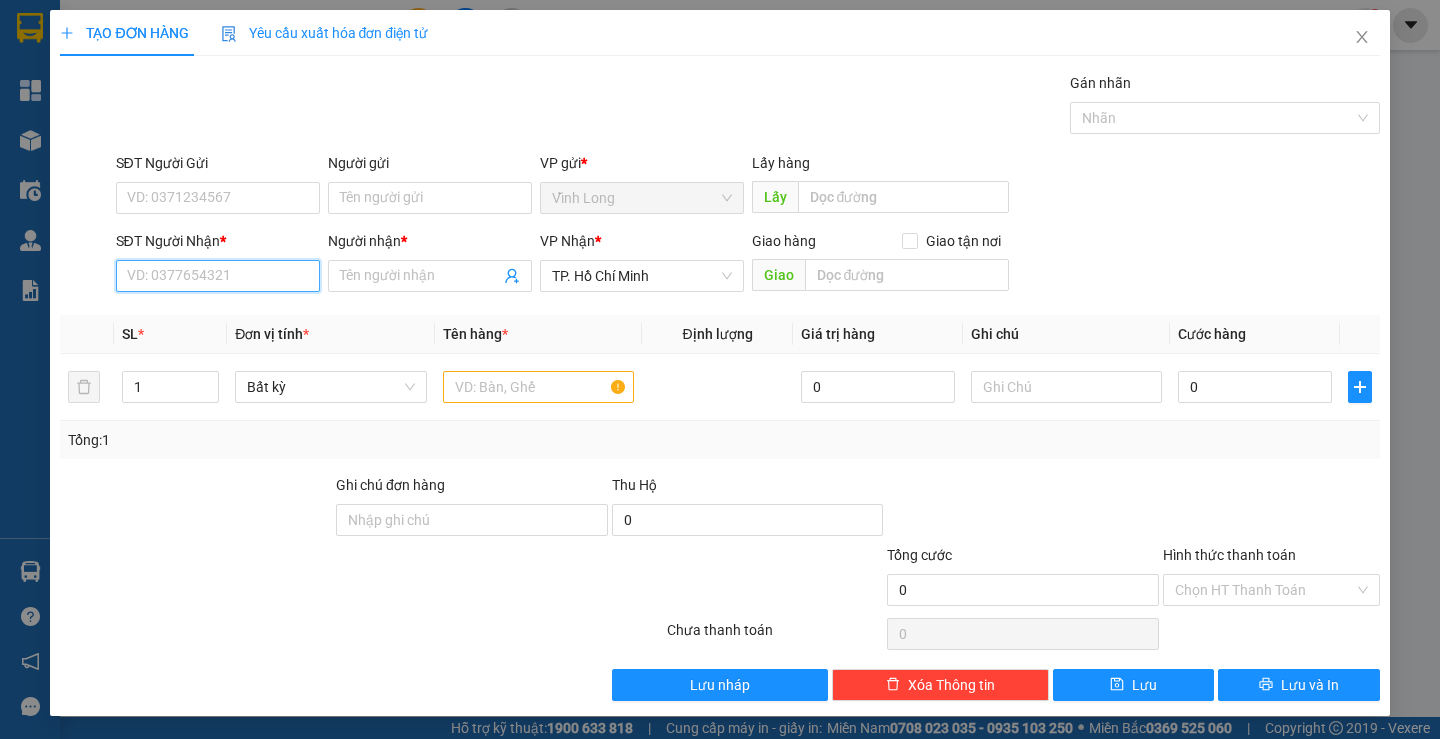 click on "SĐT Người Nhận  *" at bounding box center (218, 276) 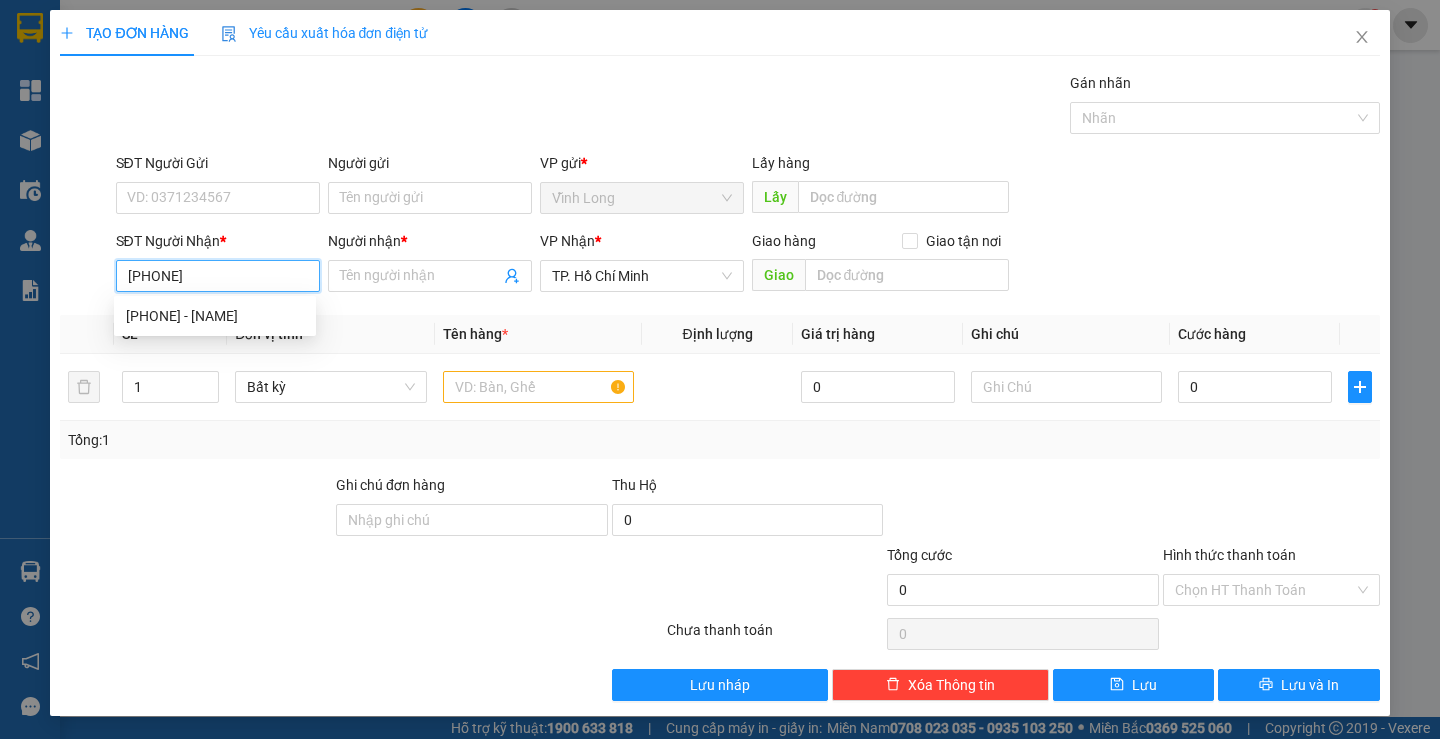 type on "[PHONE]" 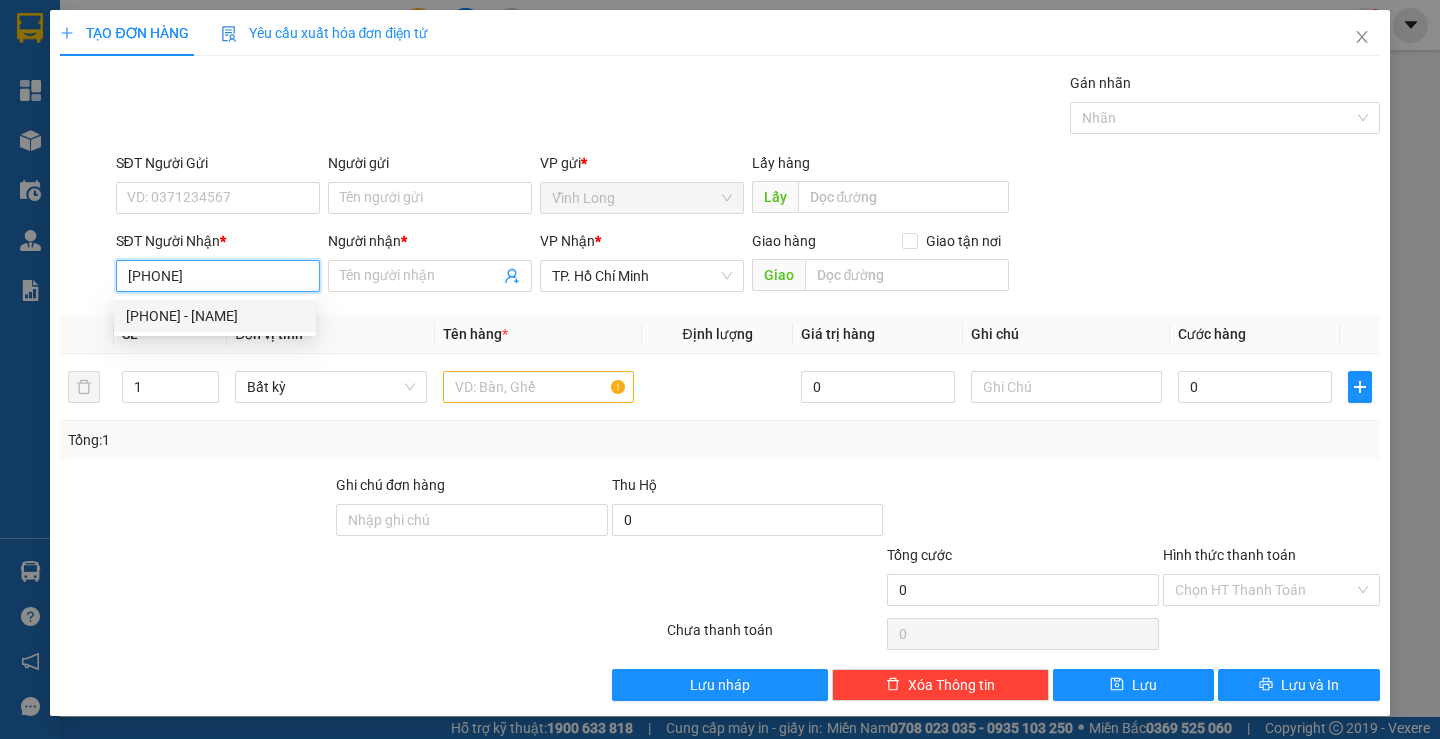 click on "[PHONE] - [NAME]" at bounding box center (215, 316) 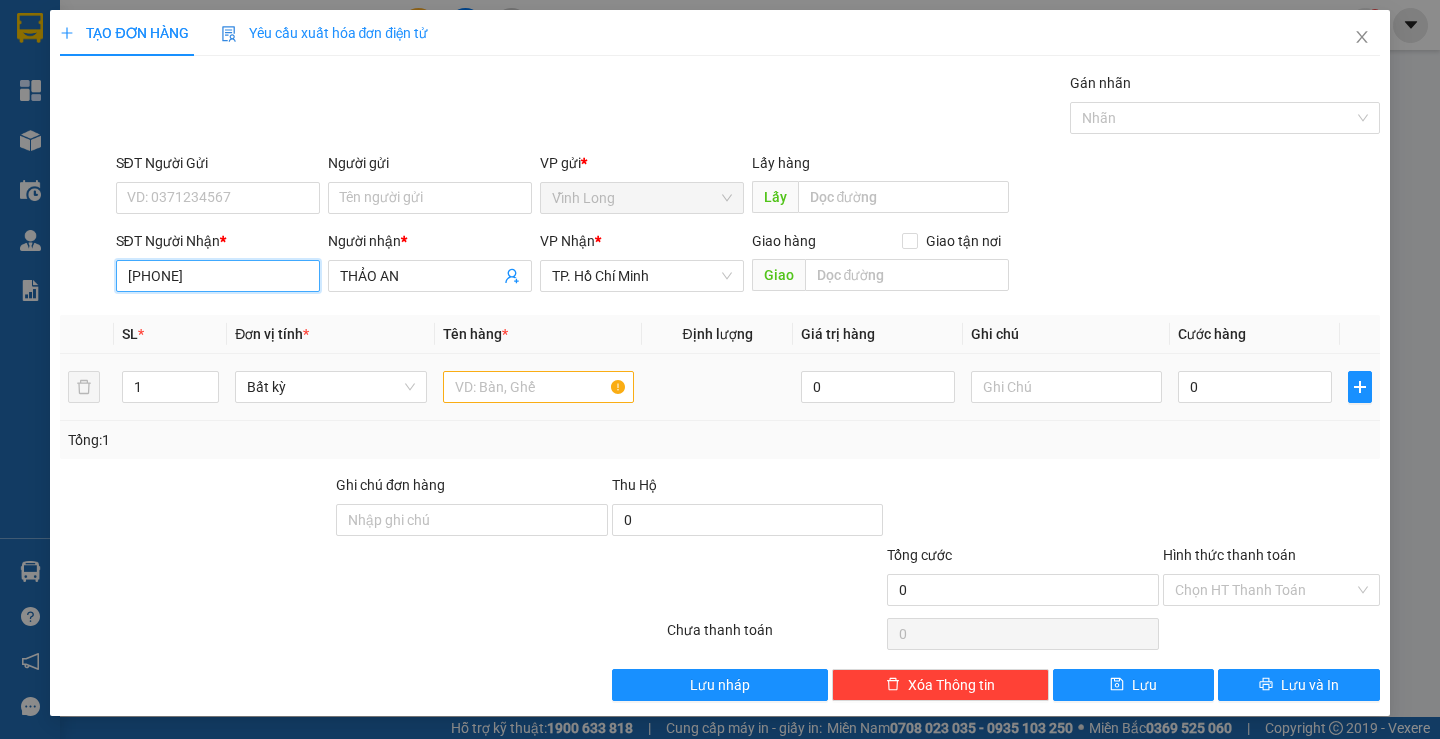 type on "[PHONE]" 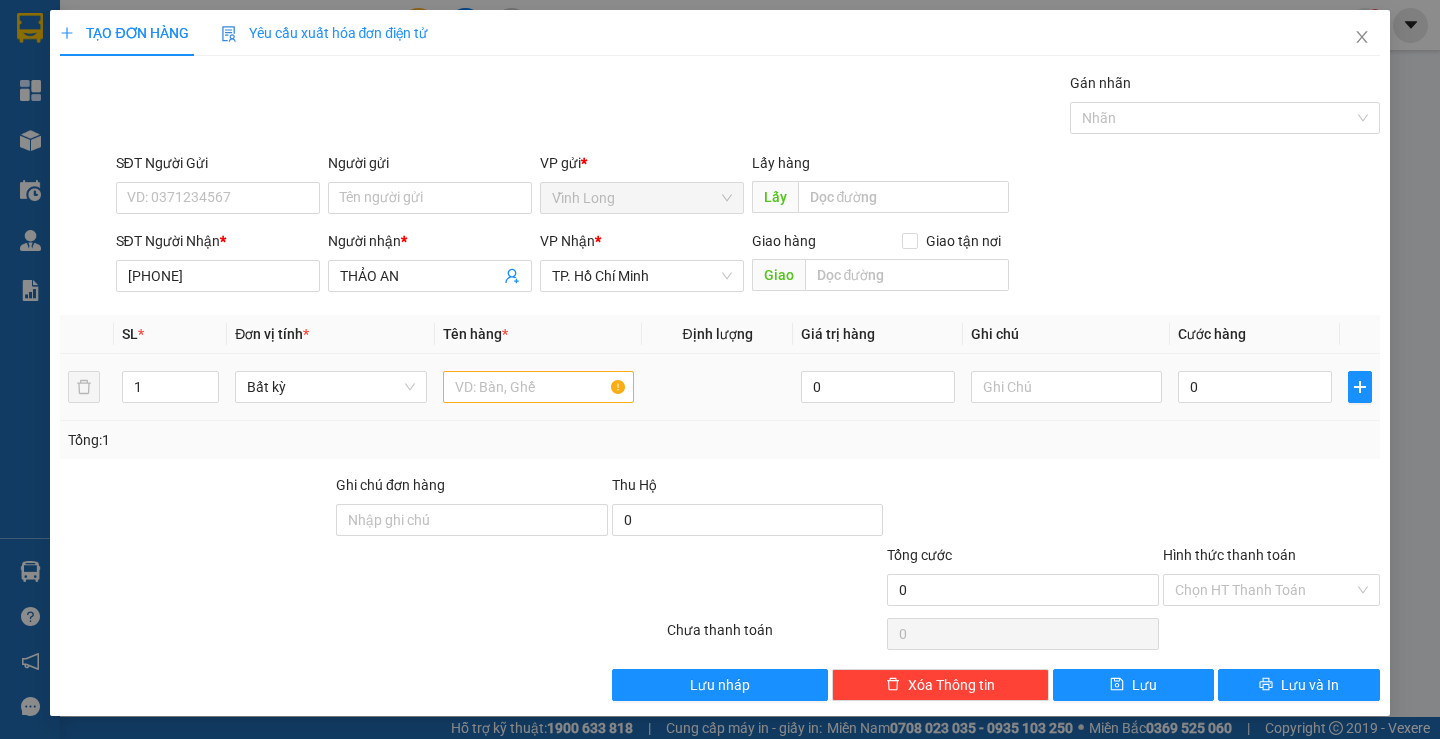 click at bounding box center [538, 387] 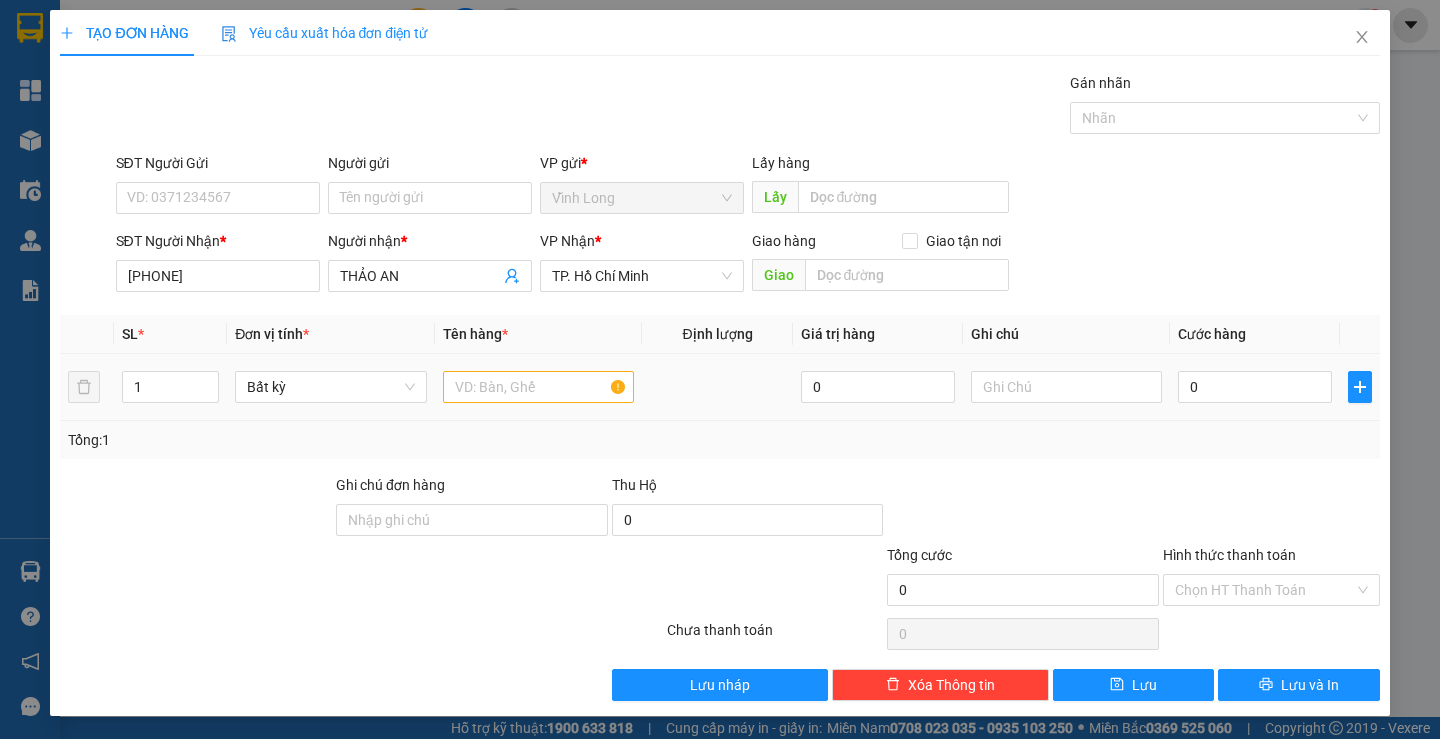 click at bounding box center [538, 387] 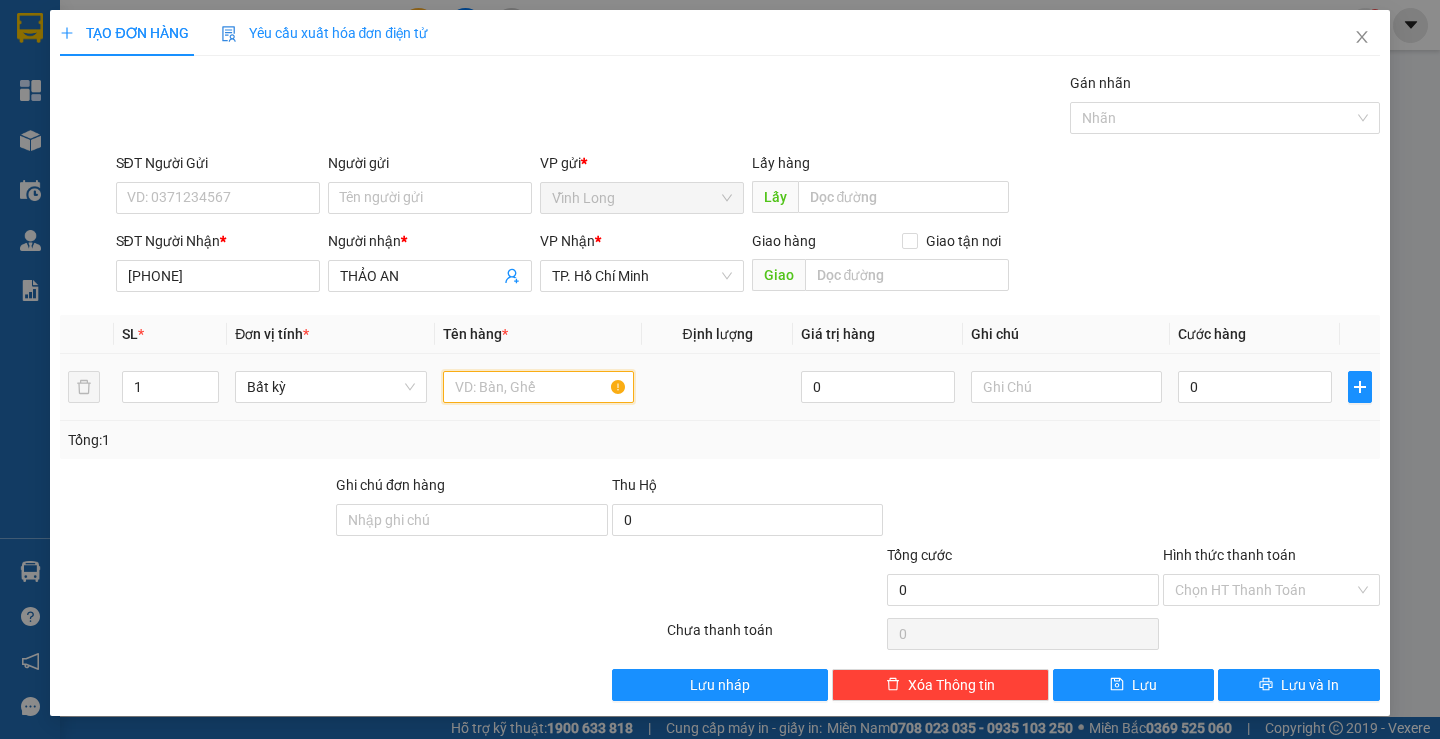 click at bounding box center [538, 387] 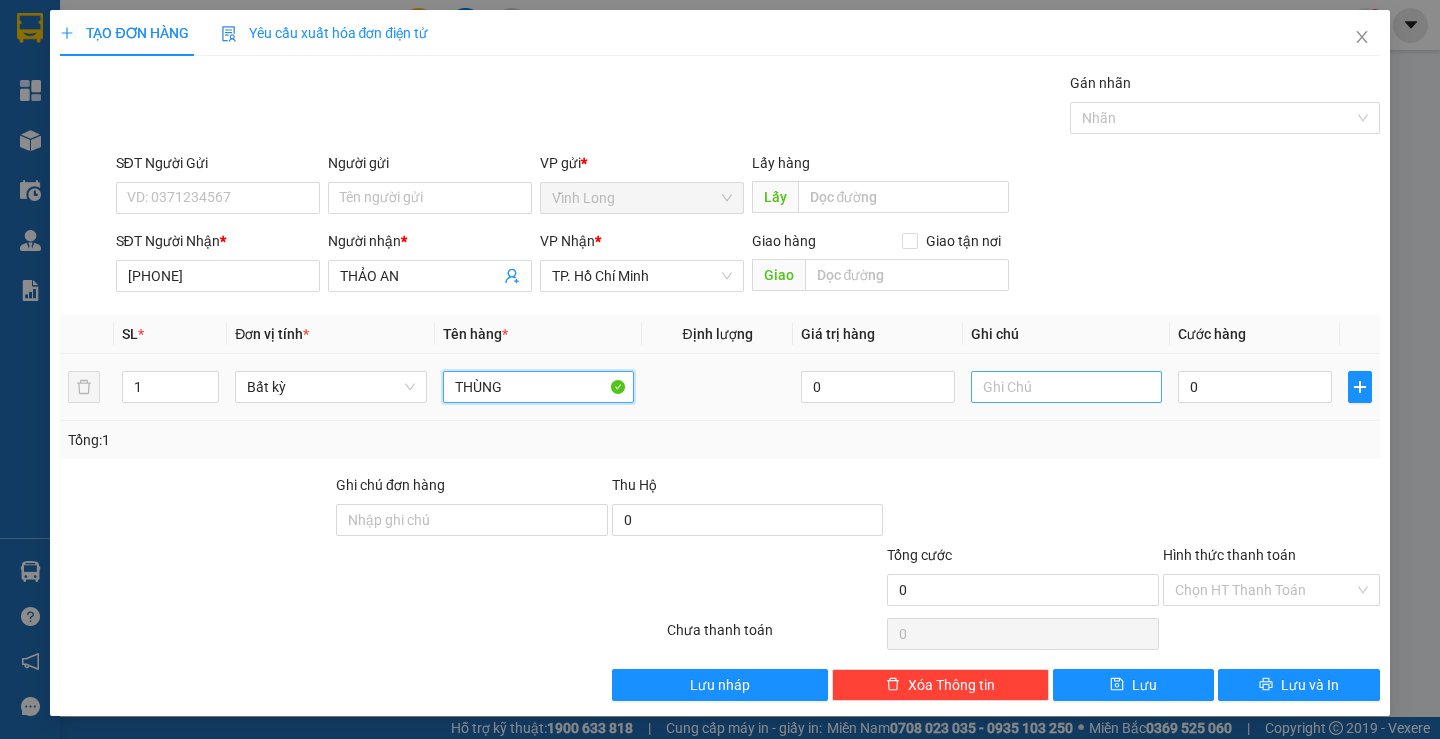 type on "THÙNG" 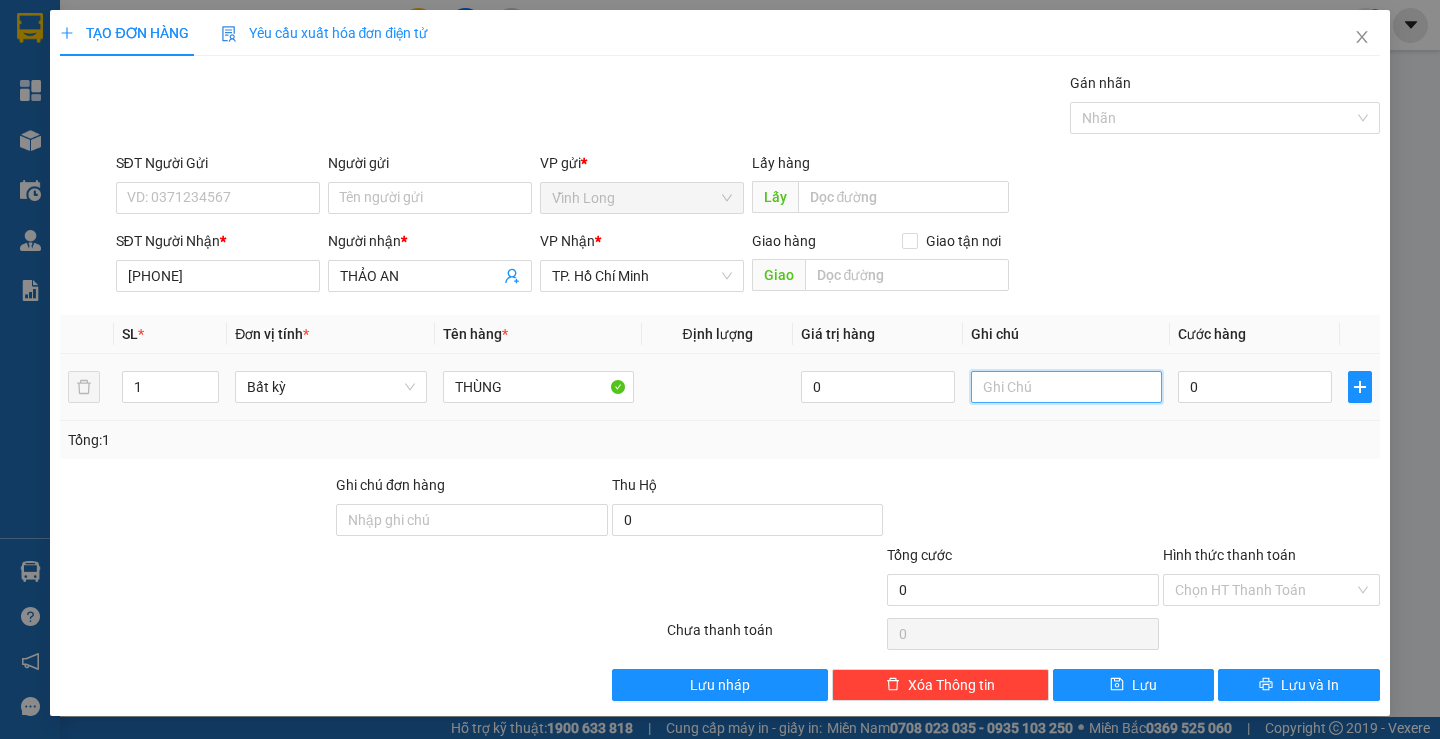 click at bounding box center [1066, 387] 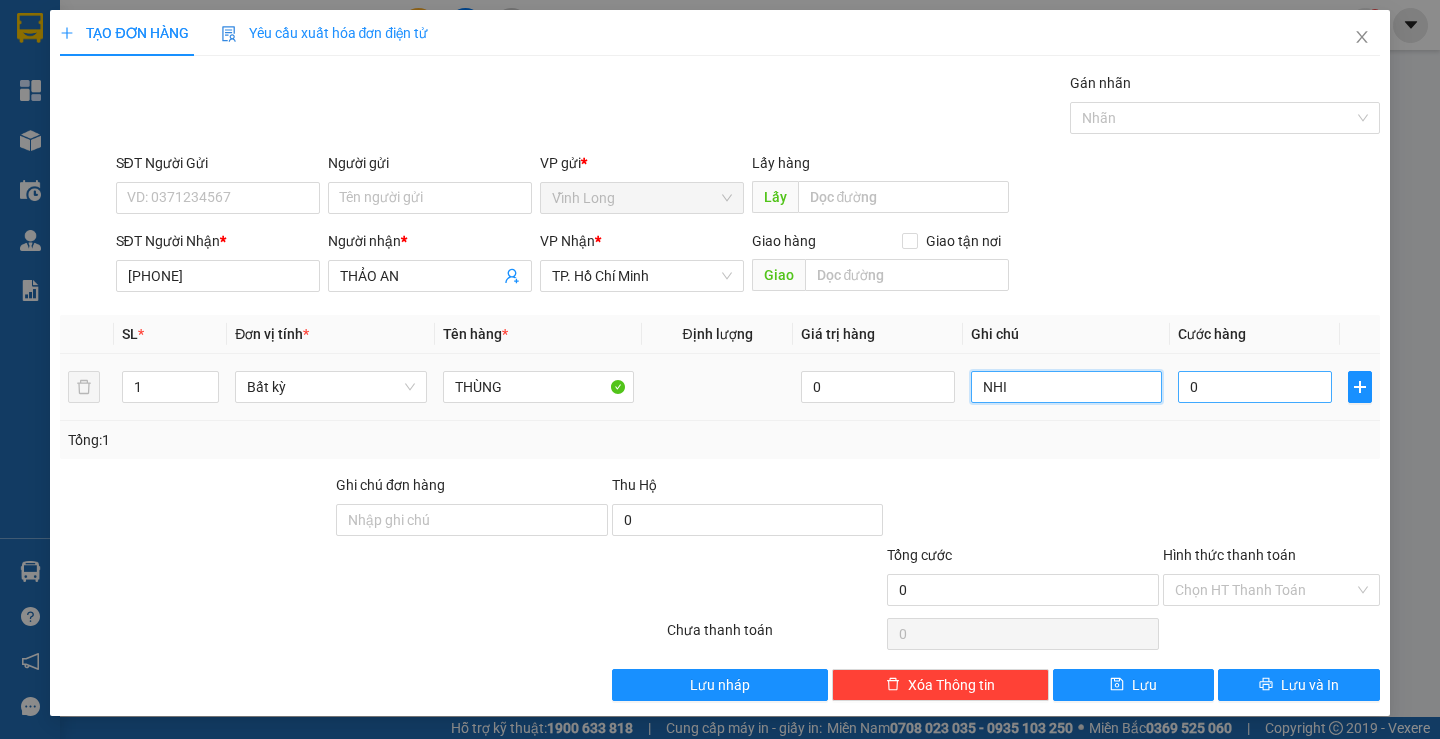 type on "NHI" 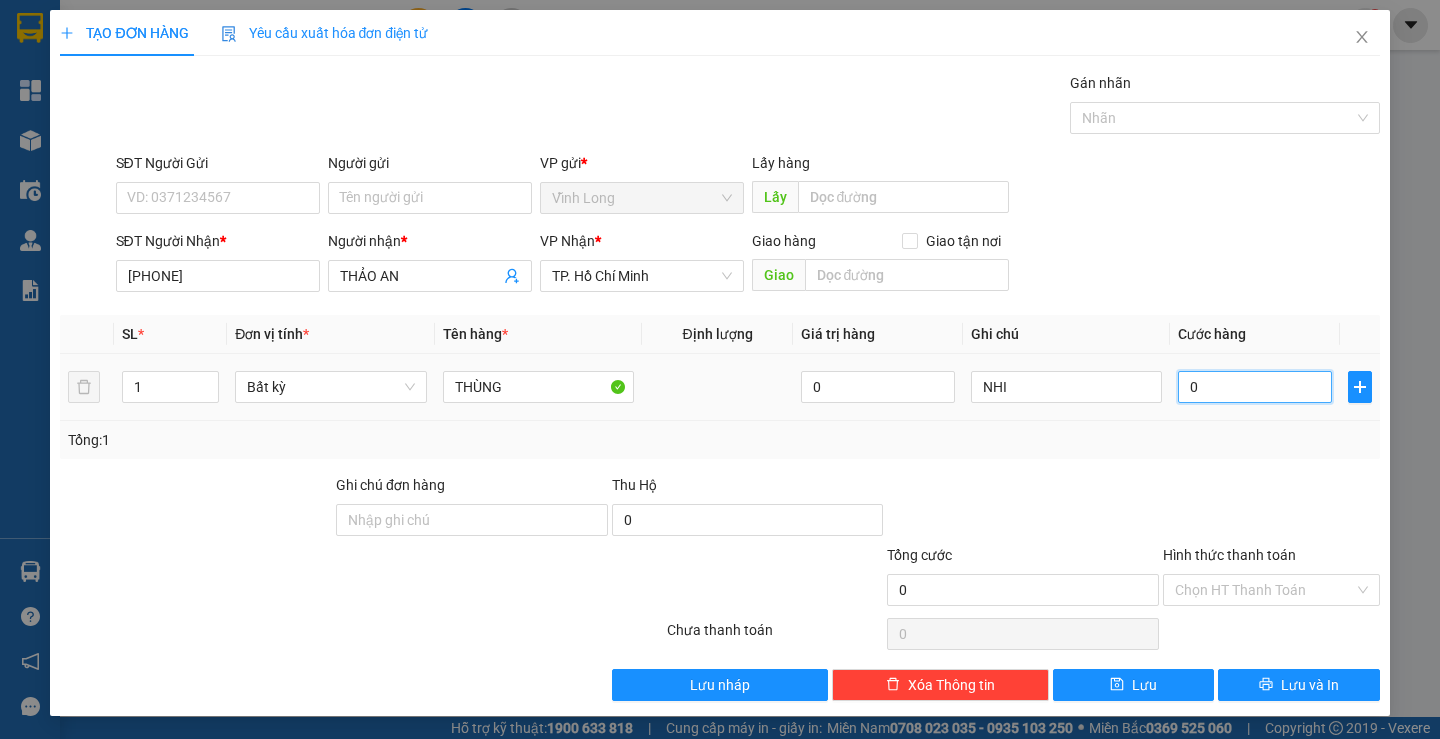 click on "0" at bounding box center [1255, 387] 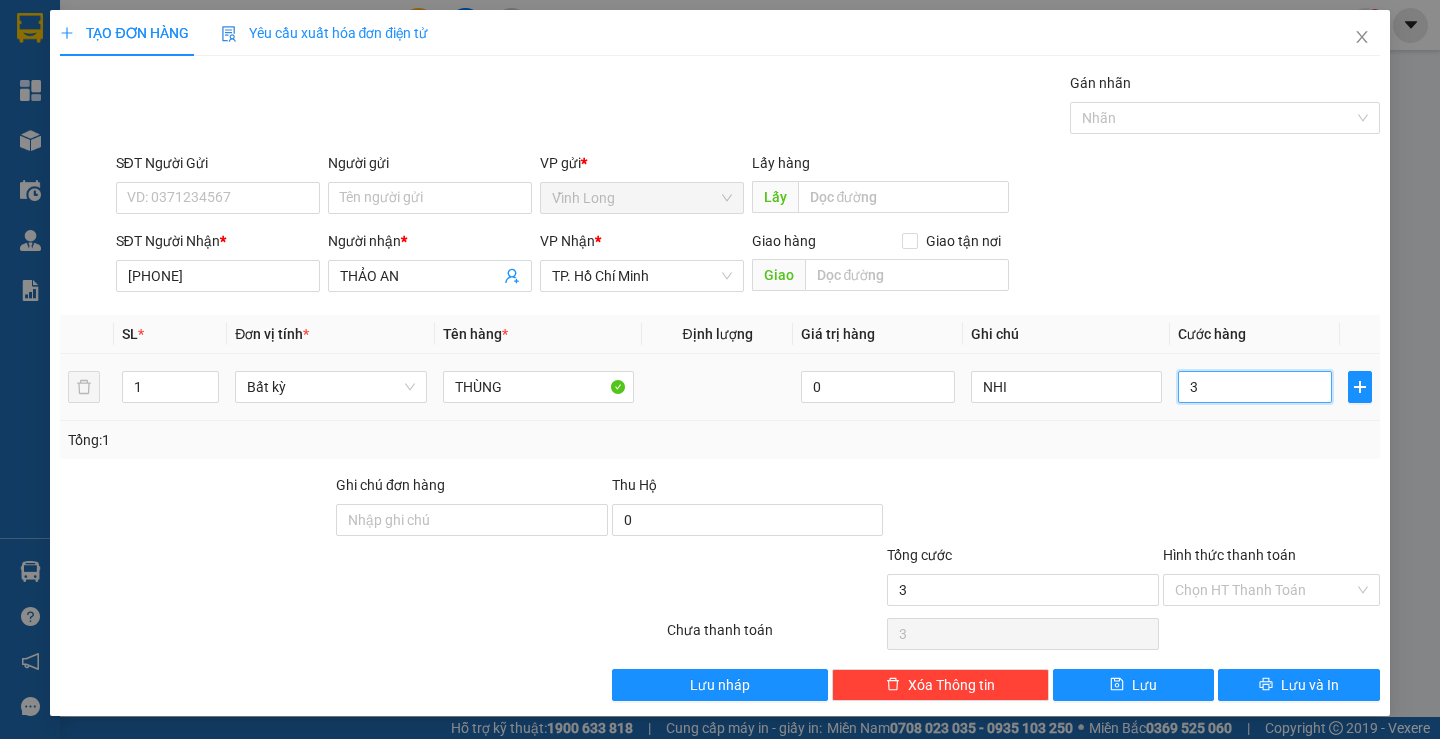 type on "30" 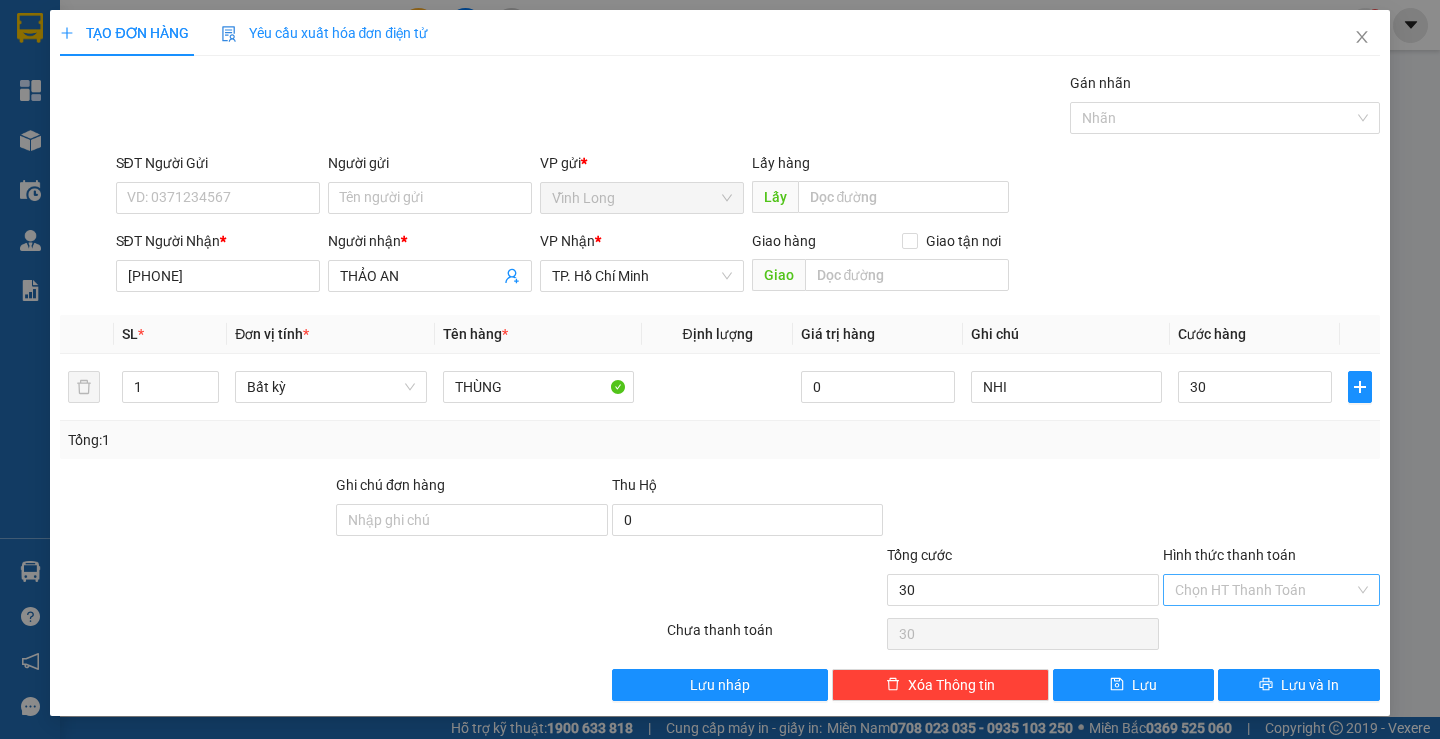 type on "30.000" 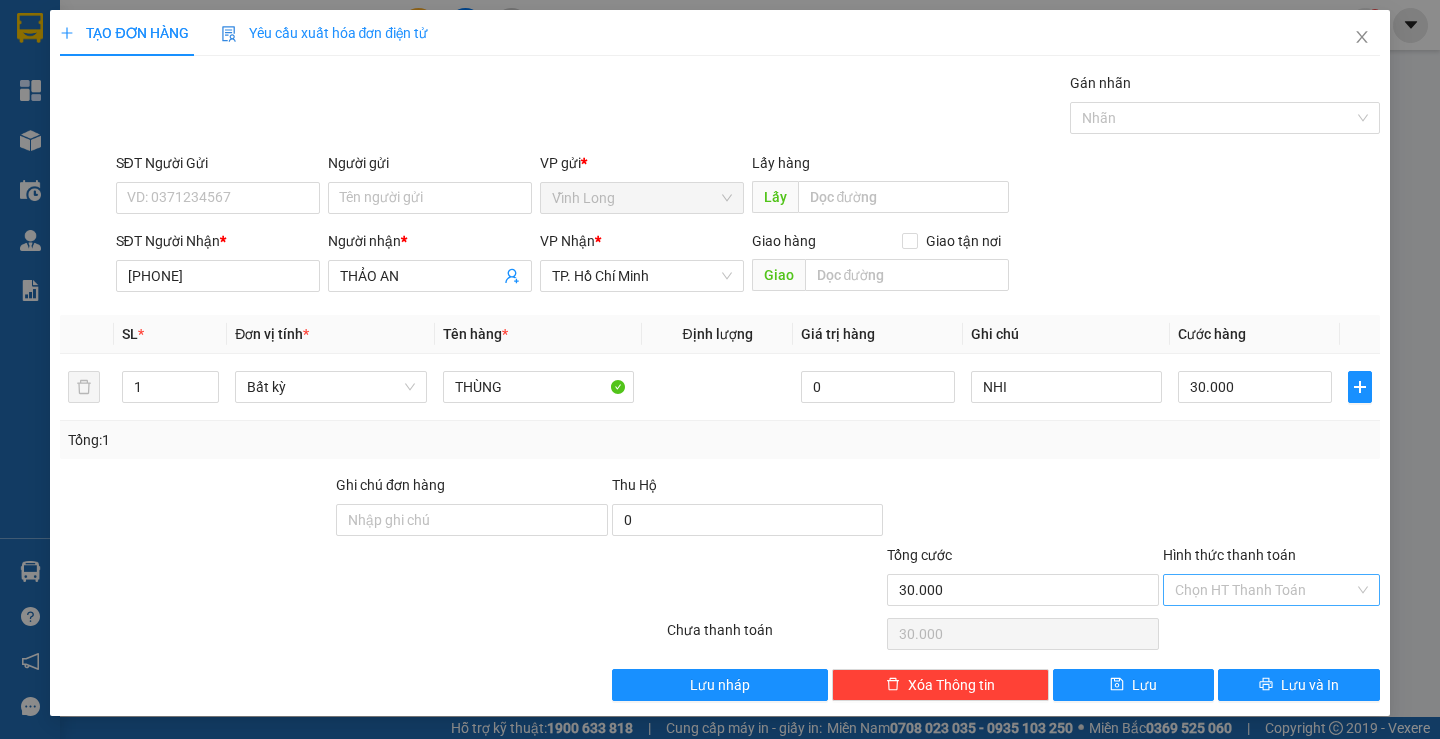 drag, startPoint x: 1254, startPoint y: 585, endPoint x: 1254, endPoint y: 602, distance: 17 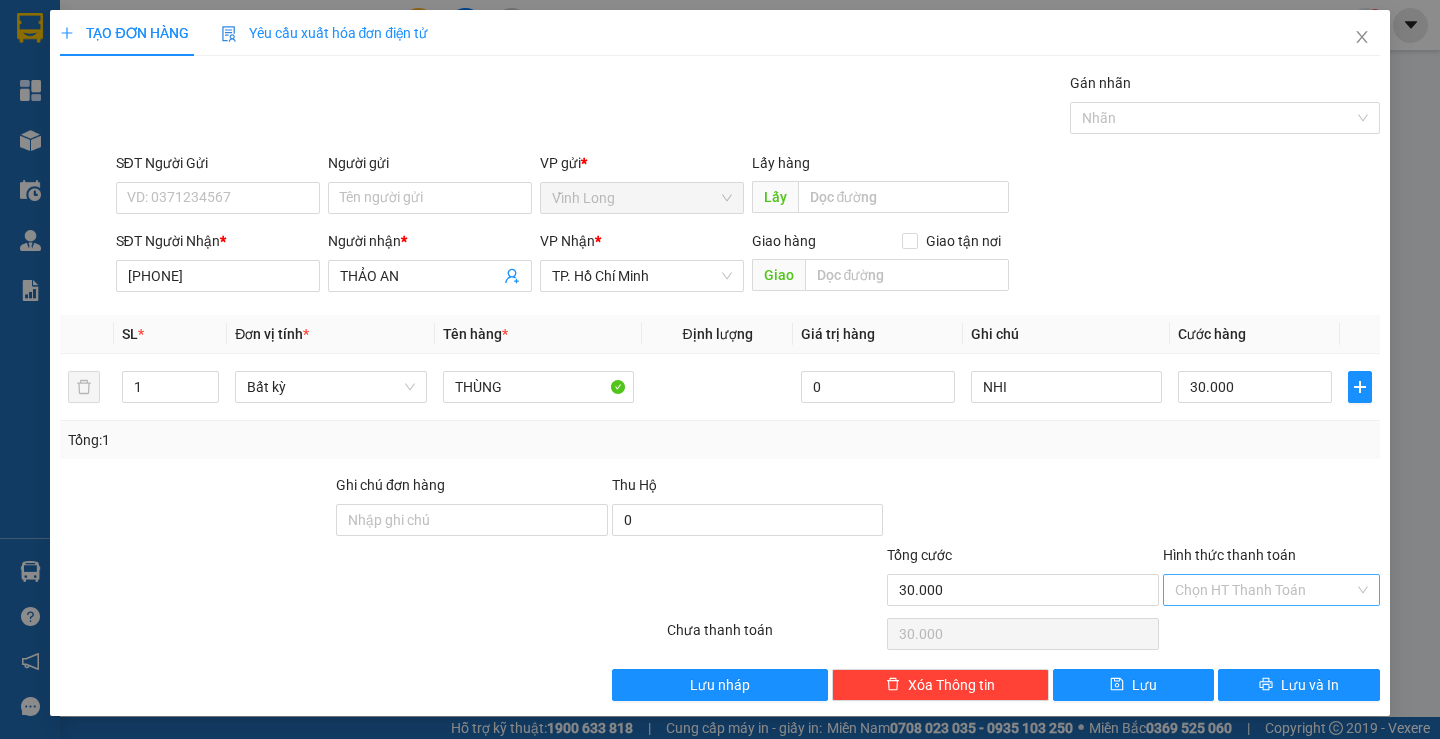 click on "Hình thức thanh toán" at bounding box center [1264, 590] 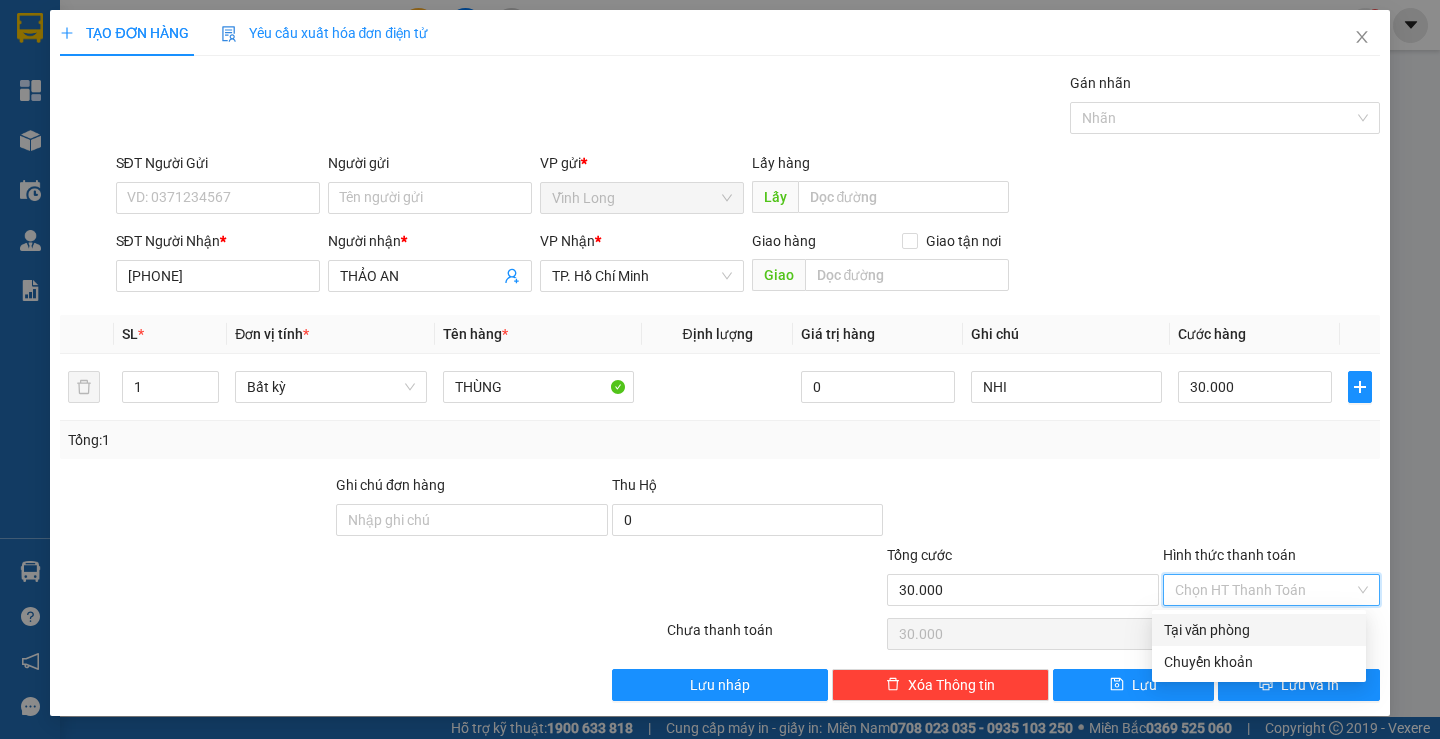 click on "Tại văn phòng" at bounding box center [1259, 630] 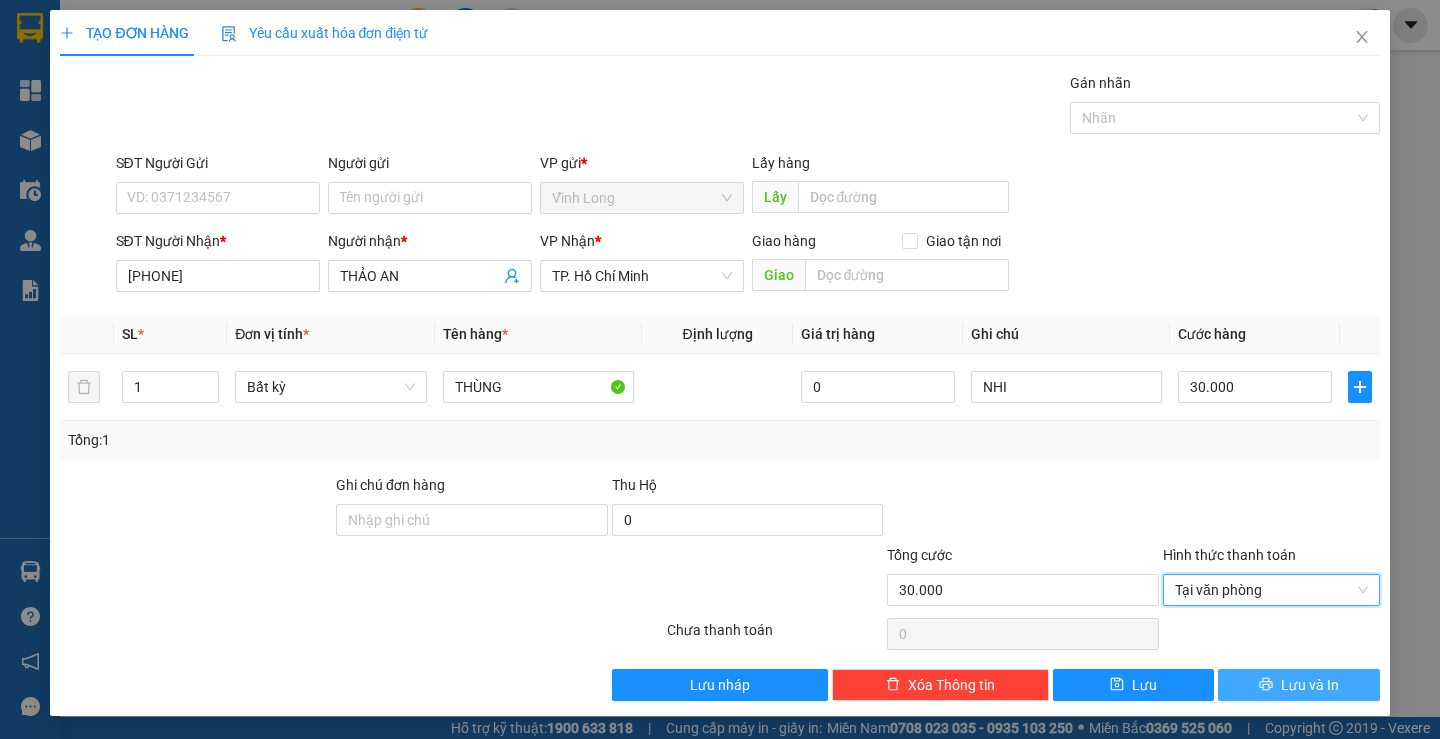 click on "Lưu và In" at bounding box center [1298, 685] 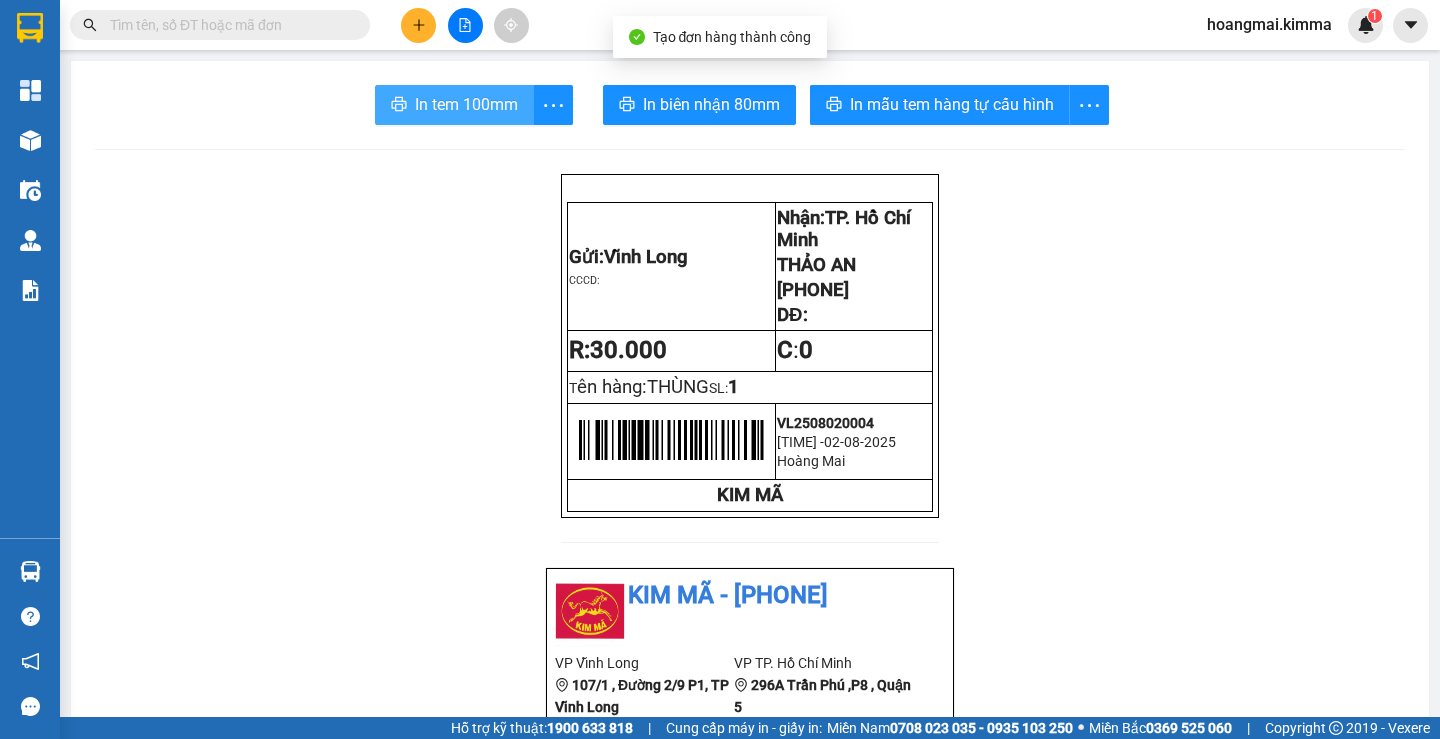 click on "In tem 100mm" at bounding box center [466, 104] 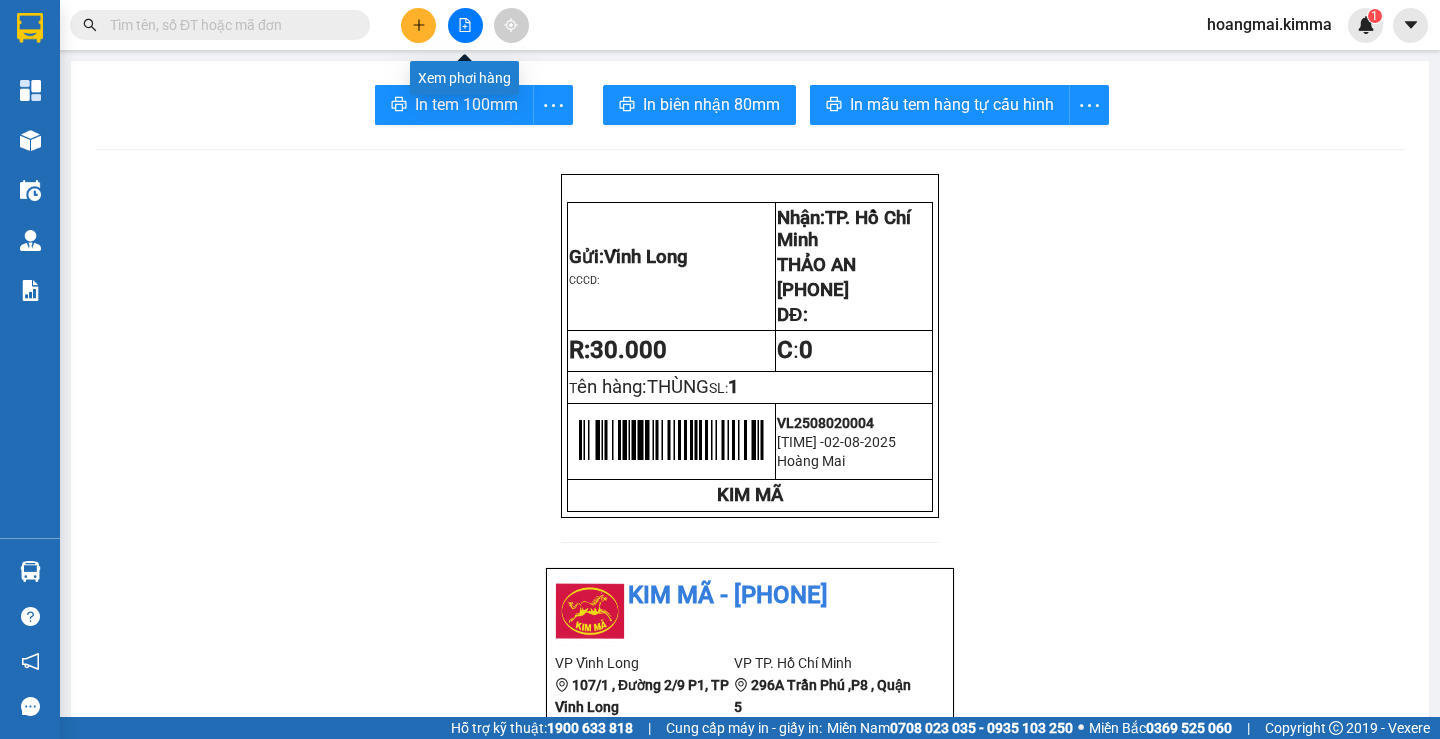 click at bounding box center (465, 25) 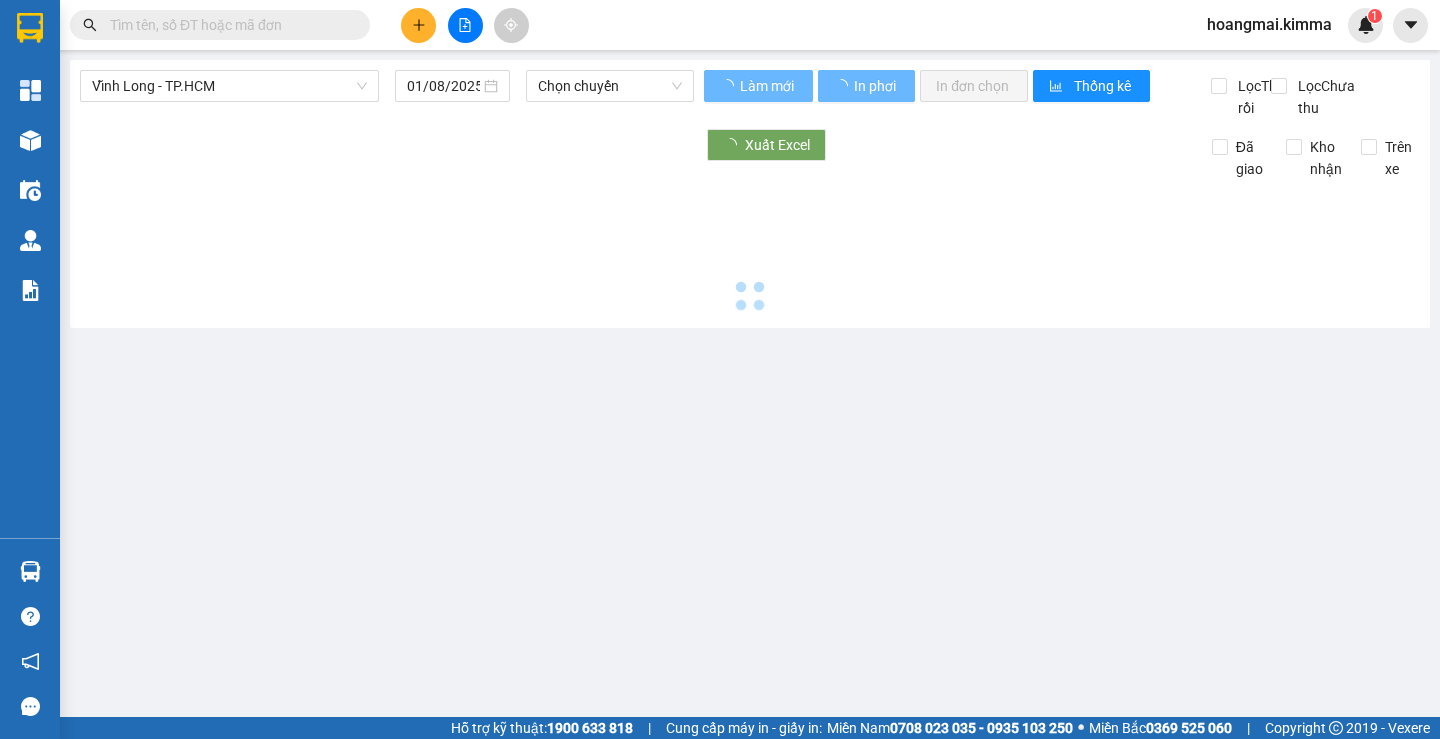 type on "02/08/2025" 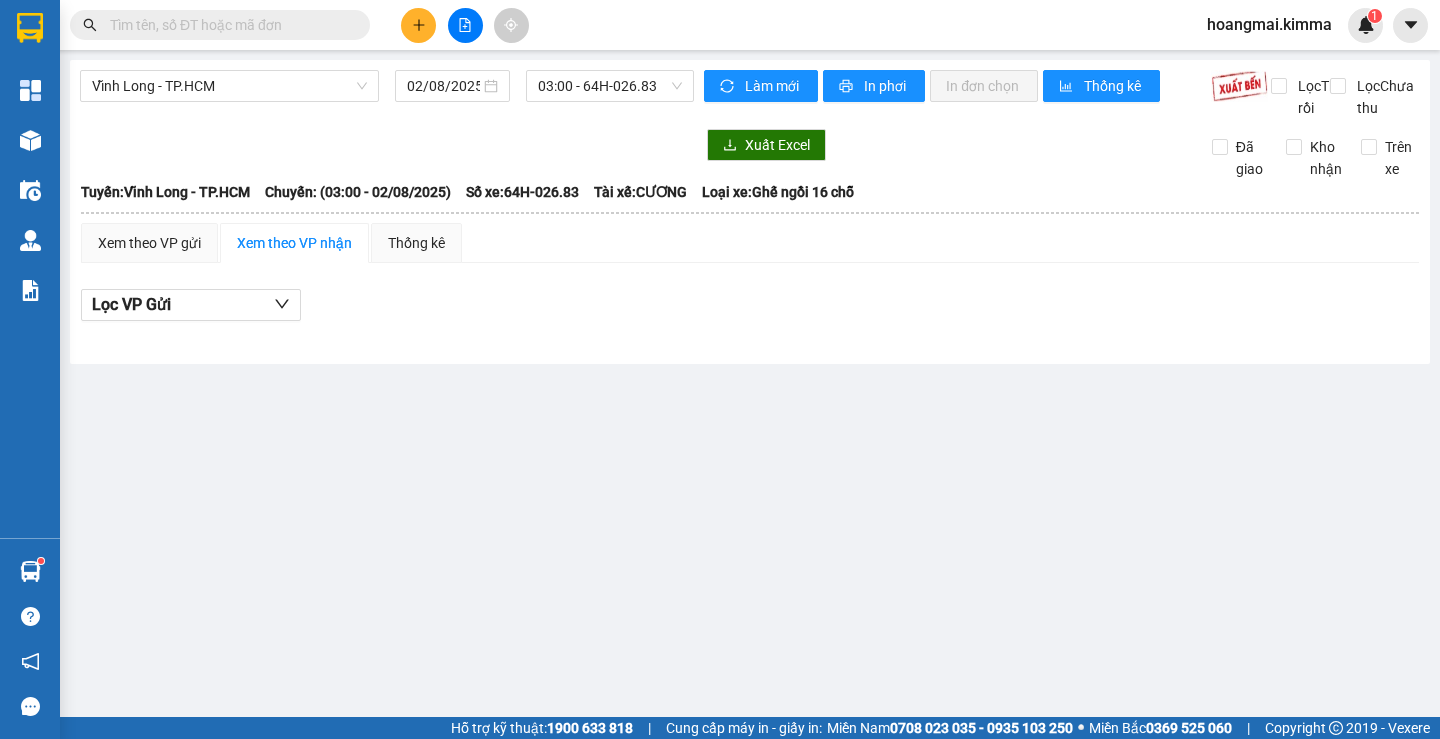 click at bounding box center [228, 25] 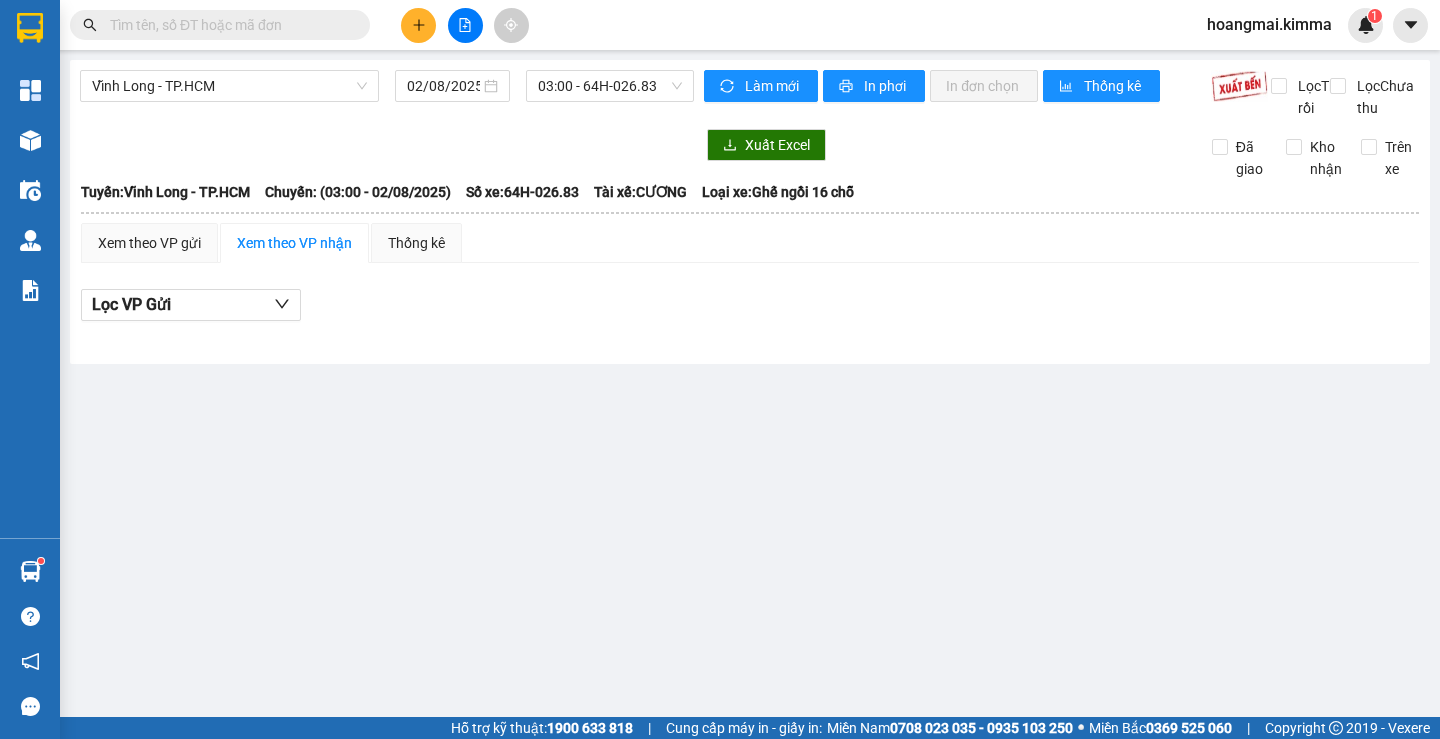 type on "6" 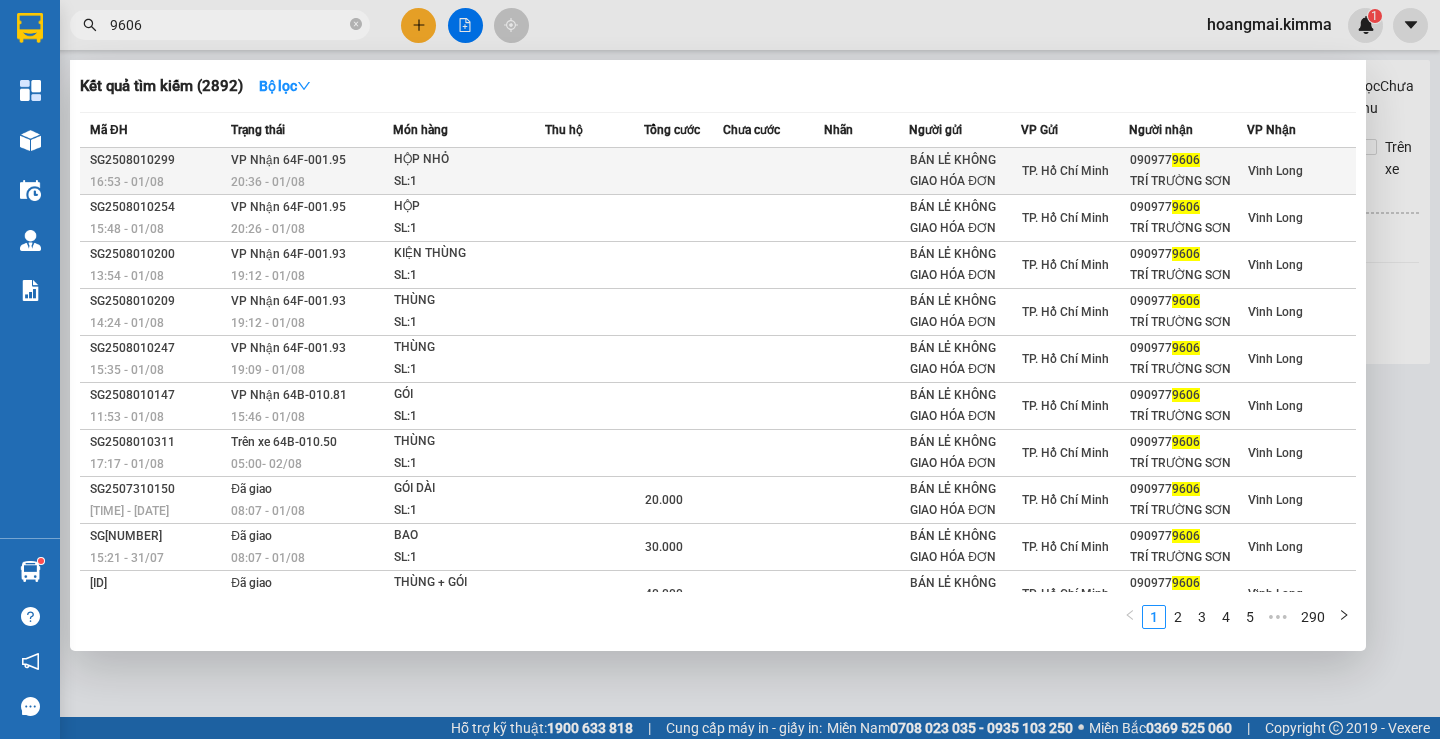 click at bounding box center (866, 171) 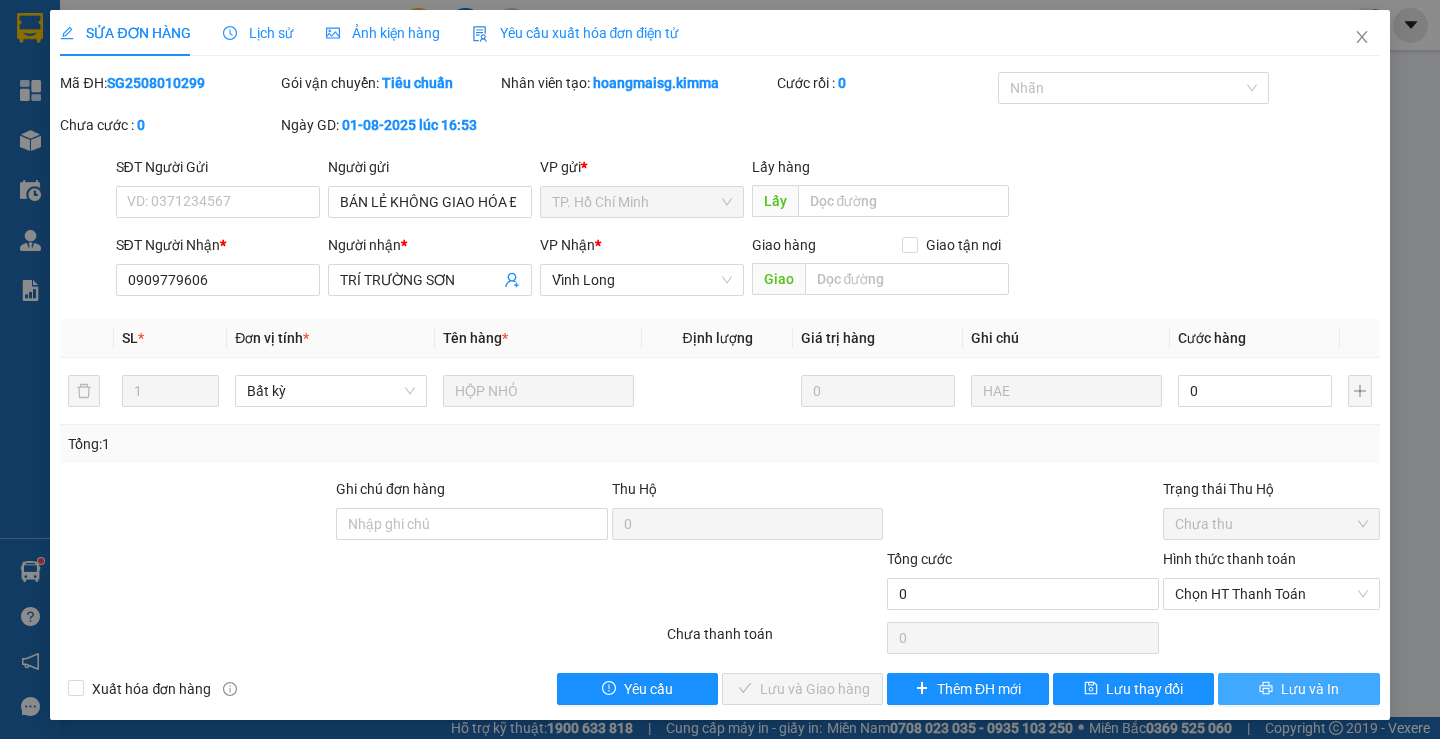click on "Lưu và In" at bounding box center (1298, 689) 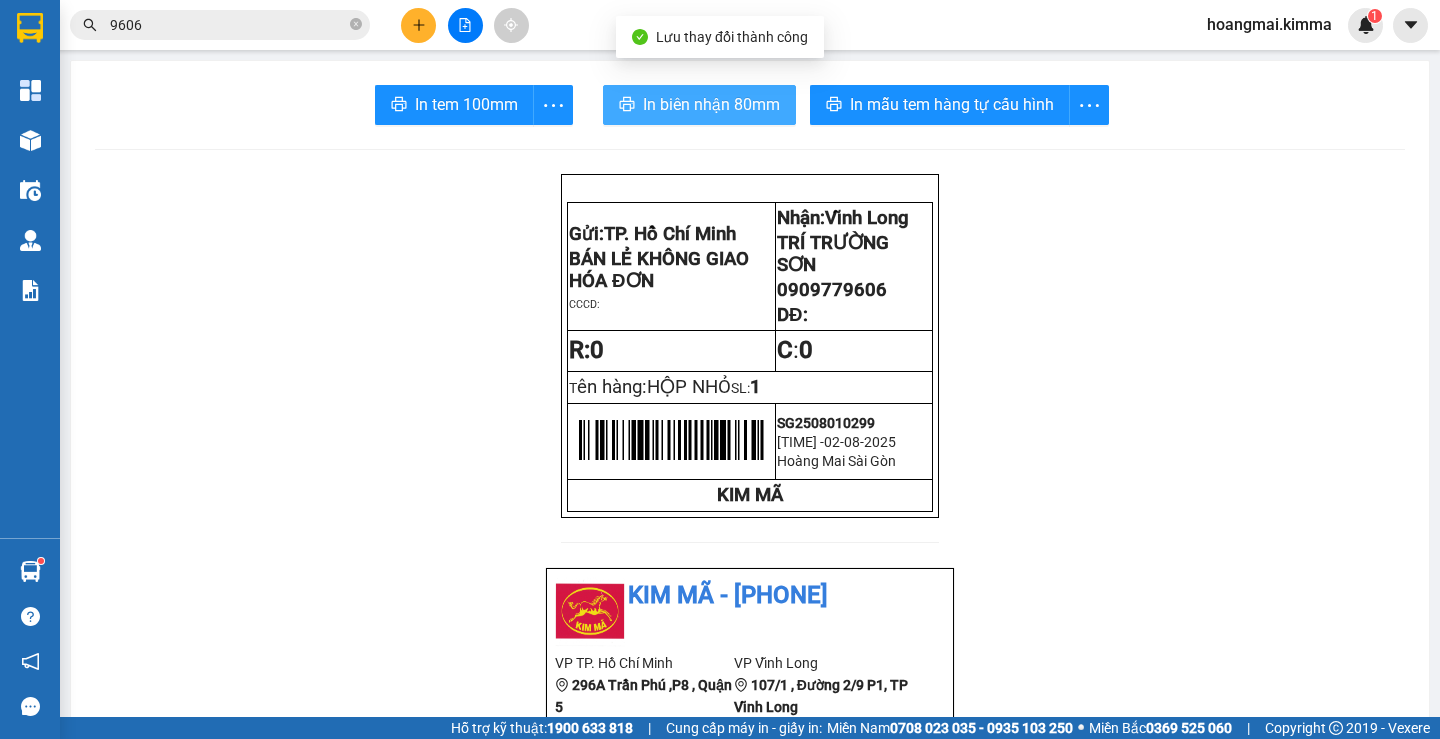 click on "In biên nhận 80mm" at bounding box center (711, 104) 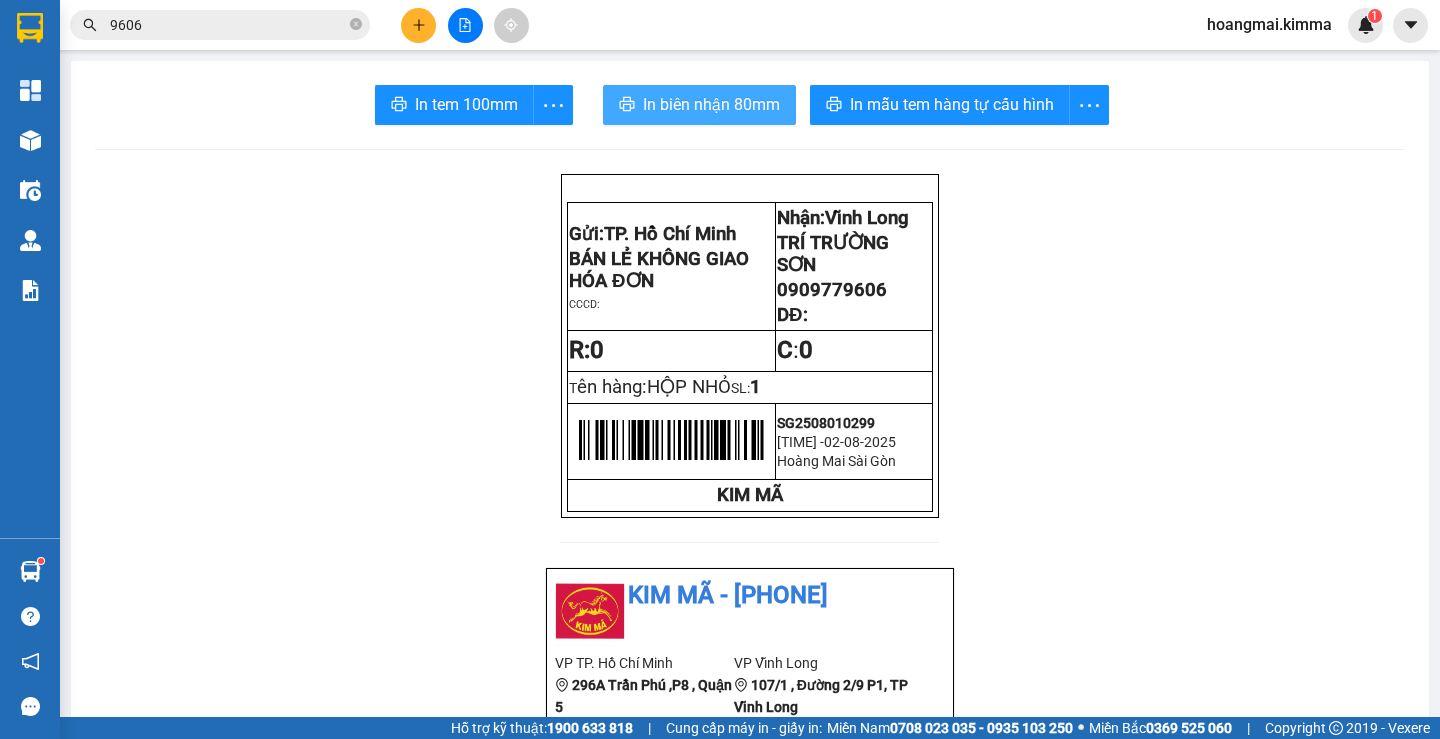 click on "In biên nhận 80mm" at bounding box center (711, 104) 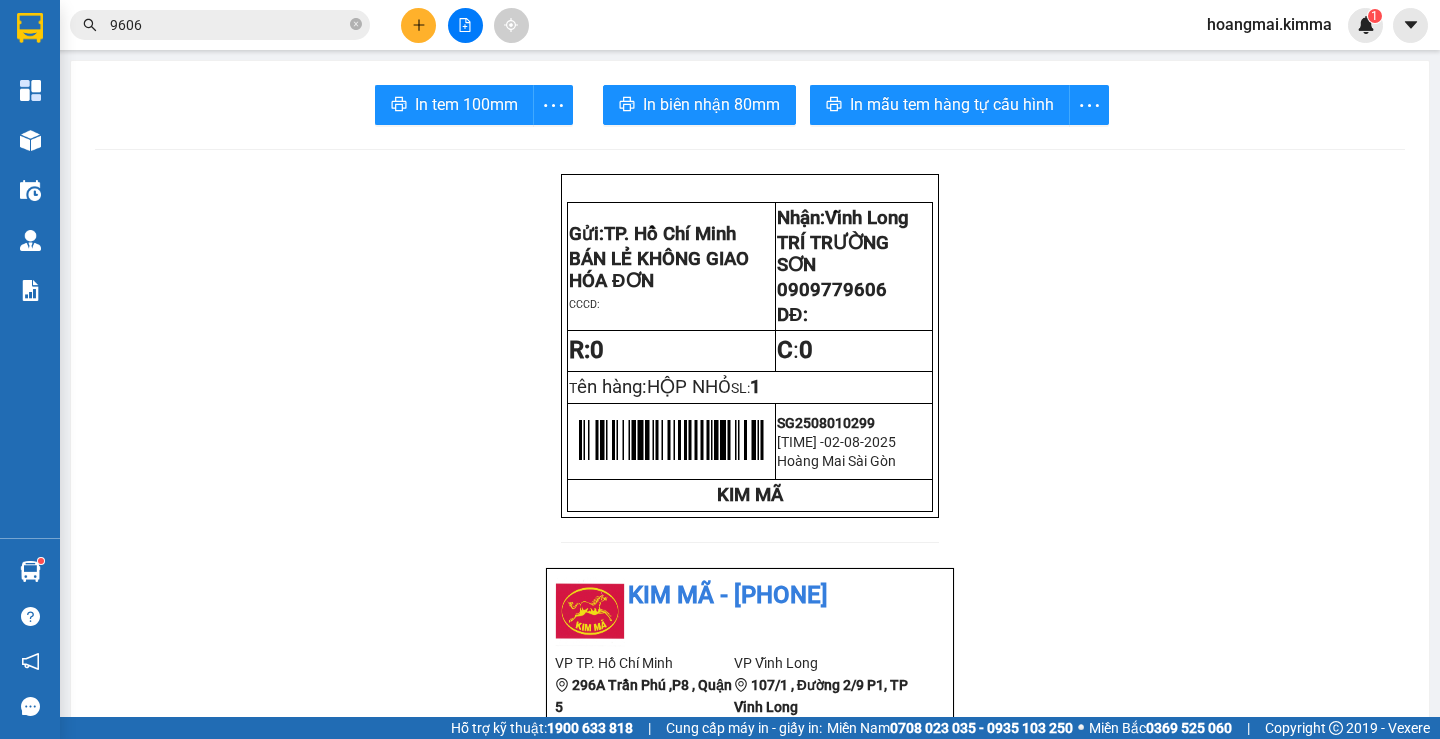 click on "9606" at bounding box center [228, 25] 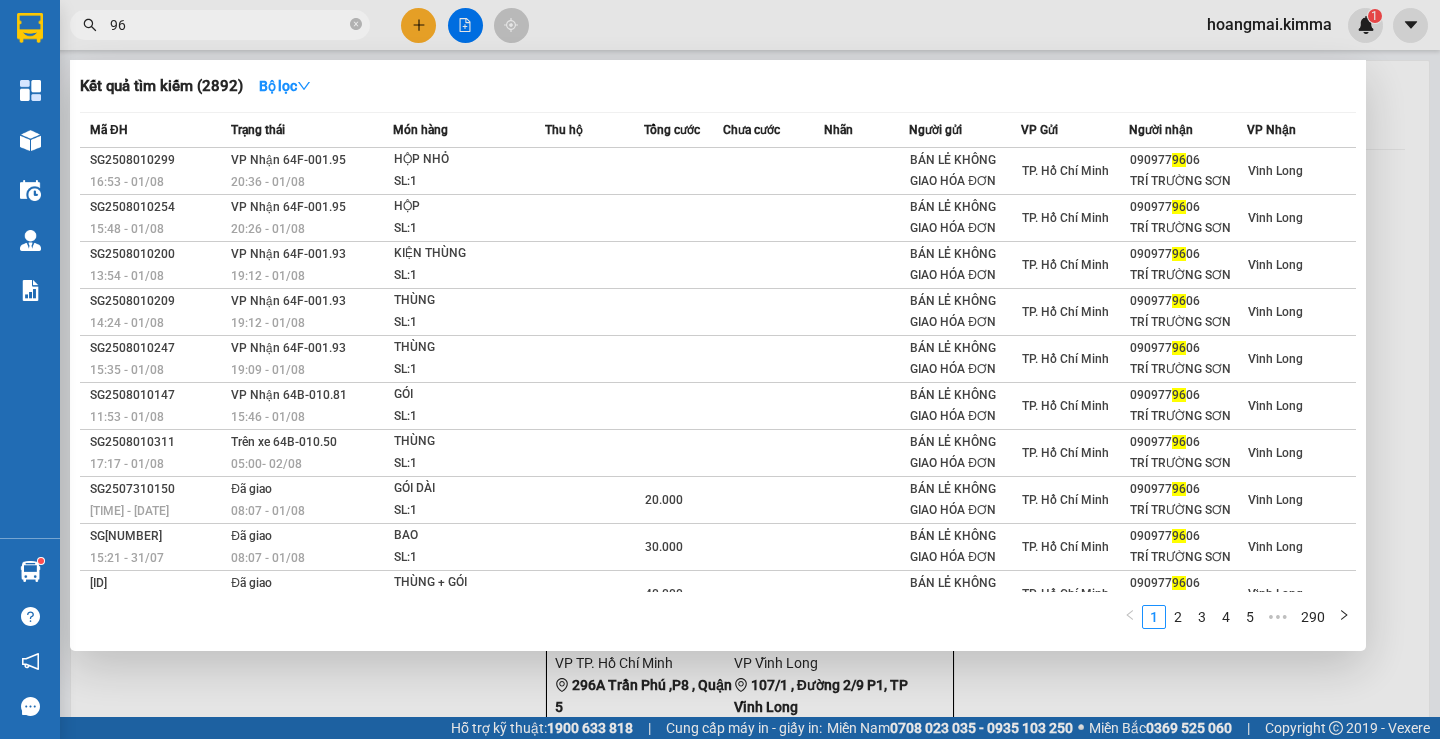type on "9" 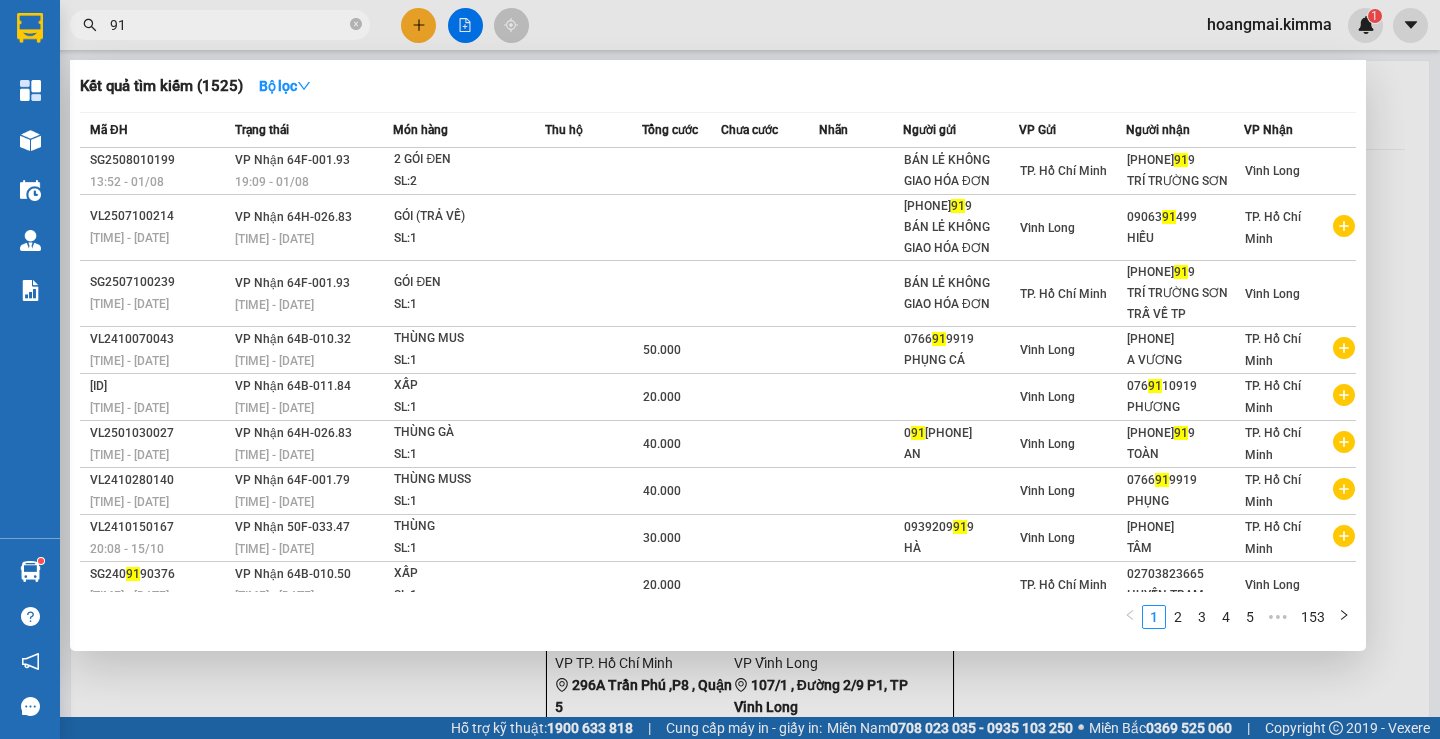 type on "9" 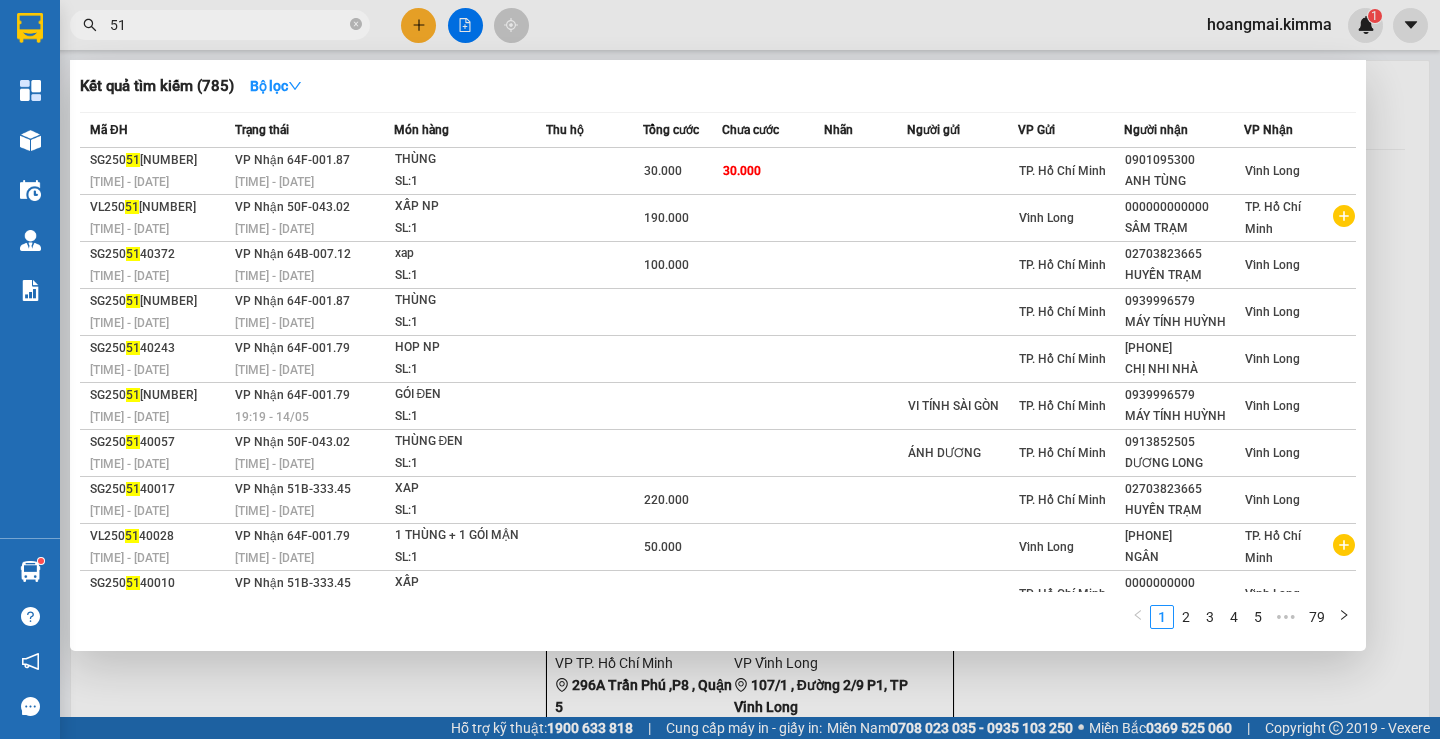 type on "5" 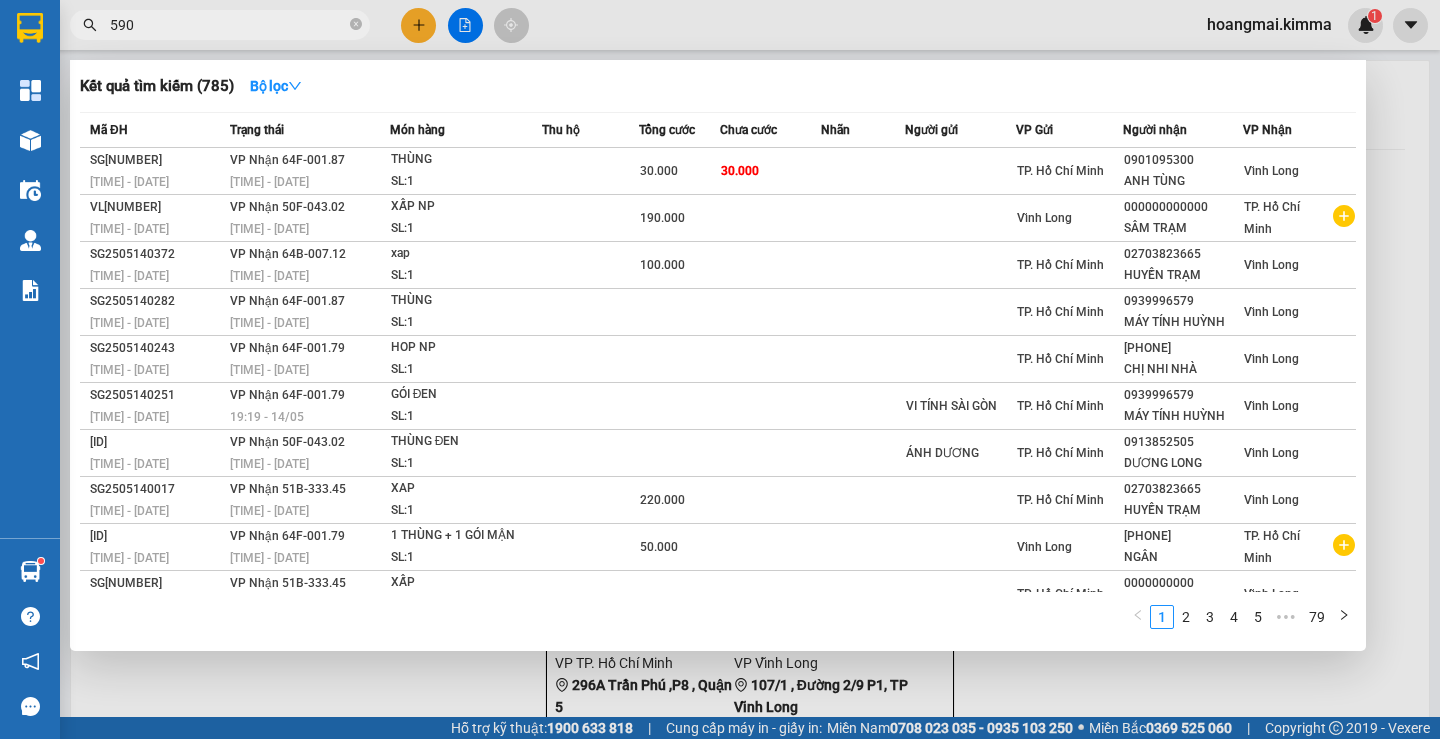 type on "5900" 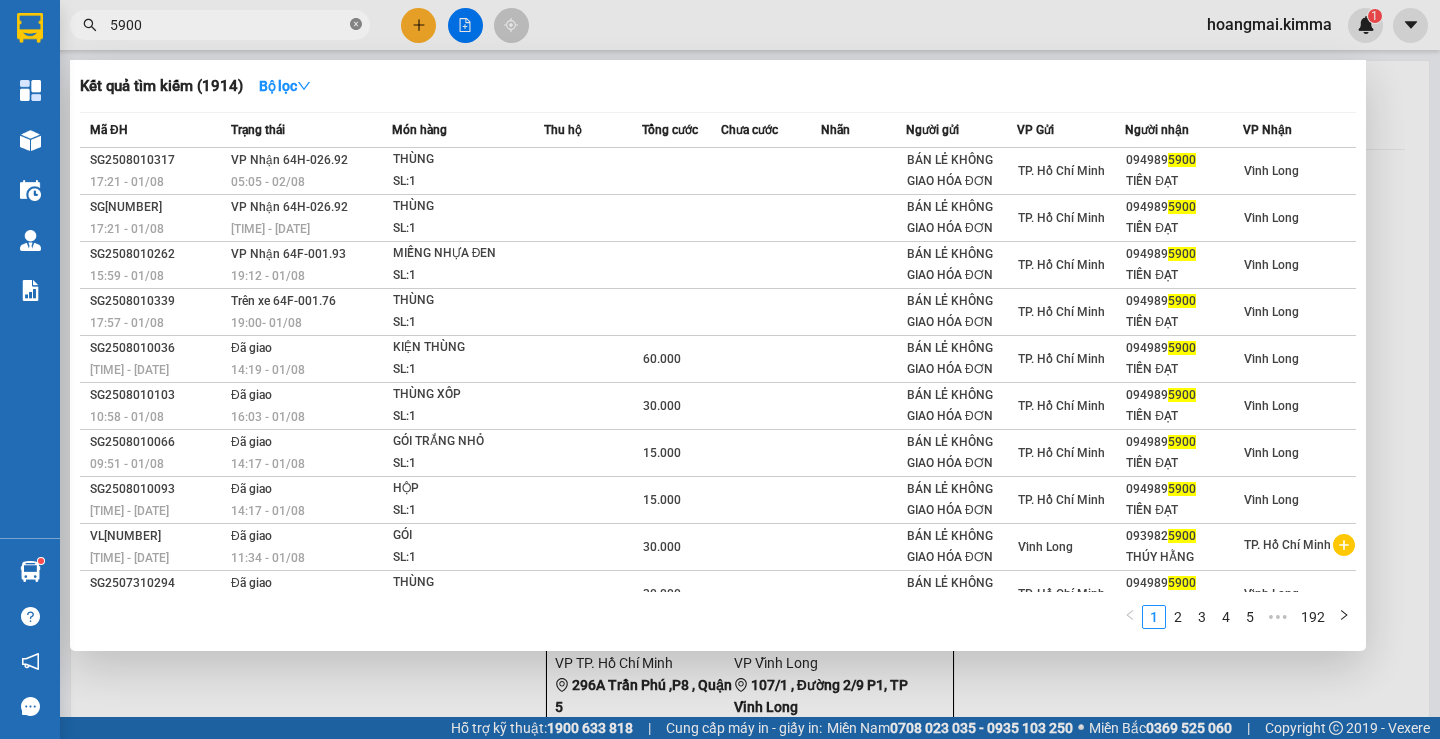 click 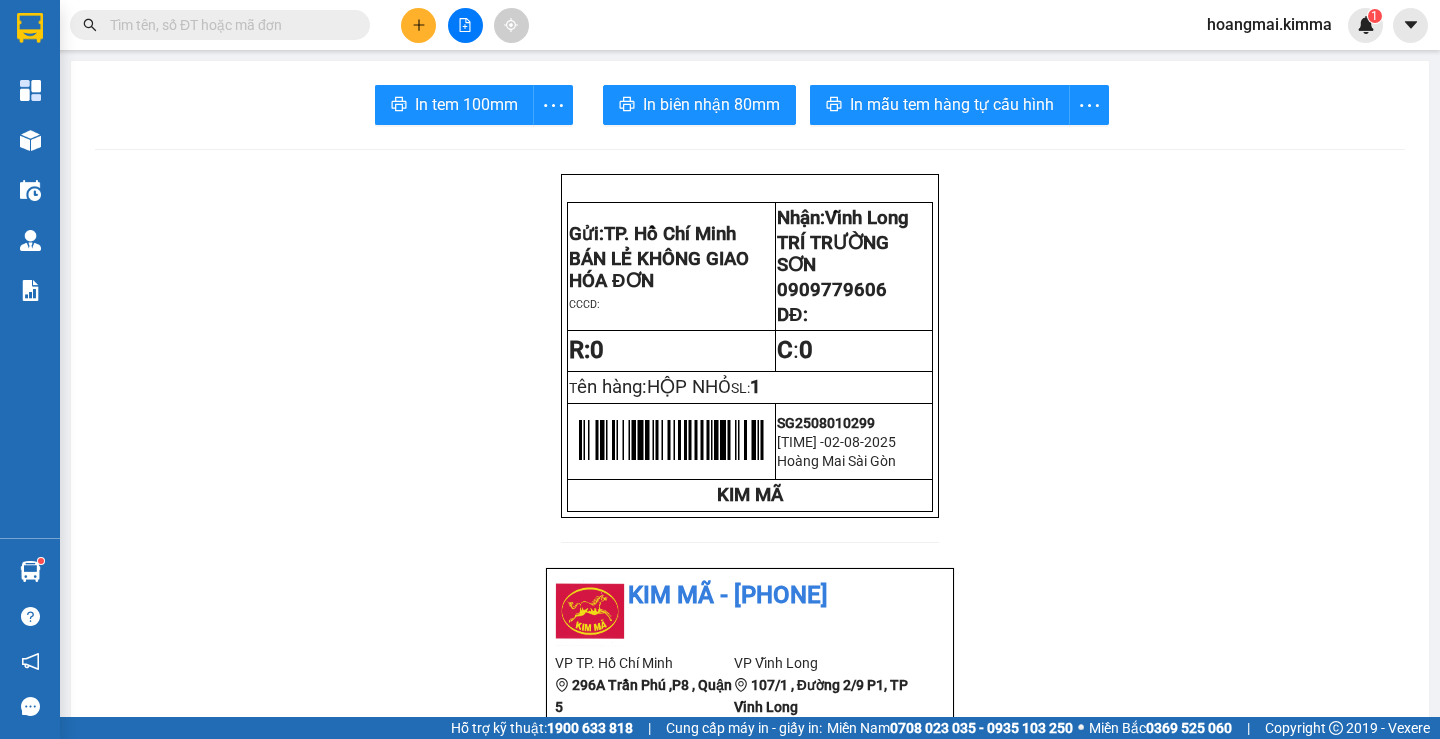 click at bounding box center (228, 25) 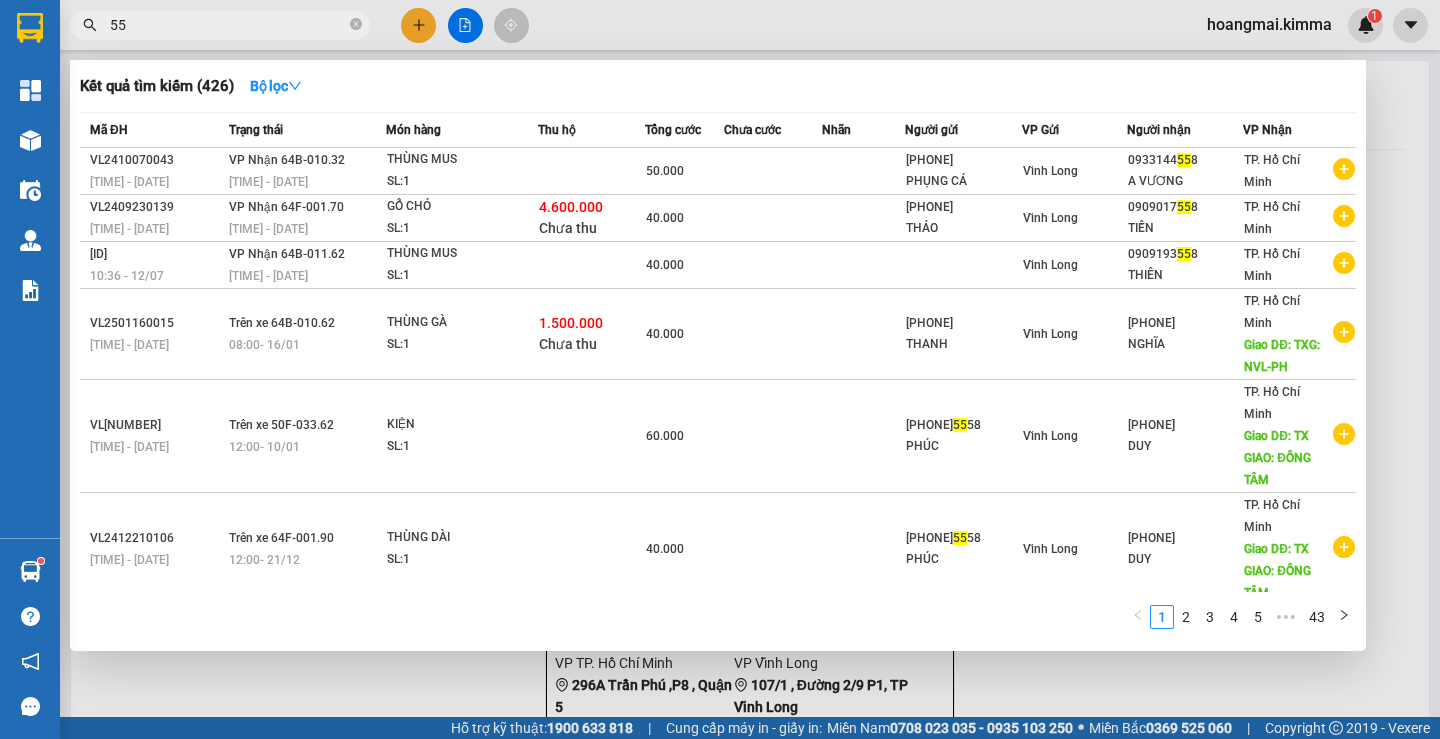type on "5" 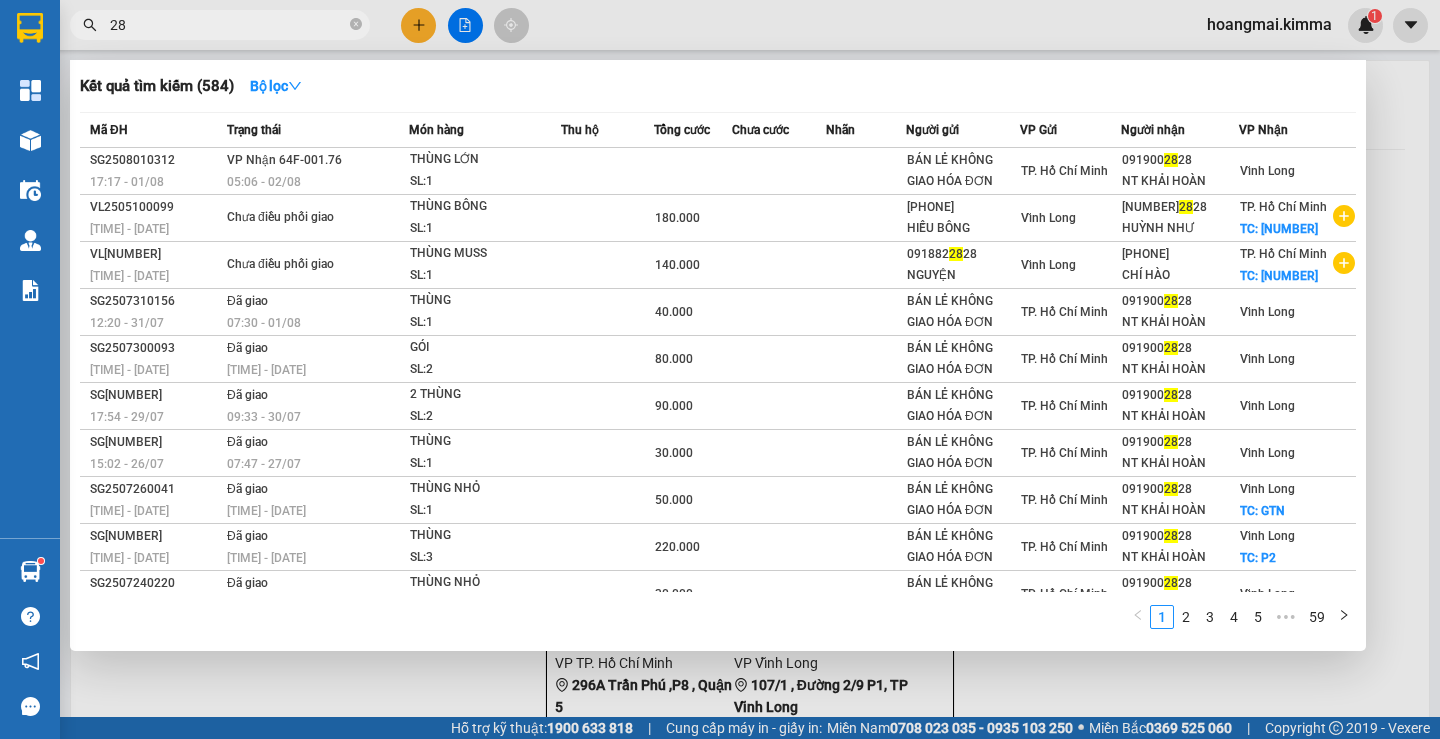 type on "2" 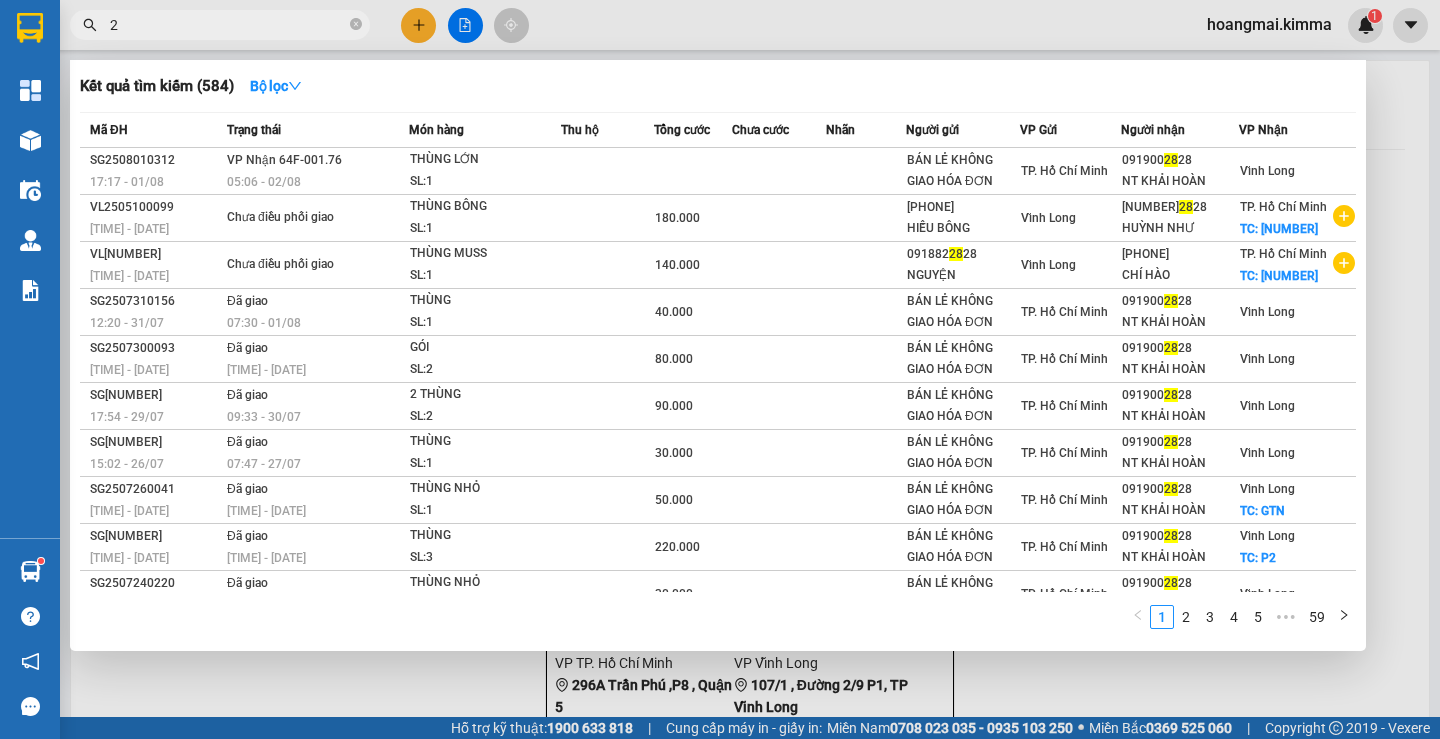 type 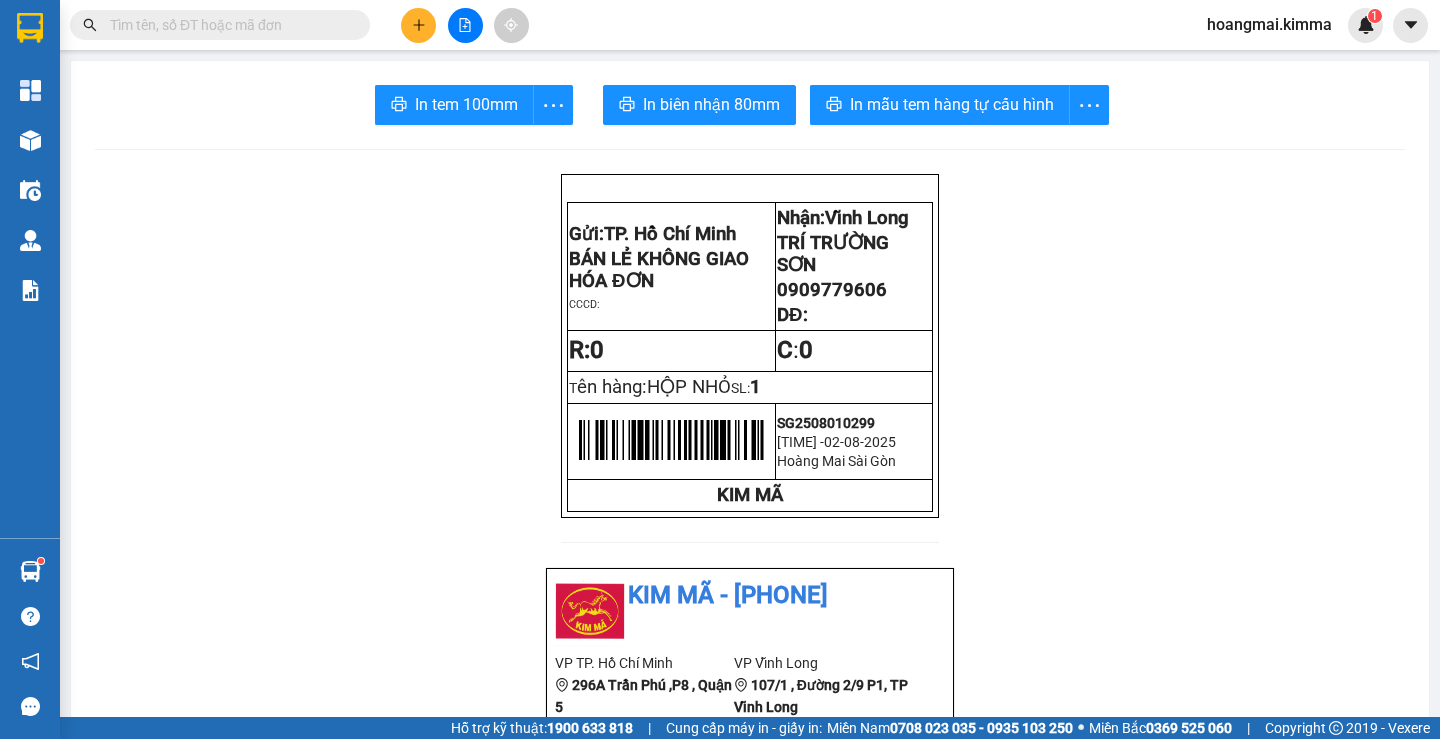 click at bounding box center [465, 25] 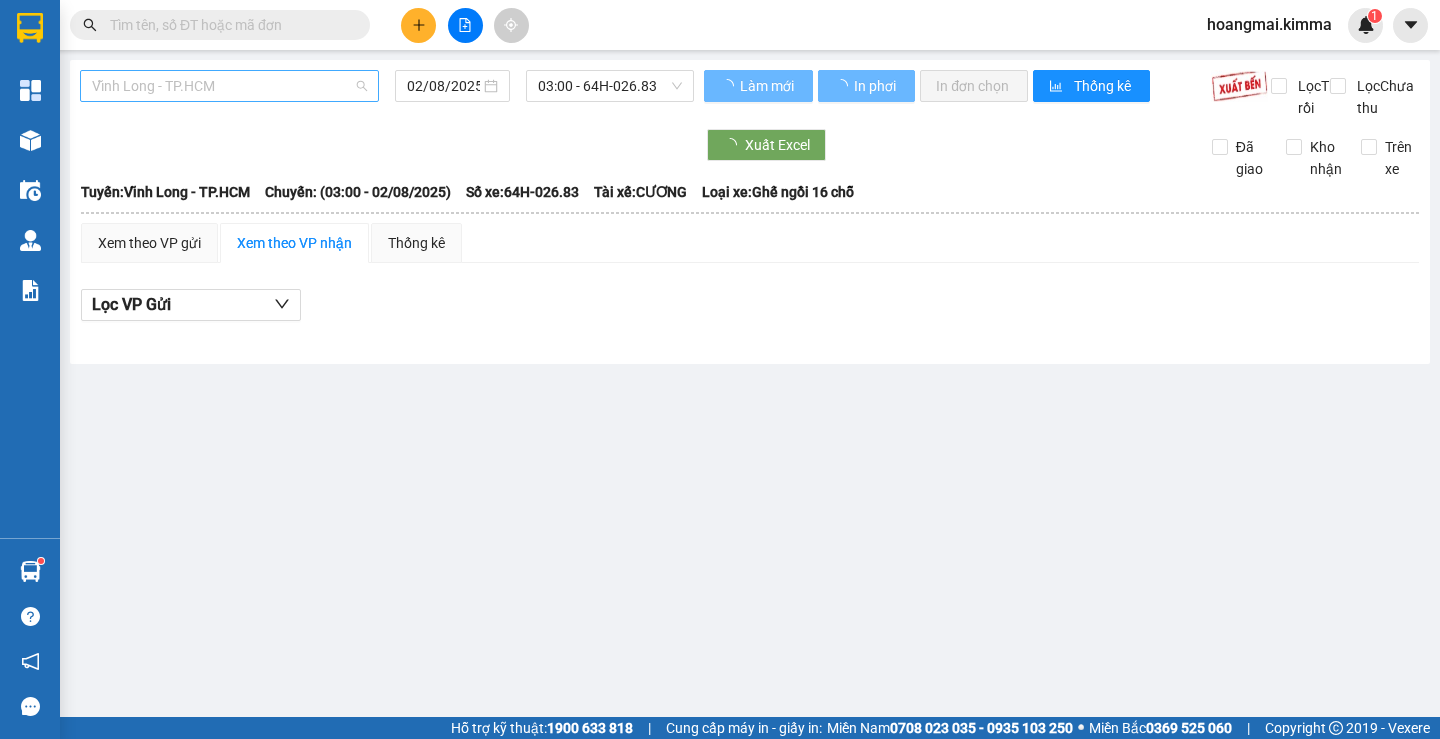 click on "Vĩnh Long - TP.HCM" at bounding box center (229, 86) 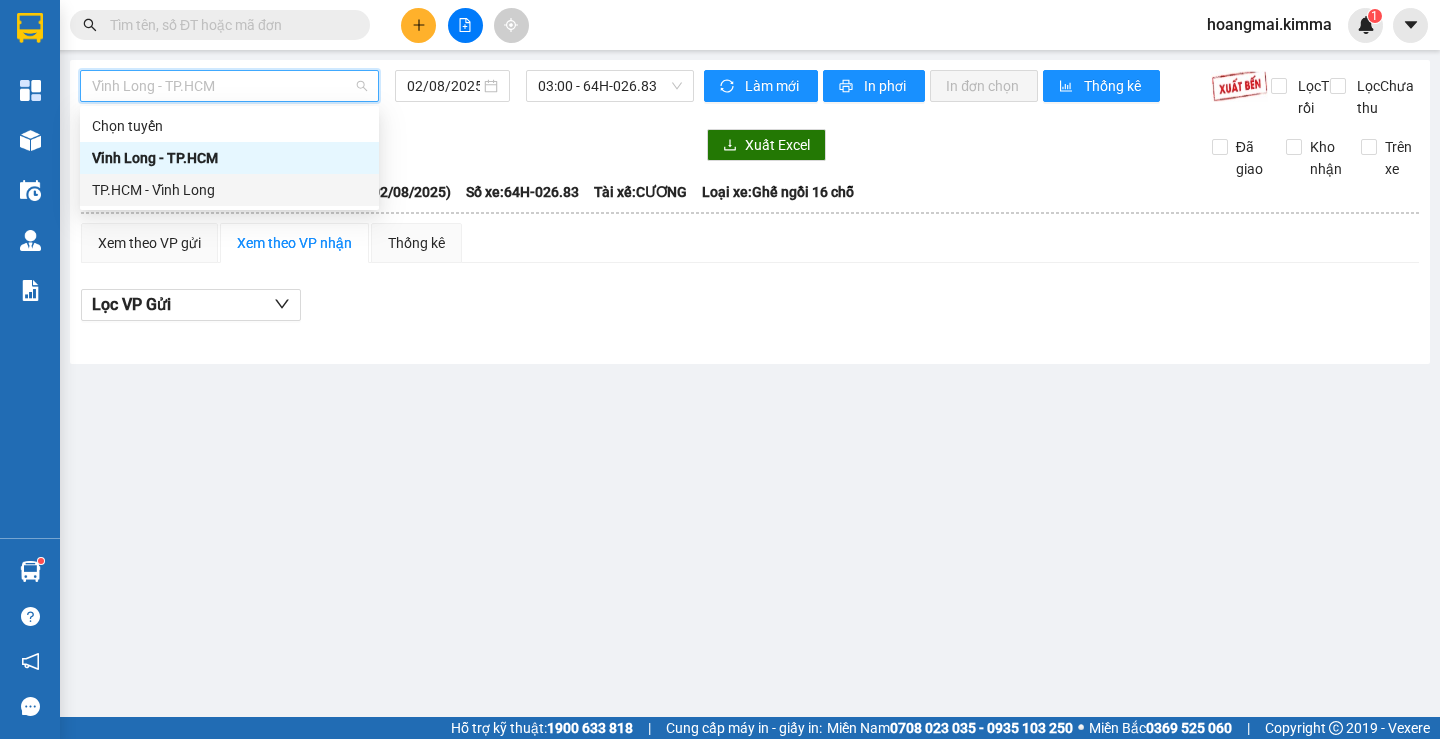 click on "TP.HCM - Vĩnh Long" at bounding box center (229, 190) 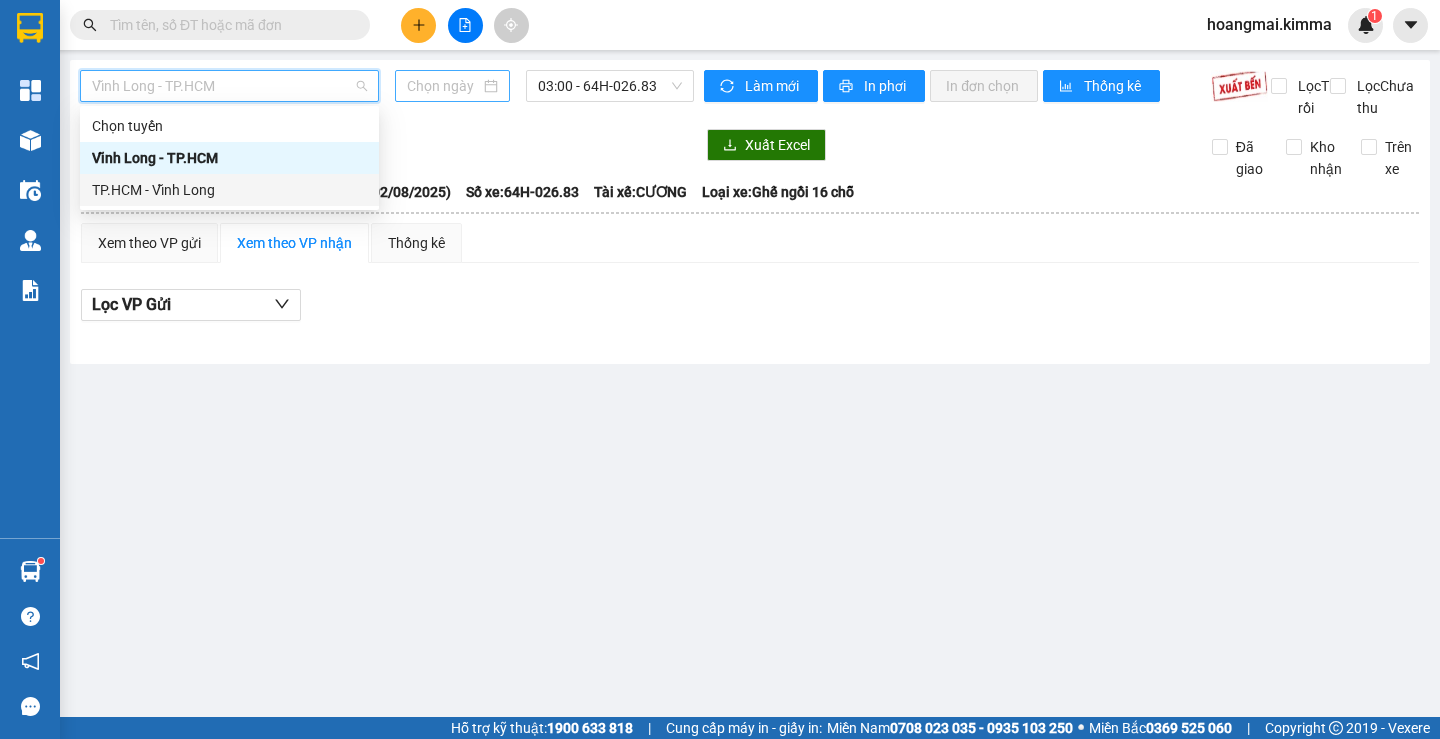 type on "02/08/2025" 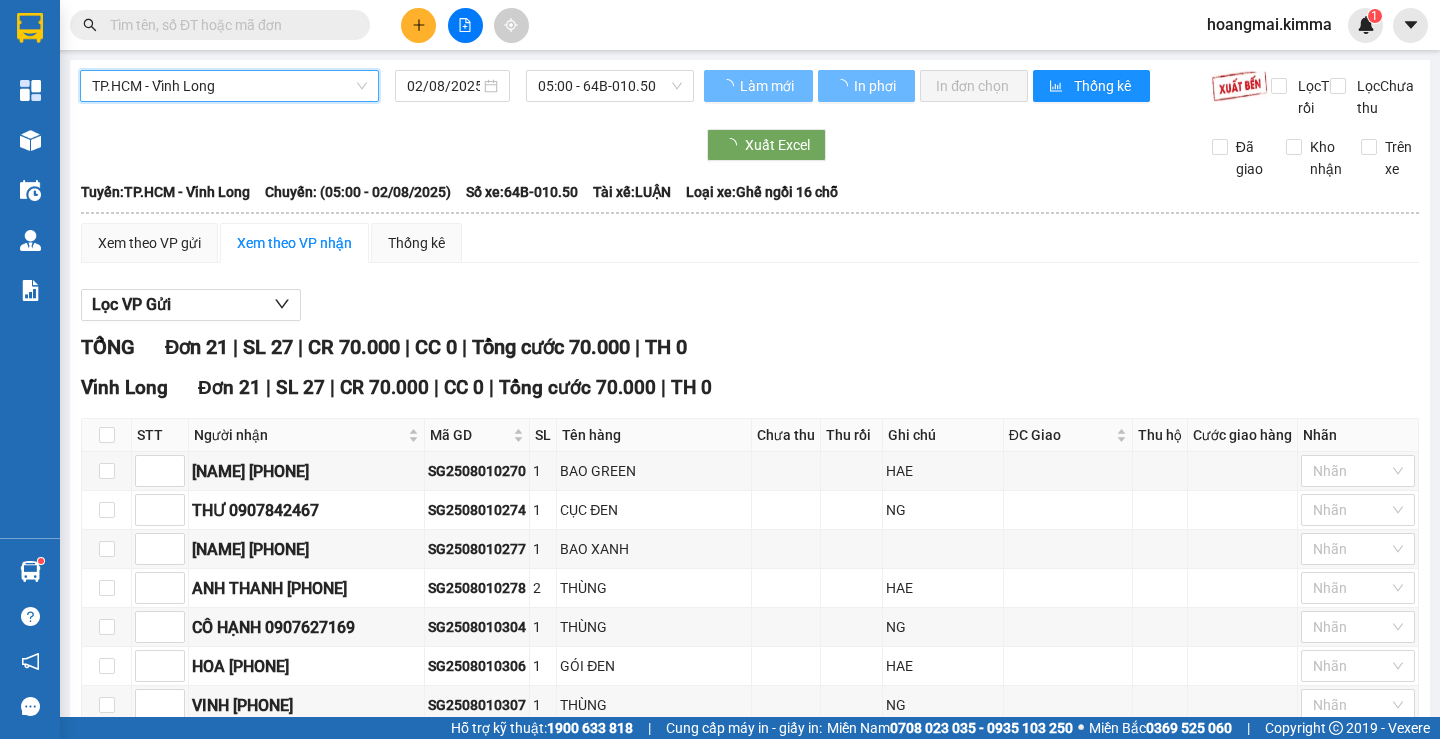 click at bounding box center [228, 25] 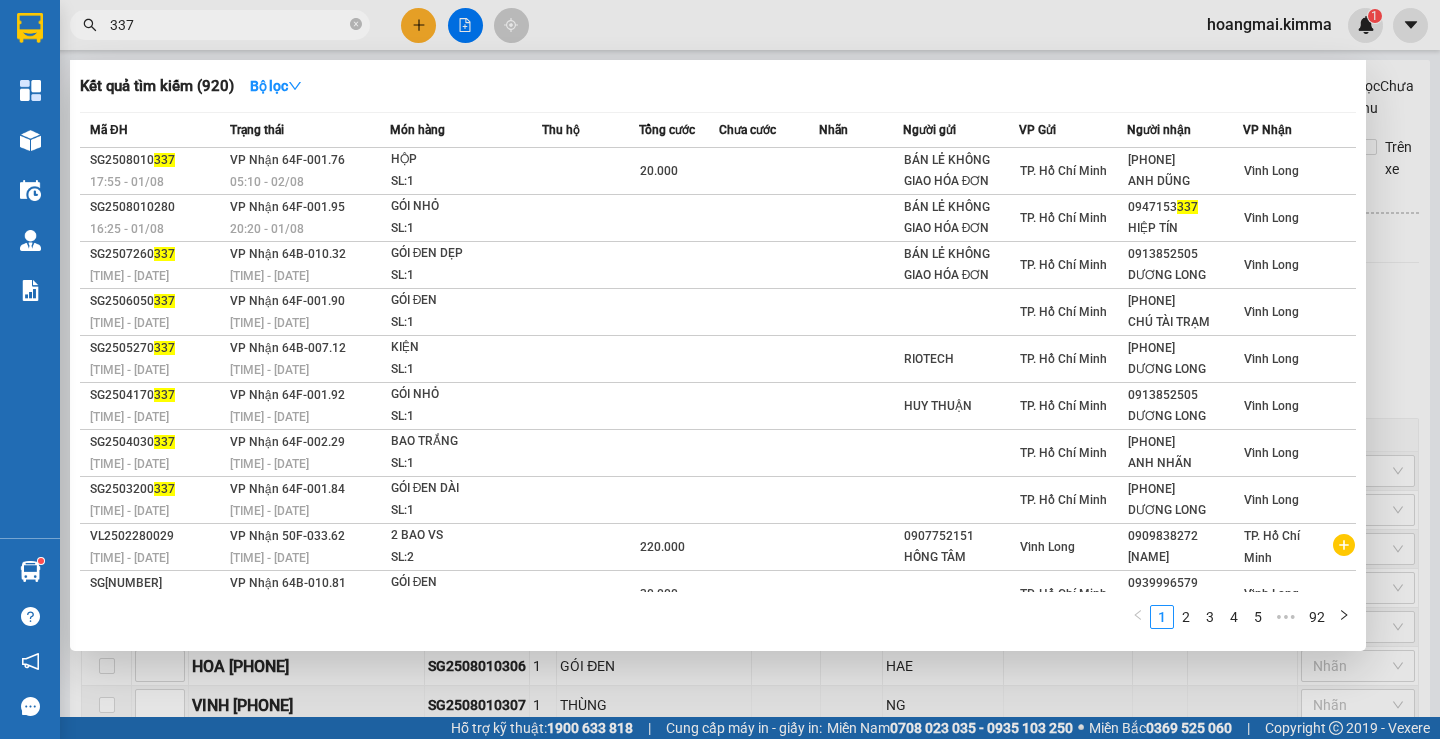 type on "337" 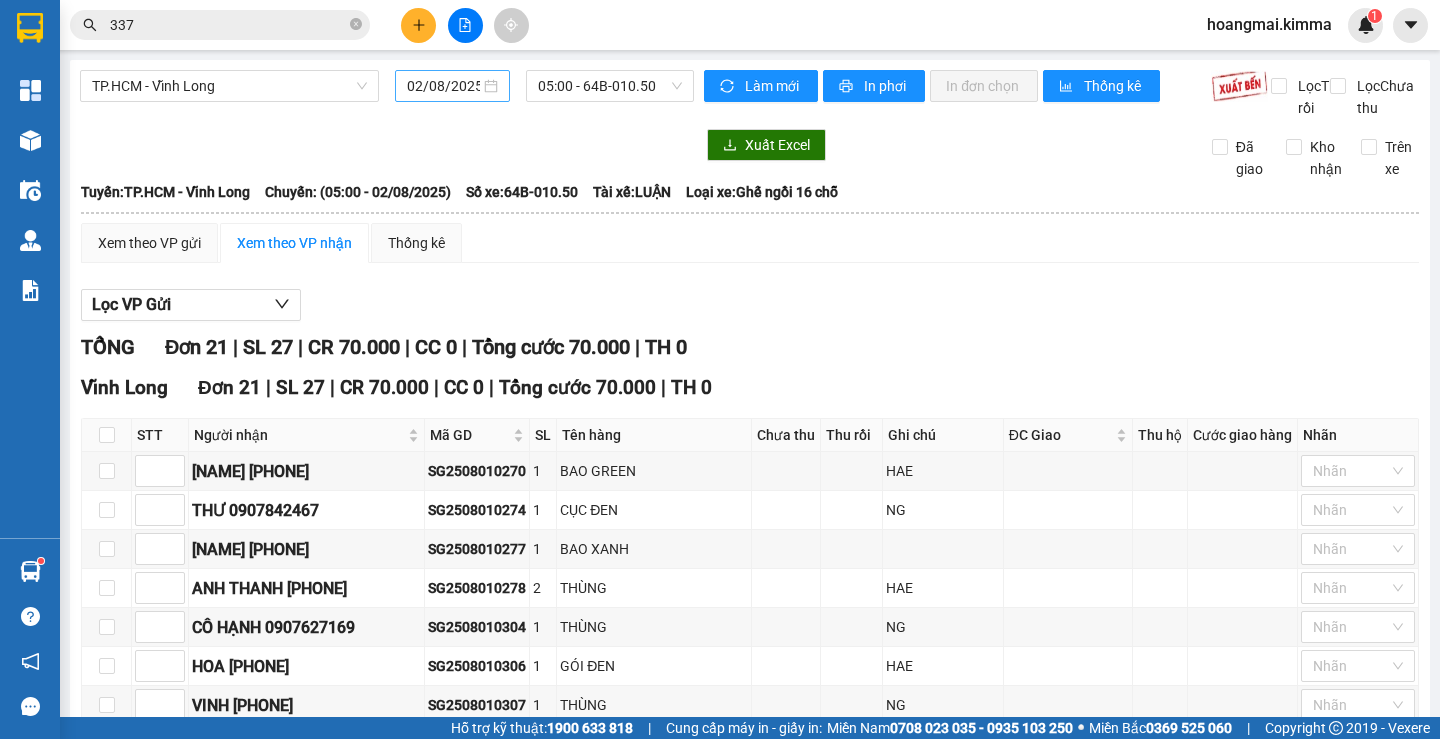click on "02/08/2025" at bounding box center (452, 86) 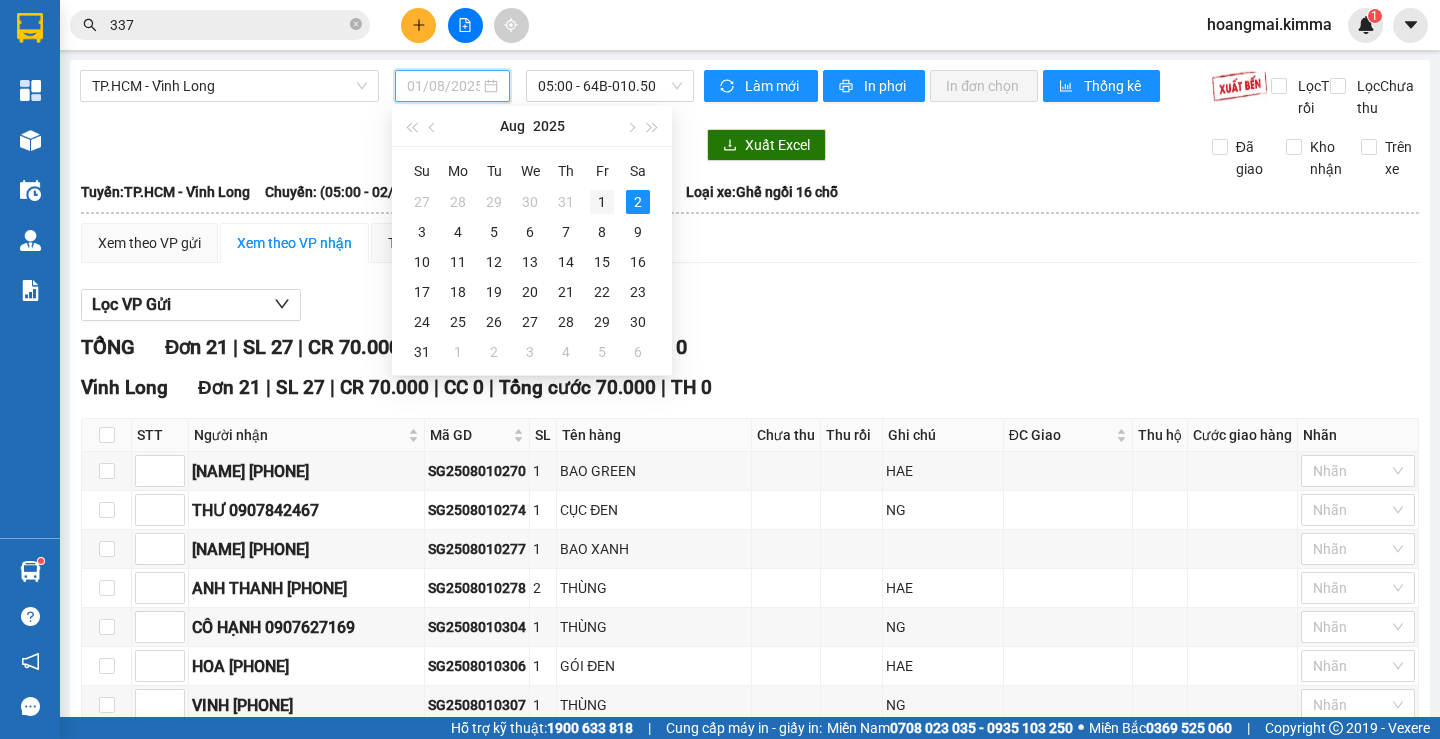 click on "1" at bounding box center [602, 202] 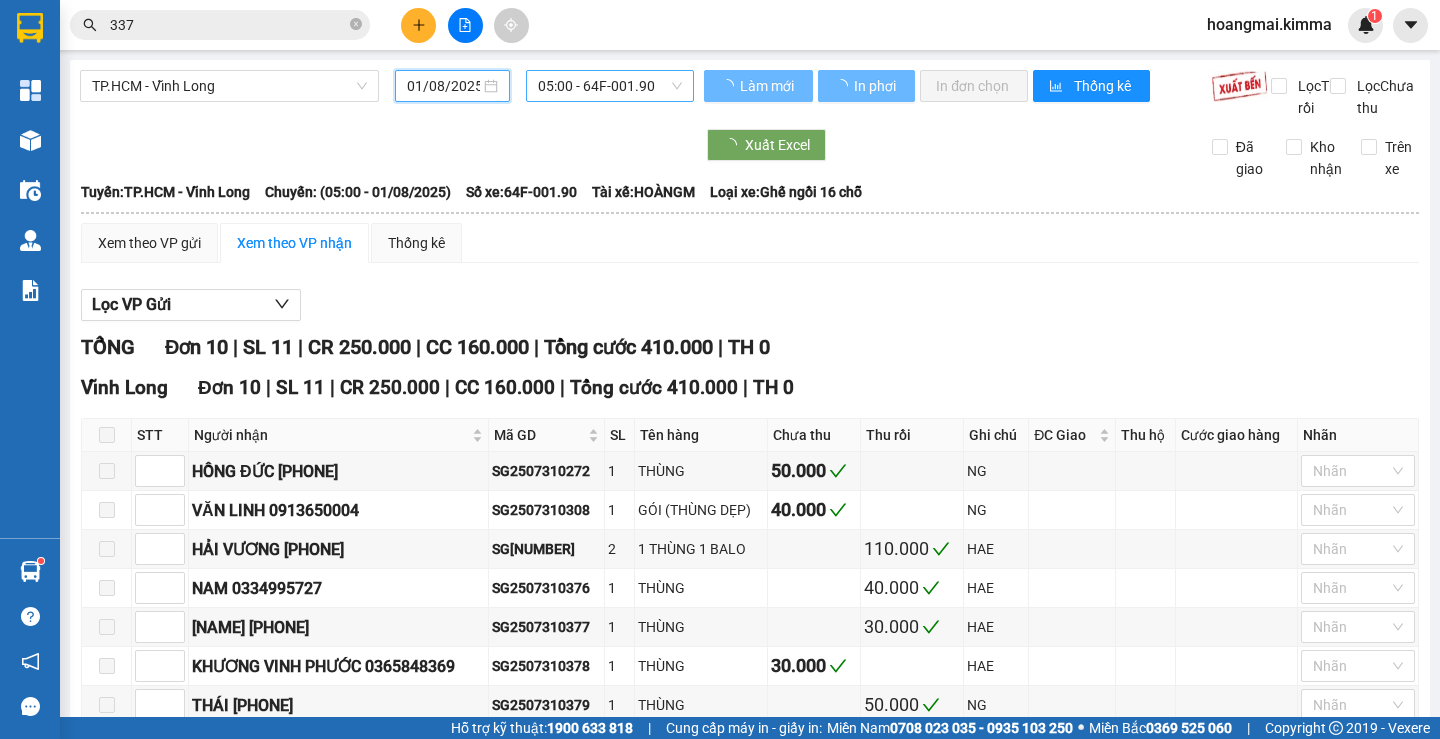 click on "05:00     - 64F-001.90" at bounding box center (610, 86) 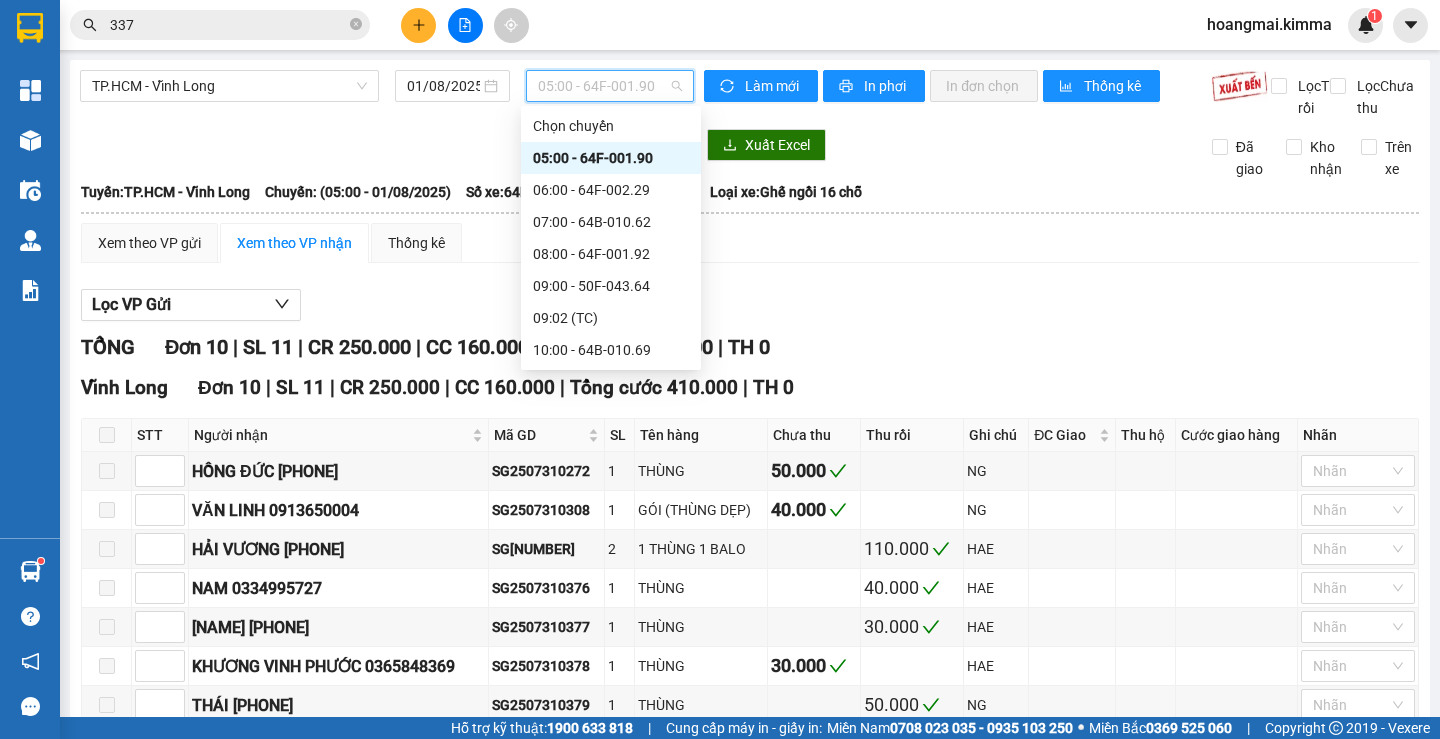 click on "[TIME]   (TC)   - [PLATE]" at bounding box center (611, 1022) 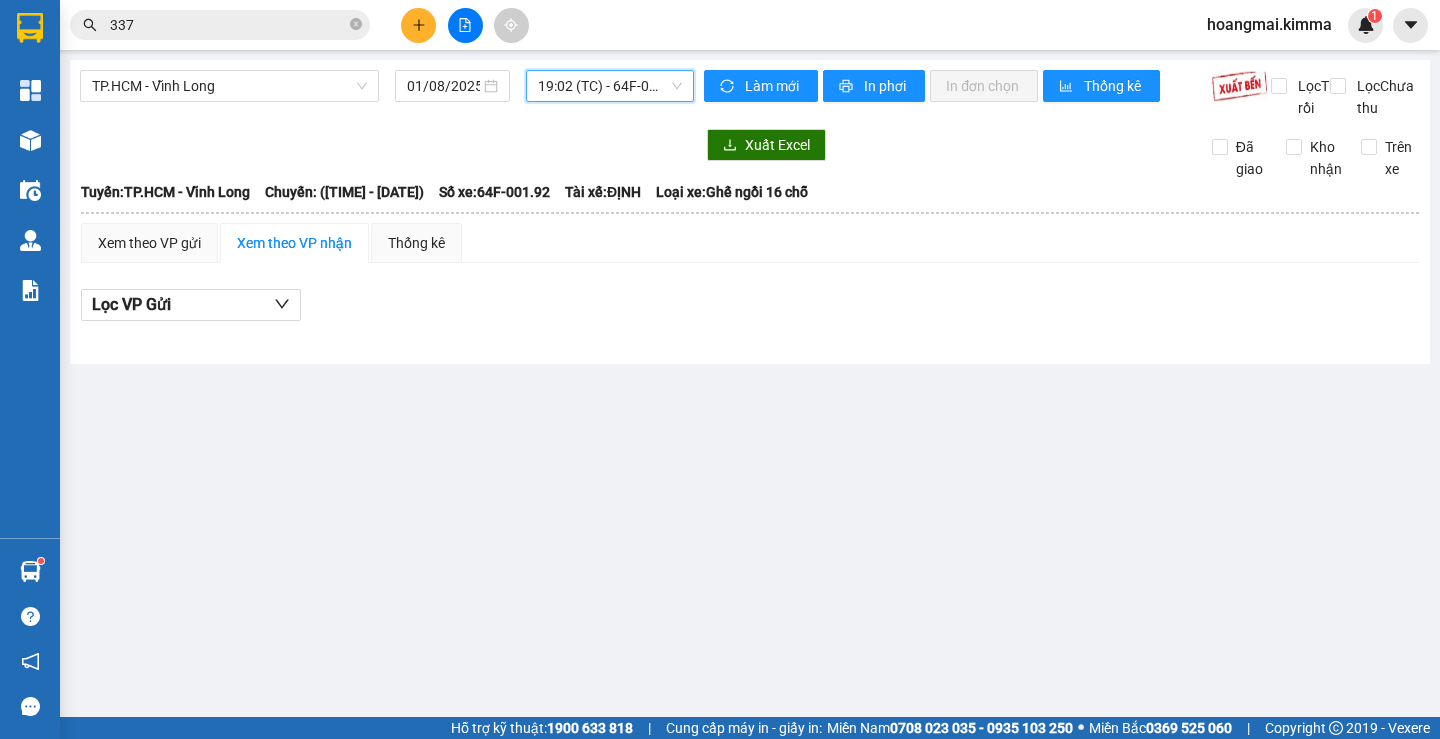 click on "TP.HCM - Vĩnh Long [DATE] [TIME]   (TC)   - [PLATE]  Làm mới In phơi In đơn chọn Thống kê Lọc  Thu rồi Lọc  Chưa thu Xuất Excel Đã giao Kho nhận Trên xe Kim Mã   [PHONE] , [PHONE] , [PHONE]   [NUMBER]-[NUMBER], [STREET] P.[NUMBER], TP Vĩnh Long PHƠI HÀNG [TIME] - [DATE] Tuyến:  TP.HCM - Vĩnh Long Chuyến:   ([TIME] - [DATE]) Tài xế:  [NAME]   Số xe:  [PLATE] Loại xe:  Ghế ngồi 16 chỗ Tuyến:  TP.HCM - Vĩnh Long Chuyến:   ([TIME] - [DATE]) Số xe:  [PLATE] Tài xế:  [NAME] Loại xe:  Ghế ngồi 16 chỗ Xem theo VP gửi Xem theo VP nhận Thống kê Lọc VP Gửi Thu rồi :   0  VNĐ Chưa thu :   0  VNĐ Thu hộ:  0  VNĐ KIM MÃ - [PHONE]   [PHONE] , [PHONE] , [PHONE]   [NUMBER]-[NUMBER], [STREET] P.[NUMBER], TP Vĩnh Long PHƠI HÀNG Vĩnh Long  -  [TIME] - [DATE] Tuyến:  TP.HCM - Vĩnh Long Chuyến:   ([TIME] - [DATE]) Tài xế:  [NAME]   Số xe:  [PLATE]   Loại xe:  STT Mã GD SL :" at bounding box center [750, 212] 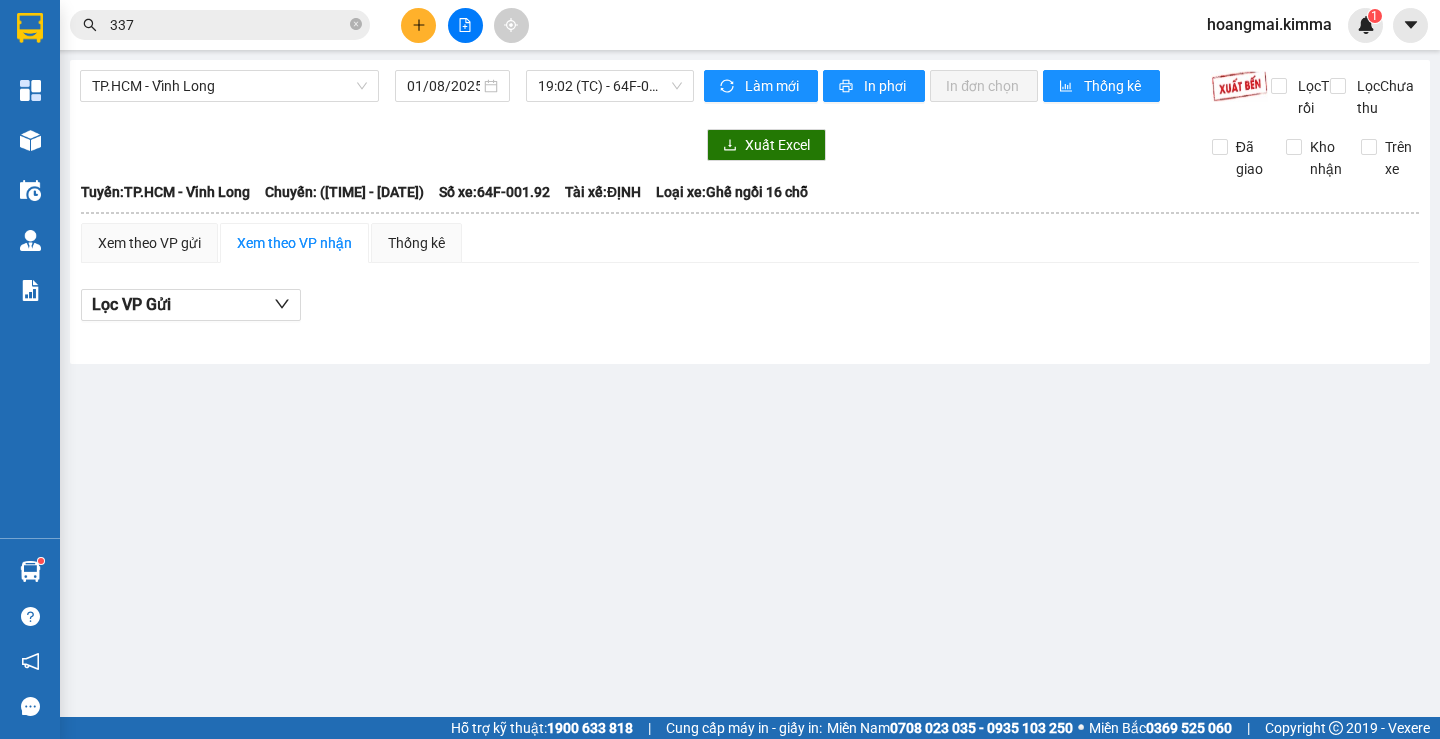 click on "TP.HCM - Vĩnh Long [DATE] [TIME]   (TC)   - [PLATE]" at bounding box center [387, 94] 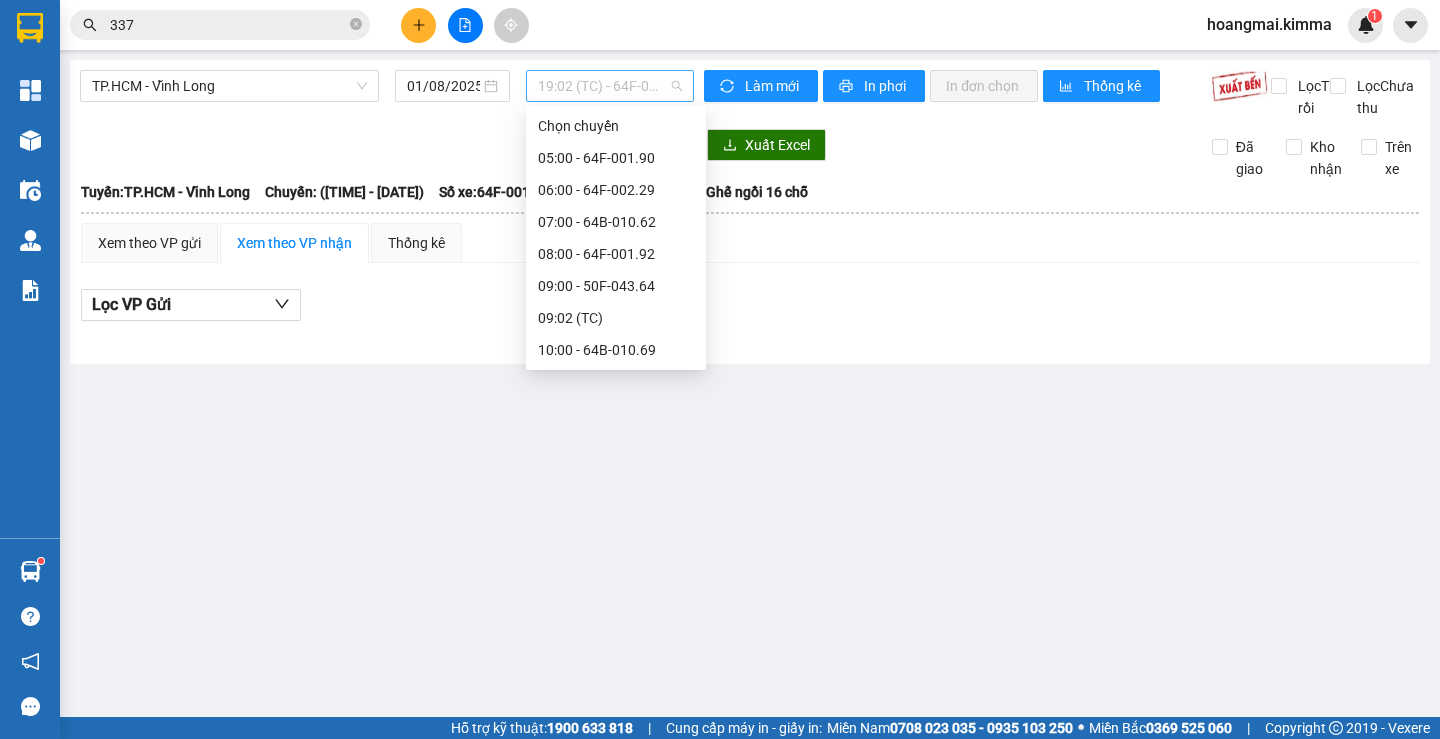 click on "[TIME]   (TC)   - [PLATE]" at bounding box center (610, 86) 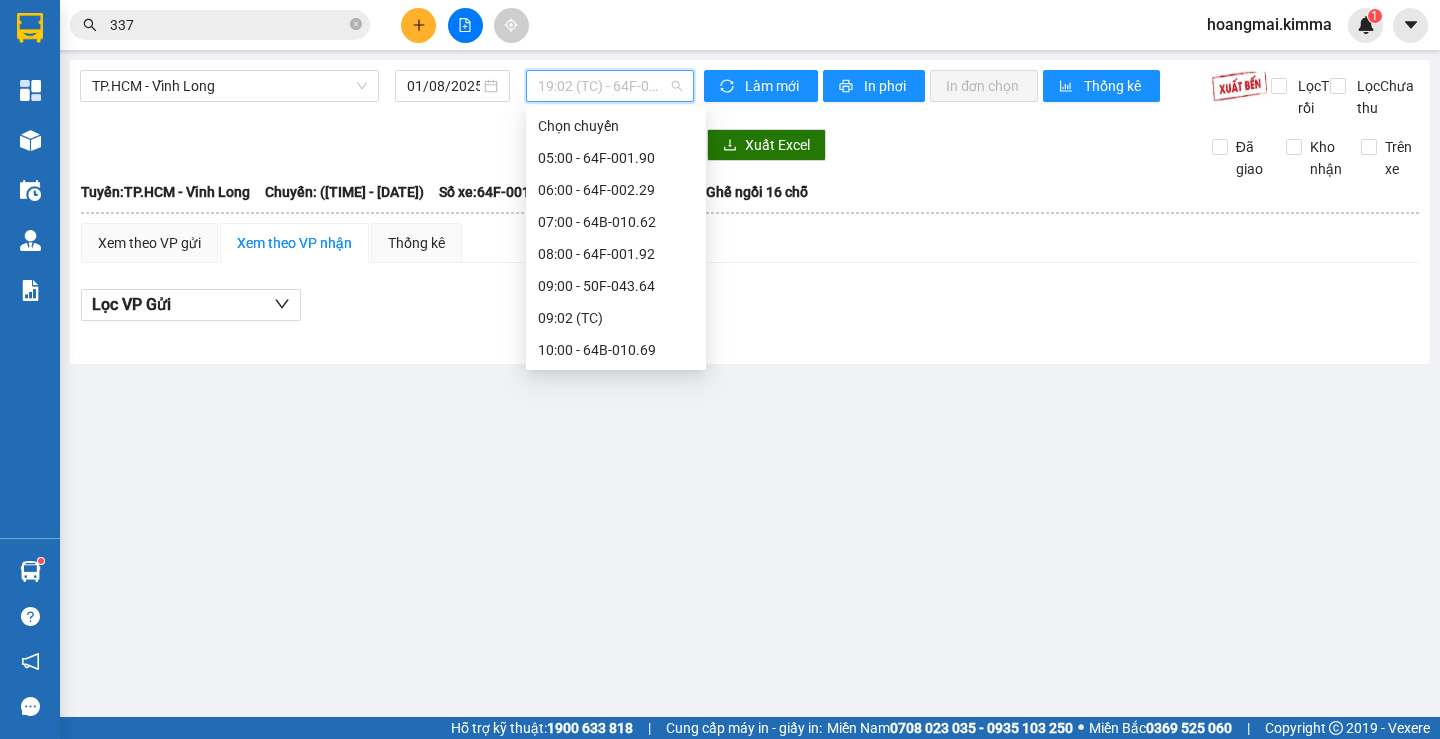 click on "[TIME]     - [PLATE]" at bounding box center (616, 990) 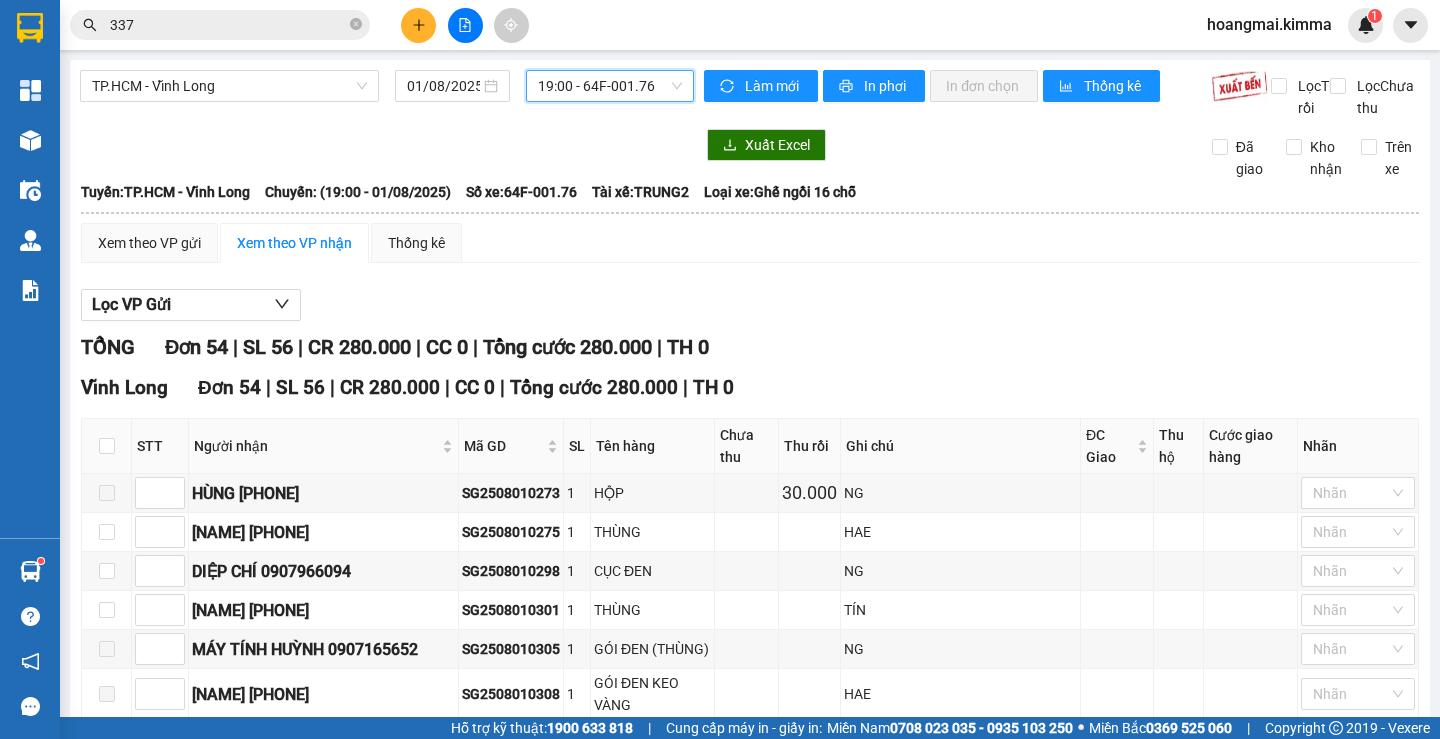 click on "[TIME]     - [PLATE]" at bounding box center [610, 86] 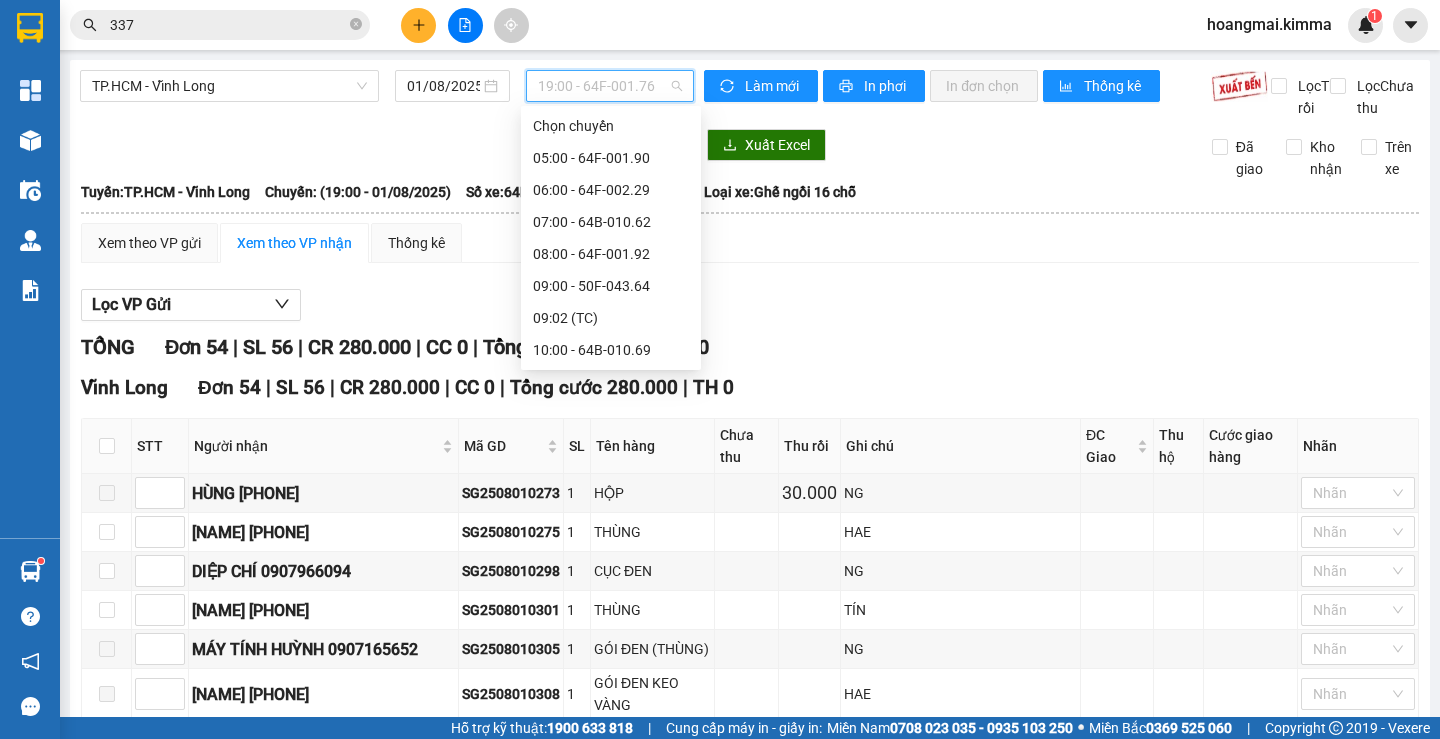 click on "[TIME]   (TC)   - [PLATE]" at bounding box center (611, 958) 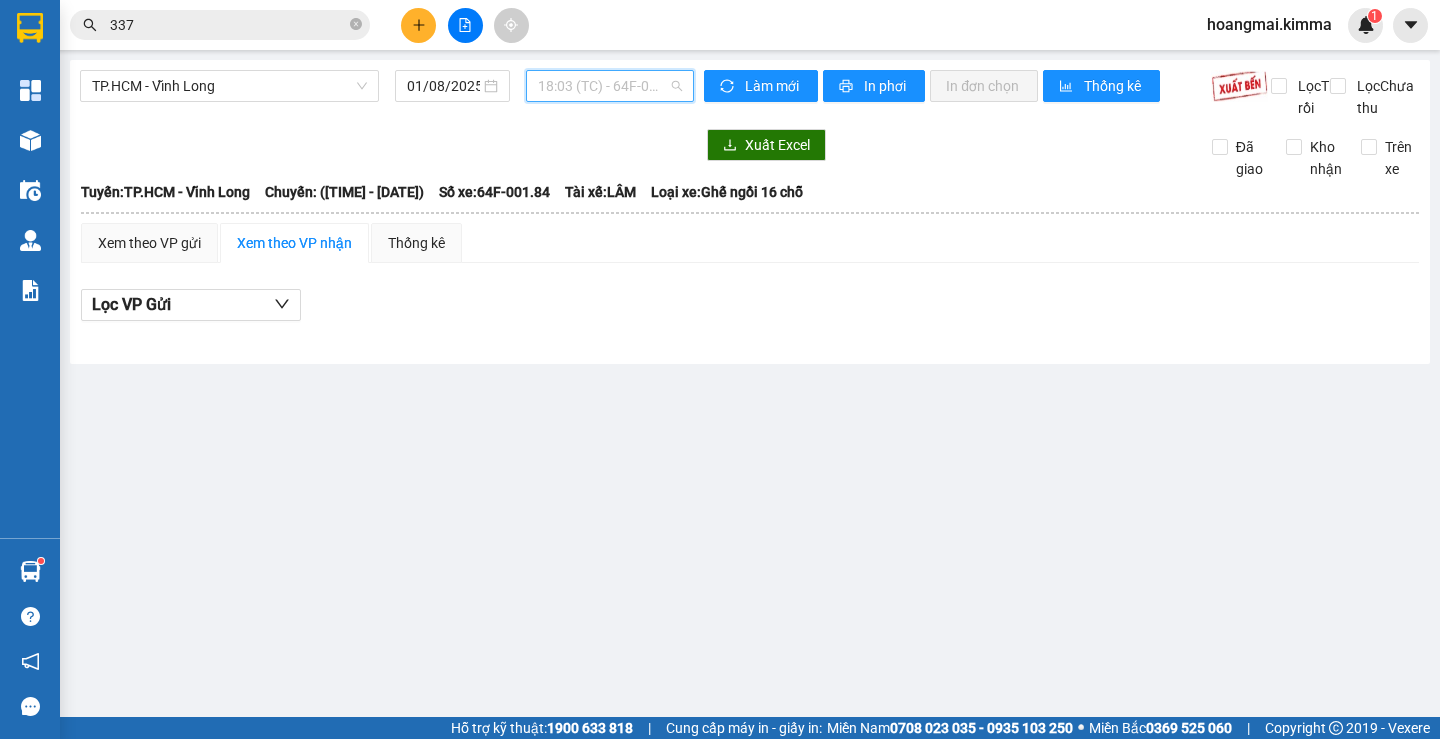 click on "[TIME]   (TC)   - [PLATE]" at bounding box center [610, 86] 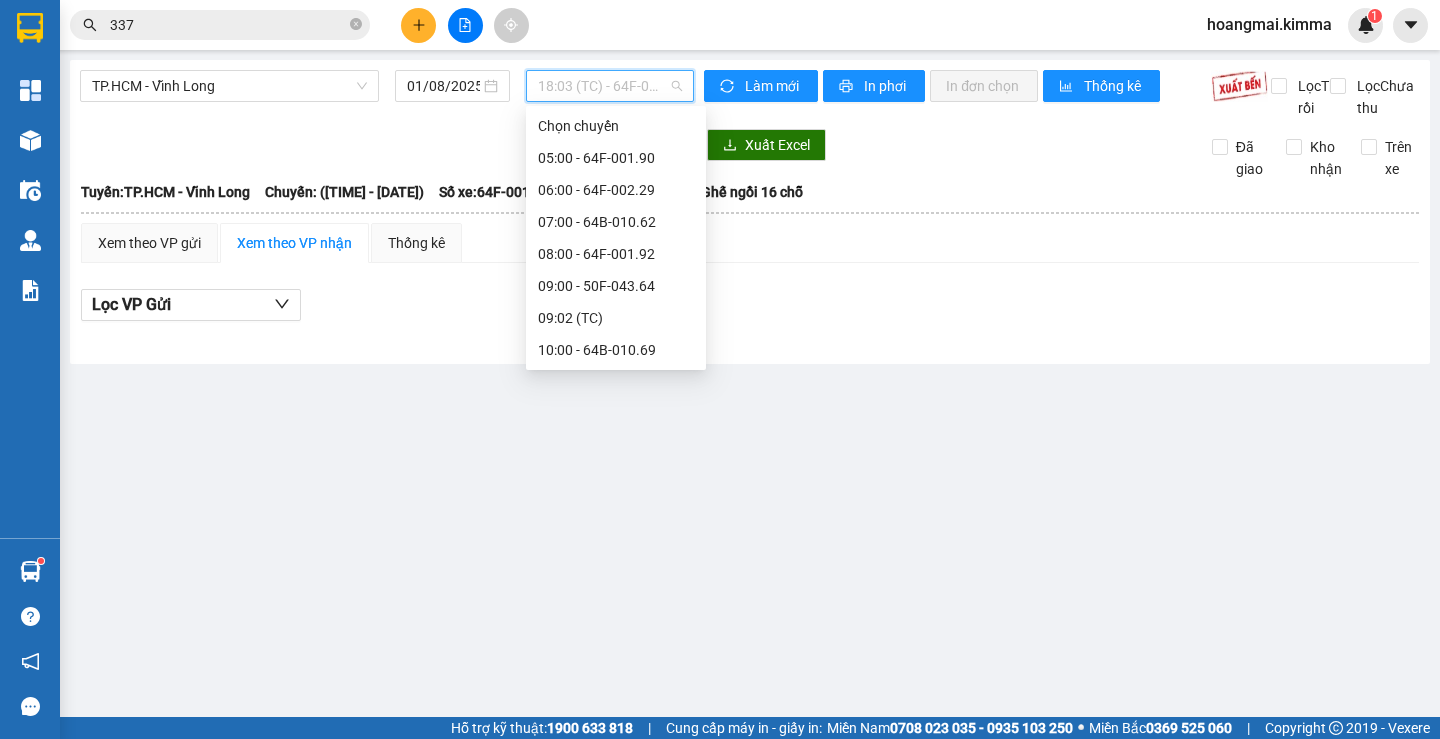 click on "[TIME]   (TC)   - [NUMBER]" at bounding box center (616, 926) 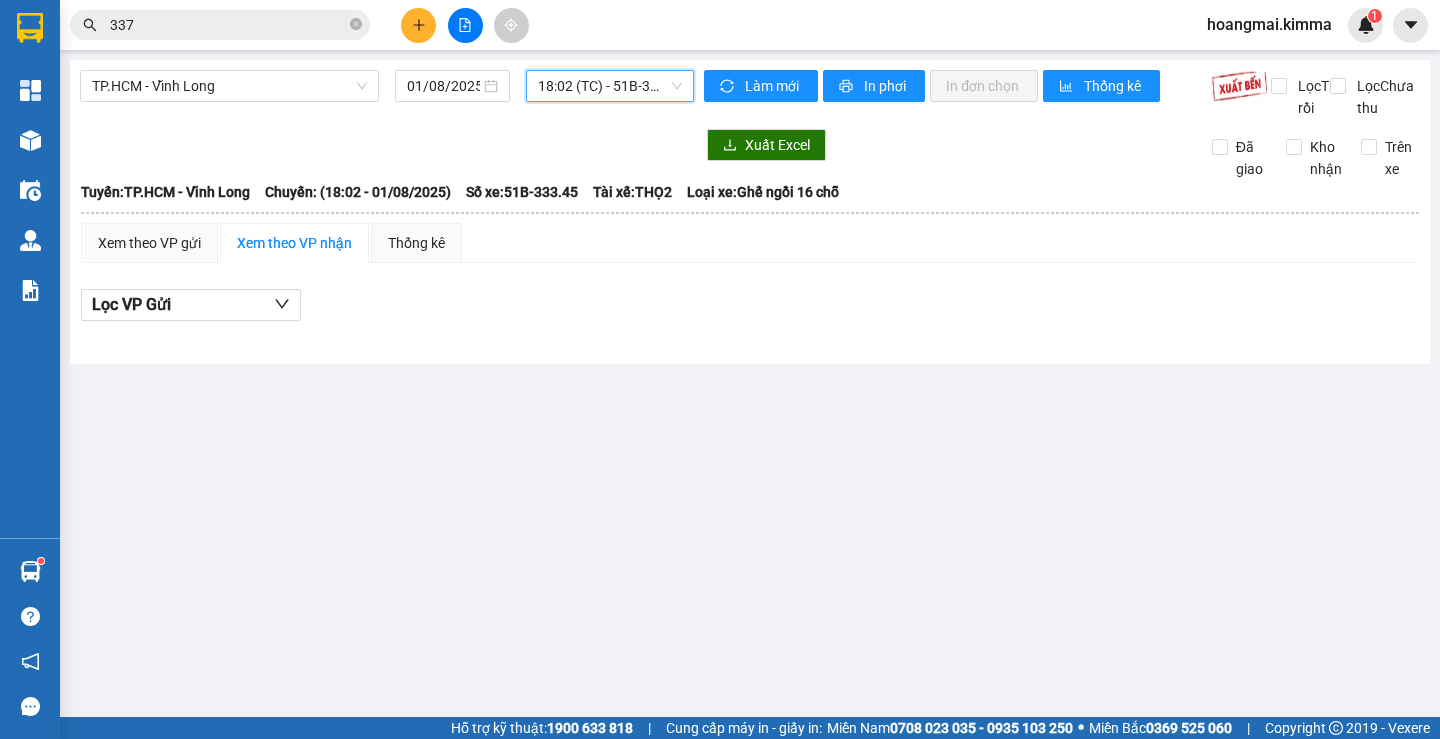 click on "[TIME]   (TC)   - [NUMBER]" at bounding box center (610, 86) 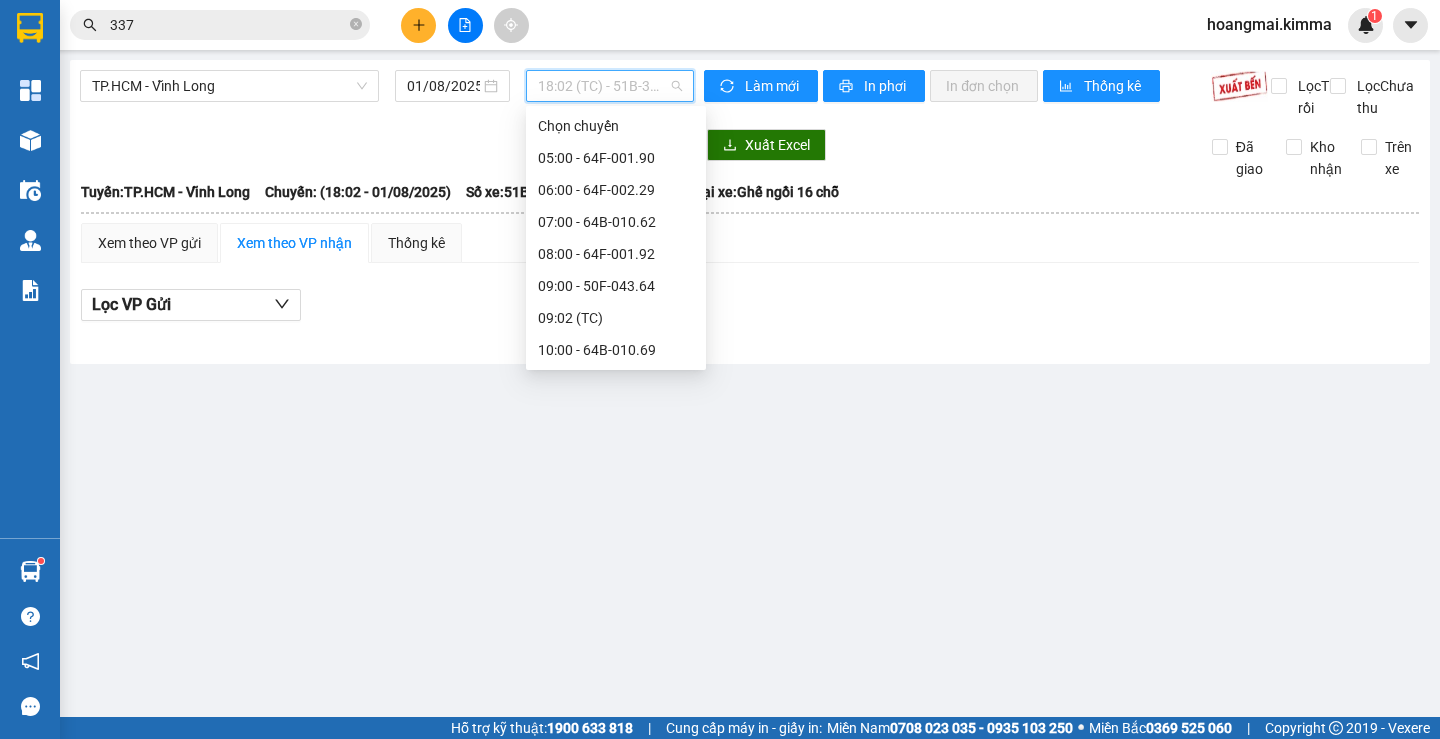 click on "[TIME]     - [PLATE]" at bounding box center [616, 894] 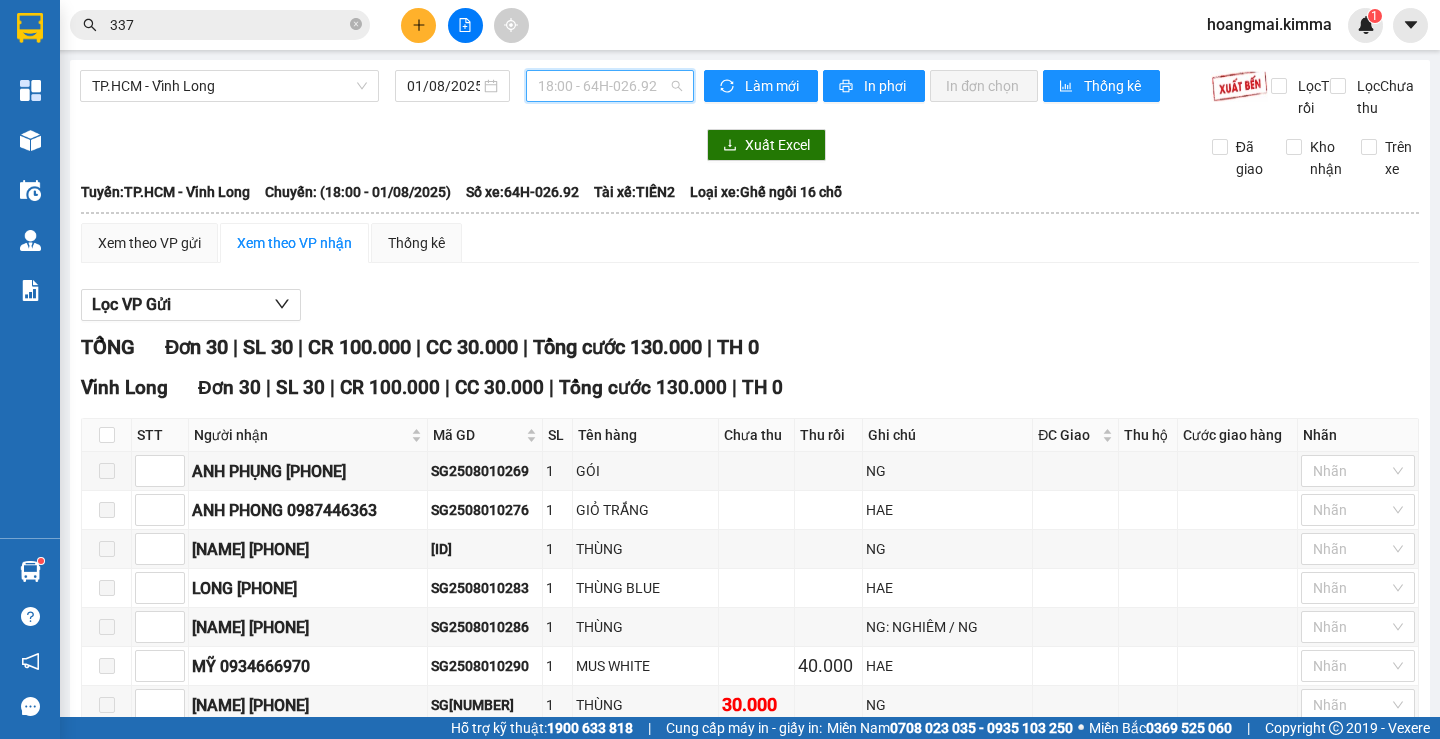 click on "[TIME]     - [PLATE]" at bounding box center [610, 86] 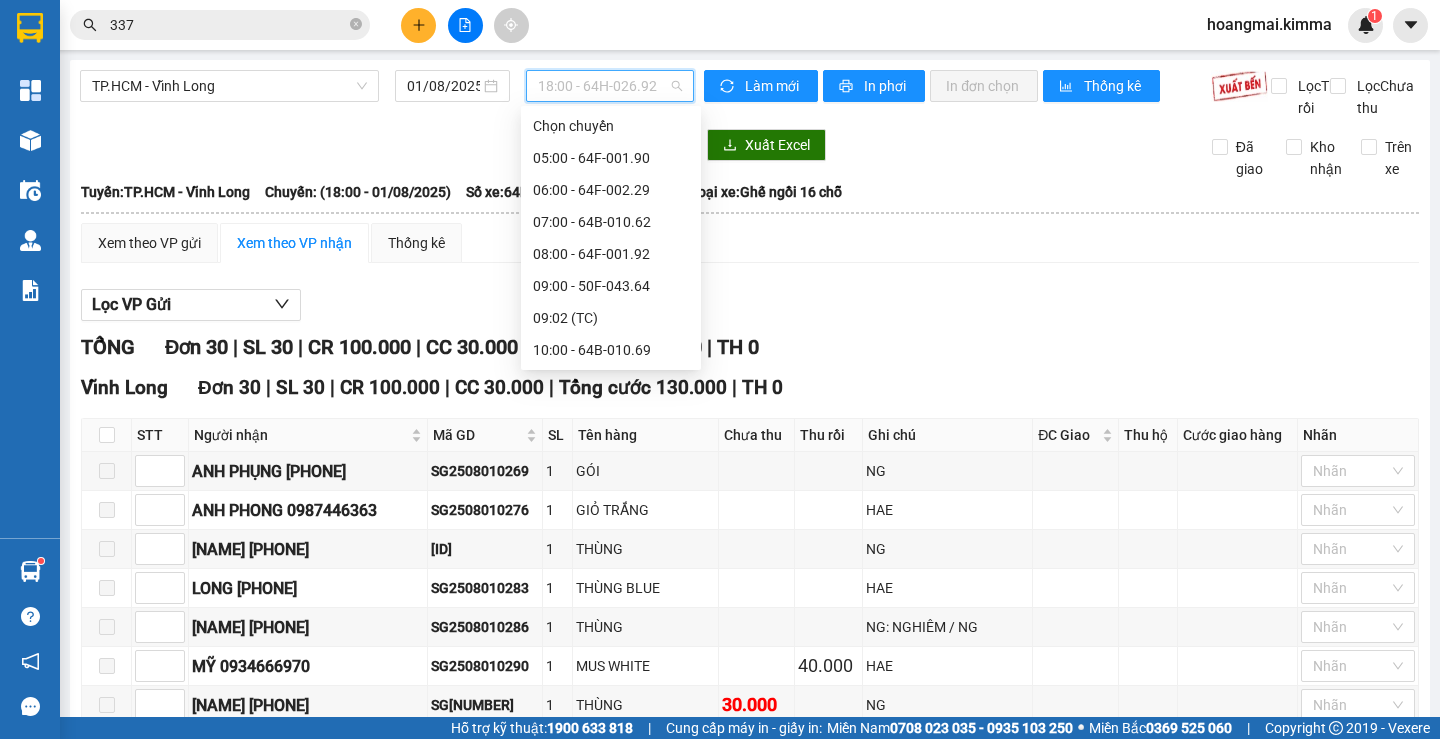 click on "[TIME]     - [PLATE]" at bounding box center (611, 830) 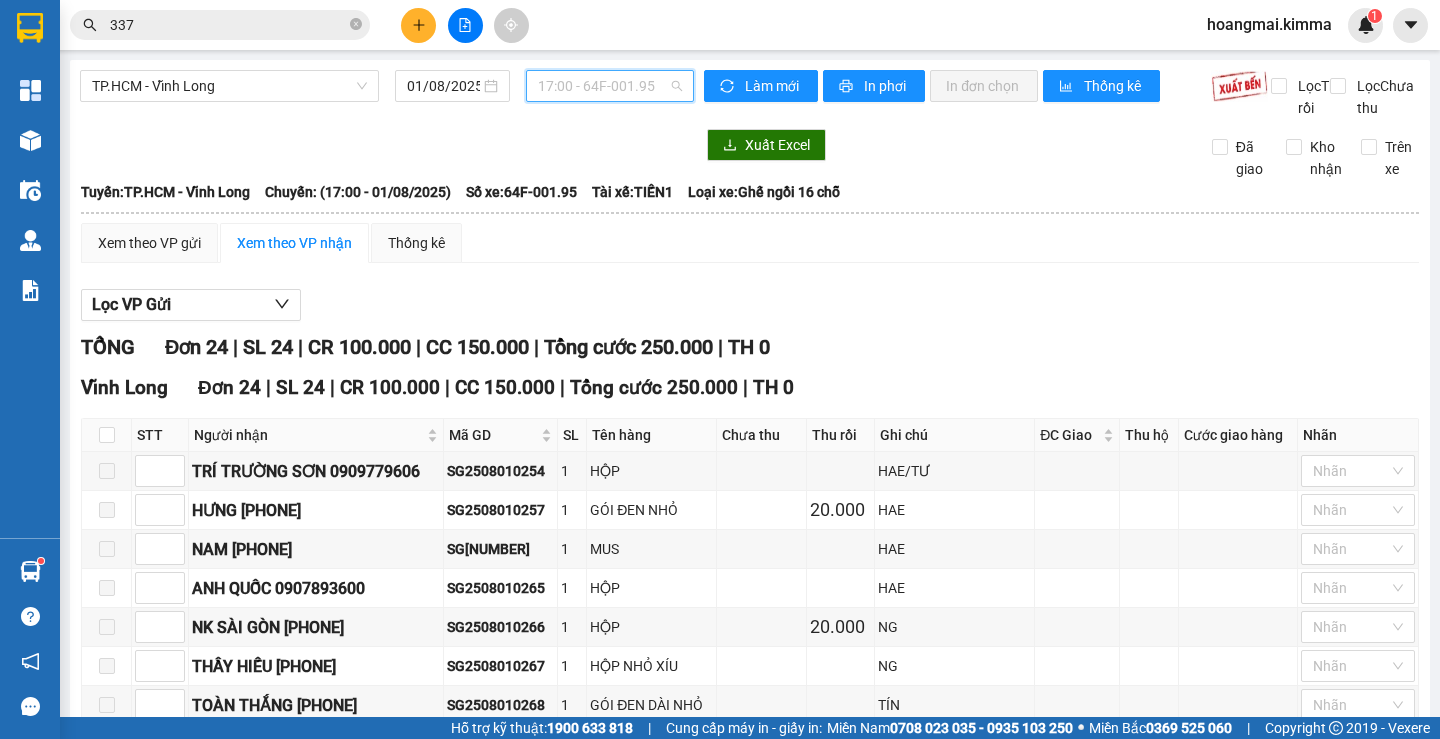 click on "[TIME]     - [PLATE]" at bounding box center (610, 86) 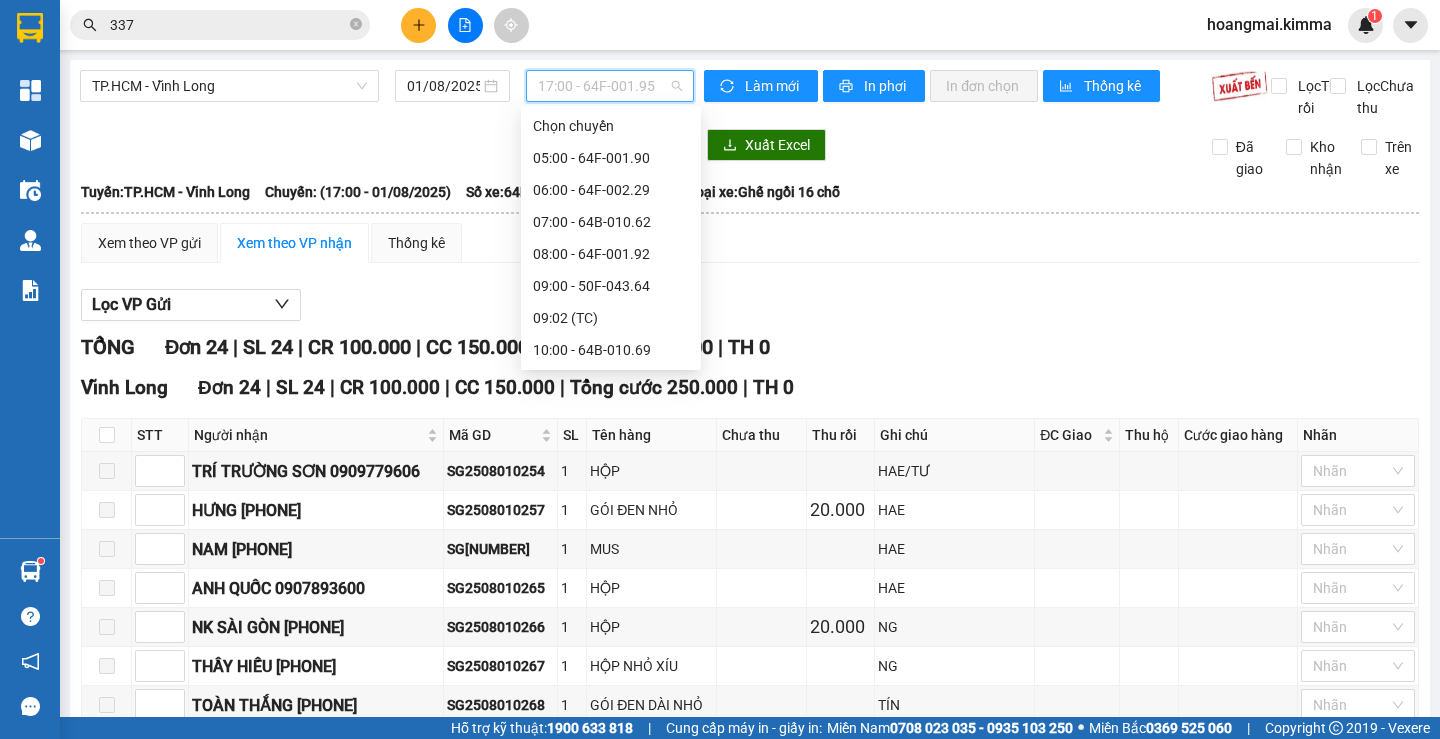 click on "[TIME]   (TC)   - [PLATE]" at bounding box center [611, 798] 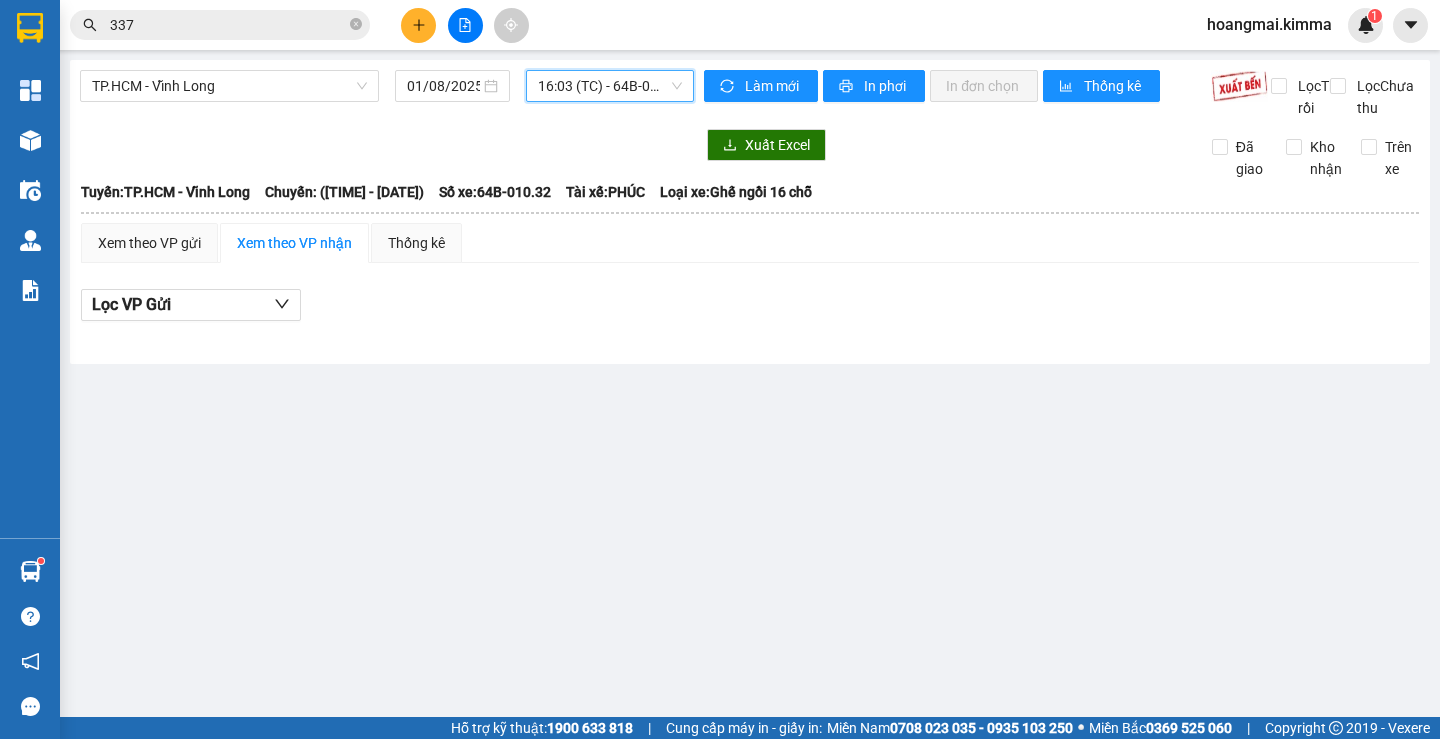 click on "[TIME]   (TC)   - [PLATE]" at bounding box center (610, 86) 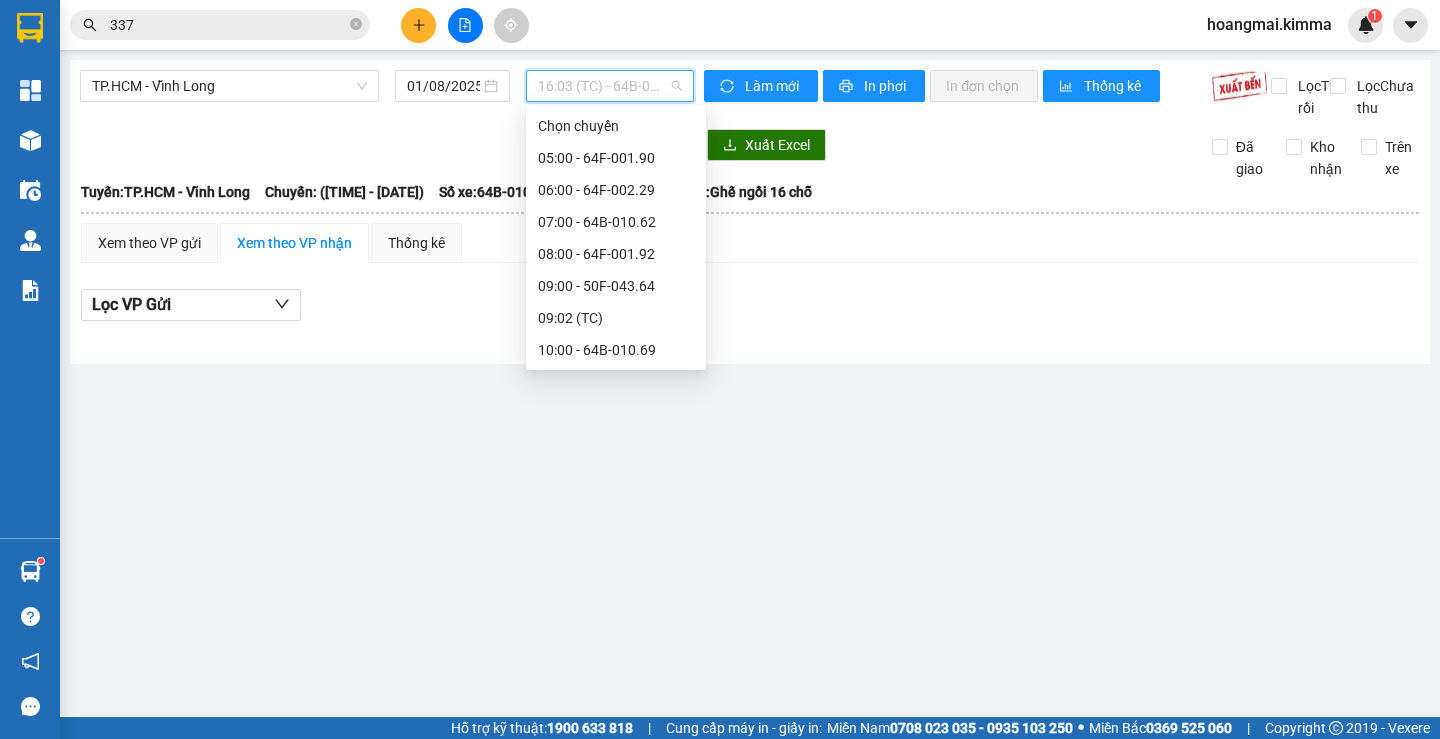 click on "[TIME]     - [PLATE]" at bounding box center (616, 734) 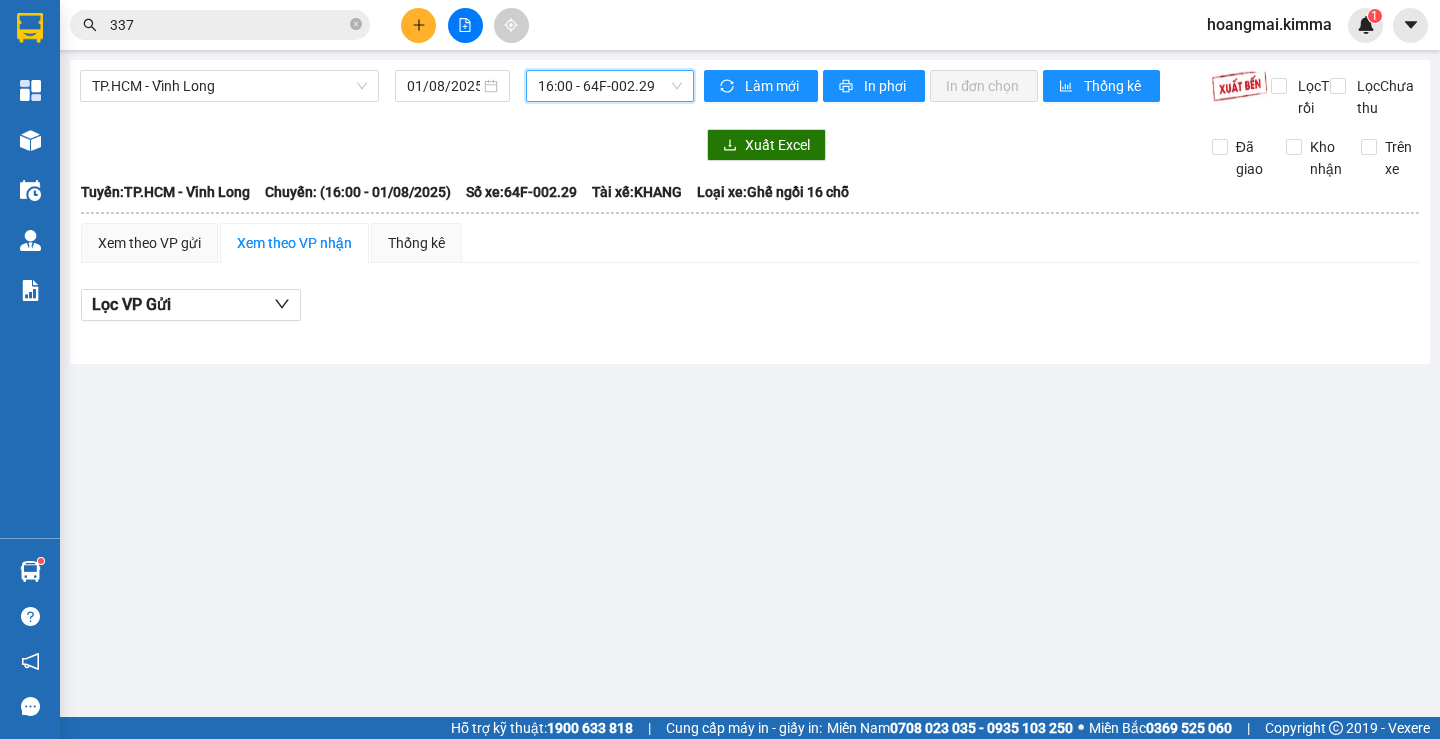 click on "[TIME]     - [PLATE]" at bounding box center (610, 86) 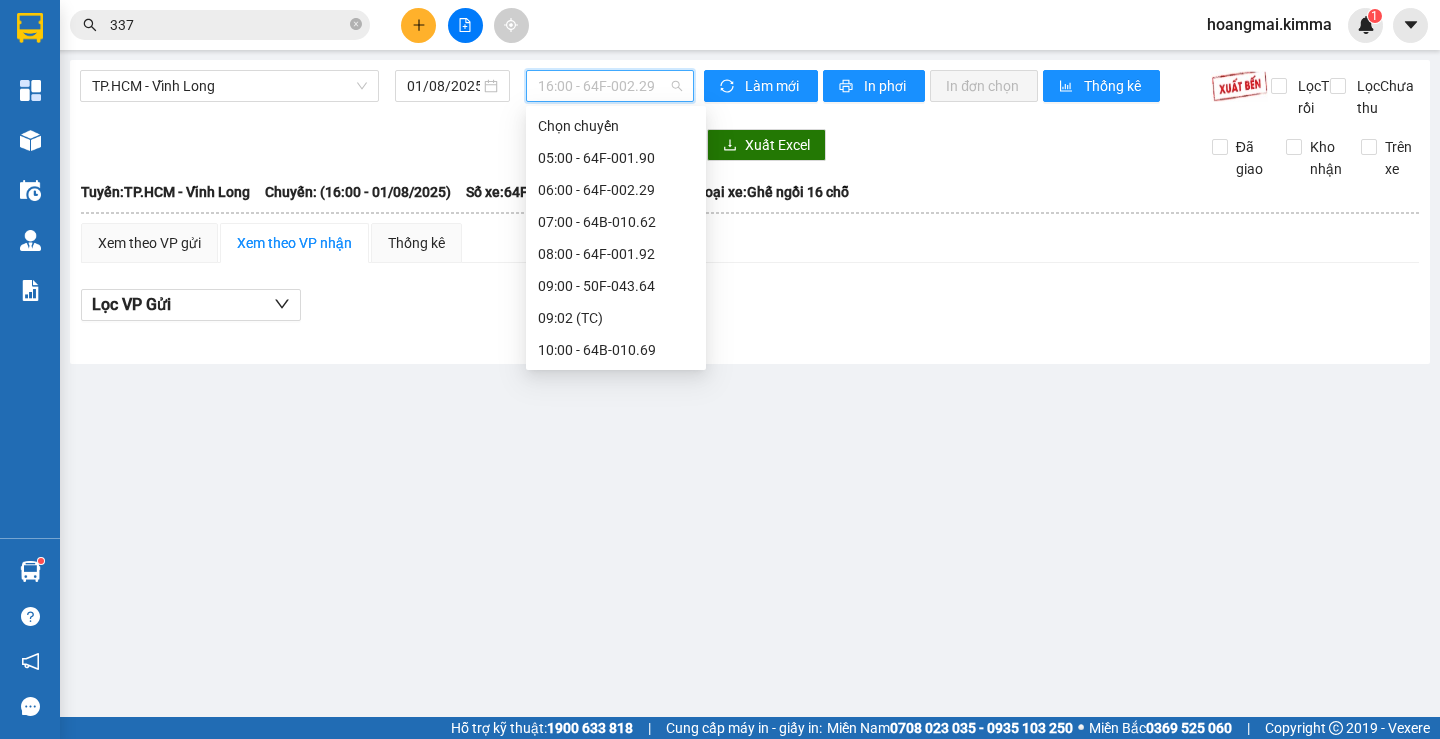 click on "[TIME]   (TC)   - [NUMBER]" at bounding box center [616, 766] 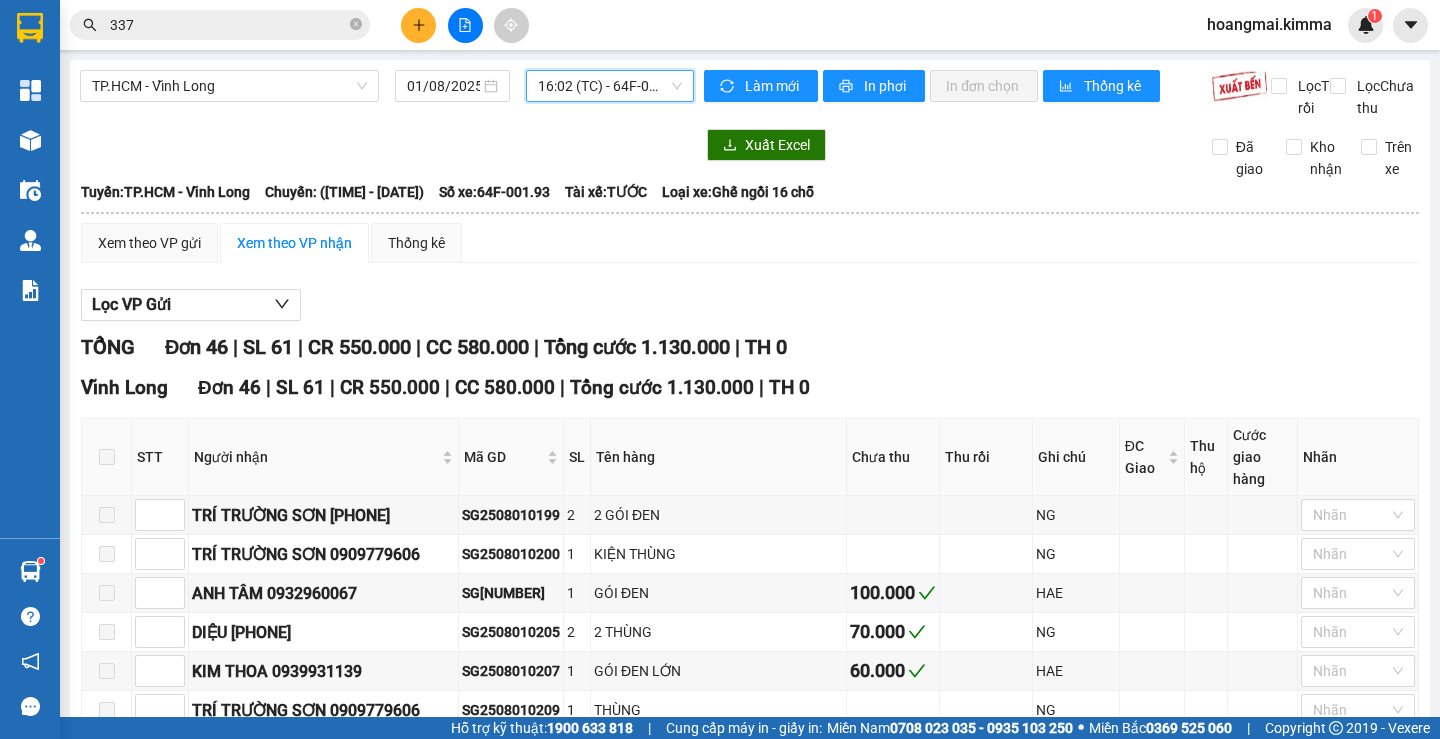 click on "[TIME]   (TC)   - [NUMBER]" at bounding box center [610, 86] 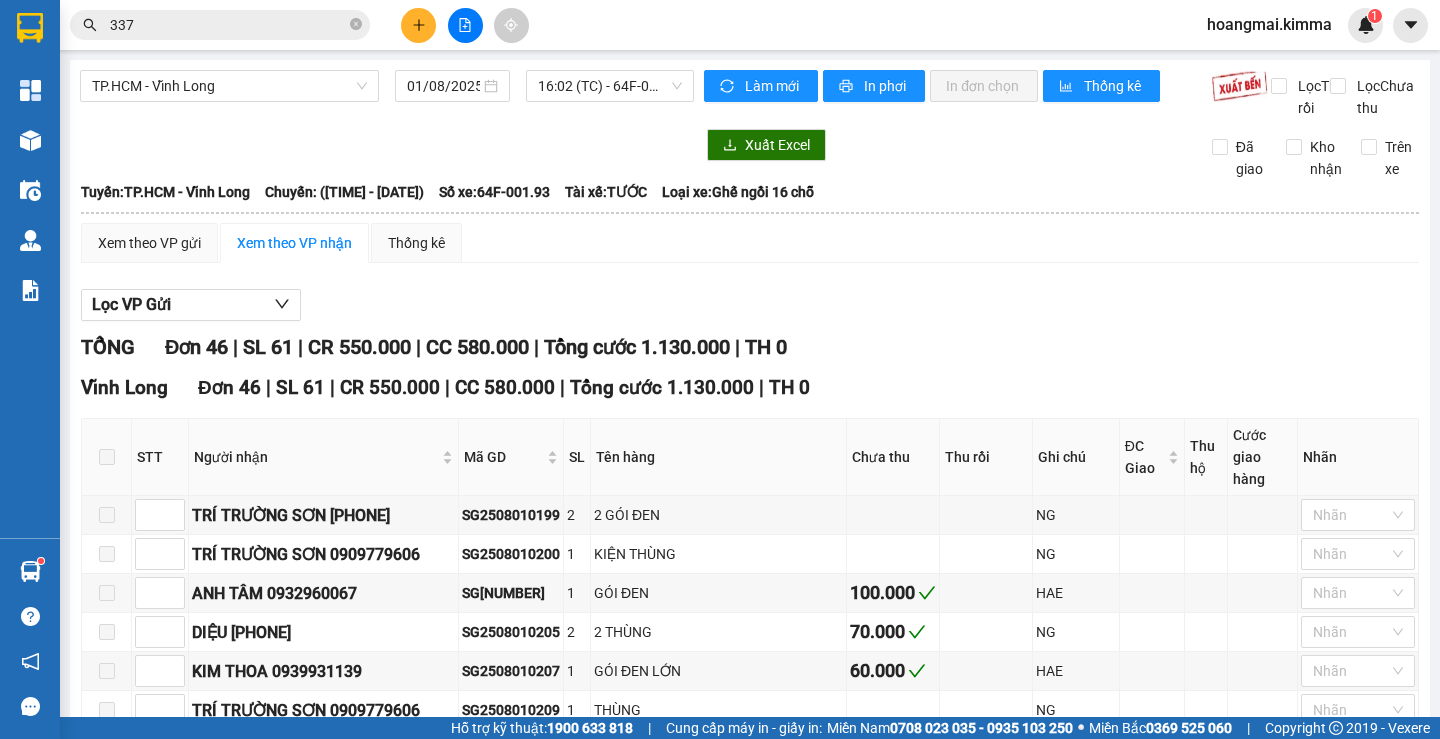 click on "Vĩnh Long Đơn   46 | SL   61 | CR   550.000 | CC   580.000 | Tổng cước   1.130.000 | TH   0" at bounding box center (750, 388) 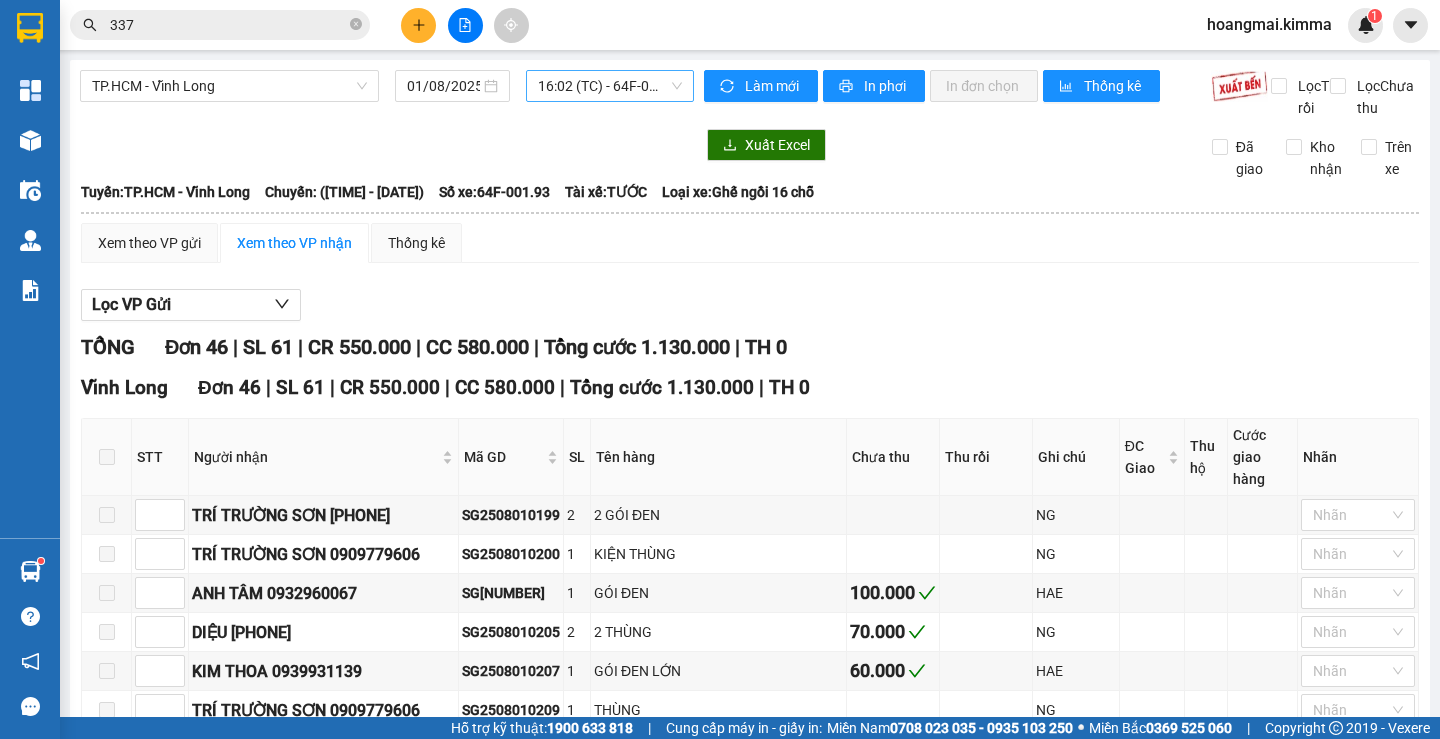 click on "[TIME]   (TC)   - [NUMBER]" at bounding box center [610, 86] 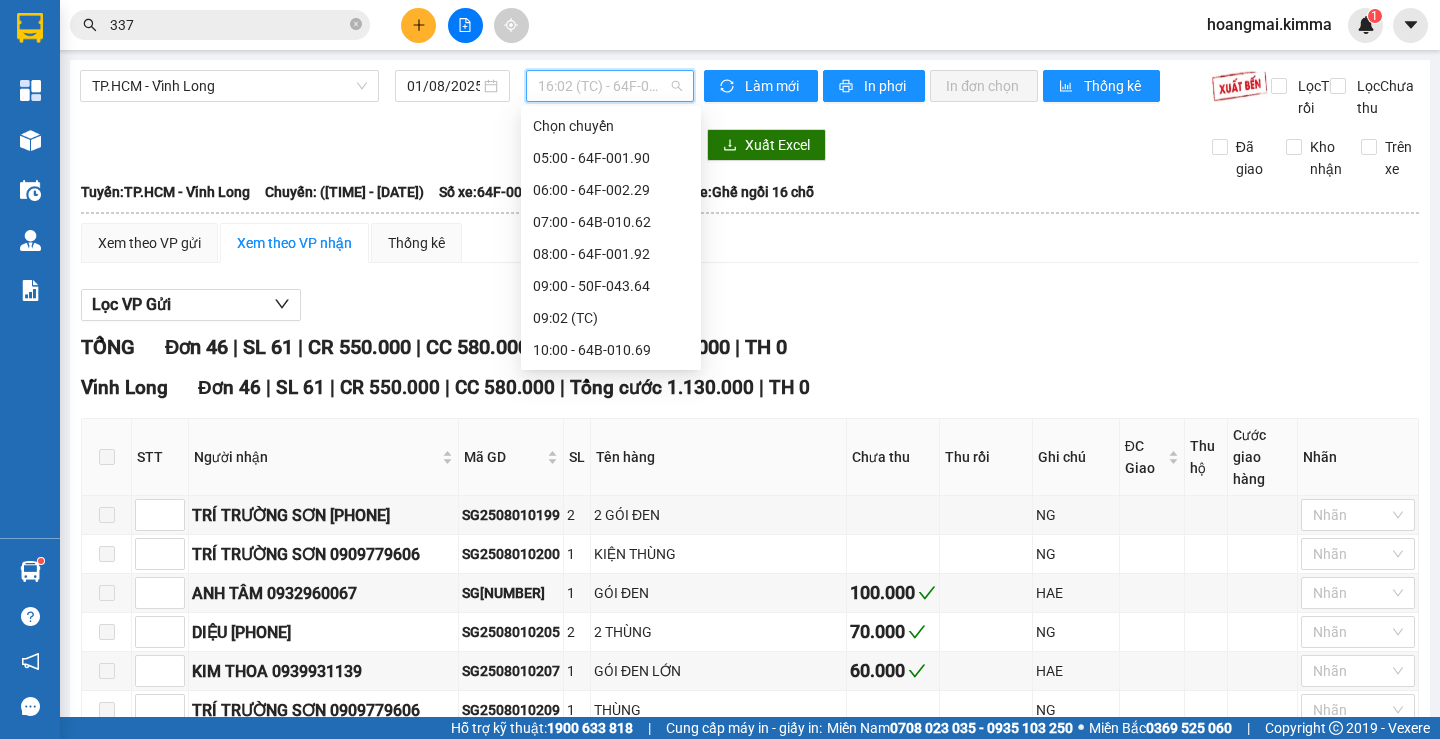 click on "15:00     - 64F-002.23" at bounding box center (611, 670) 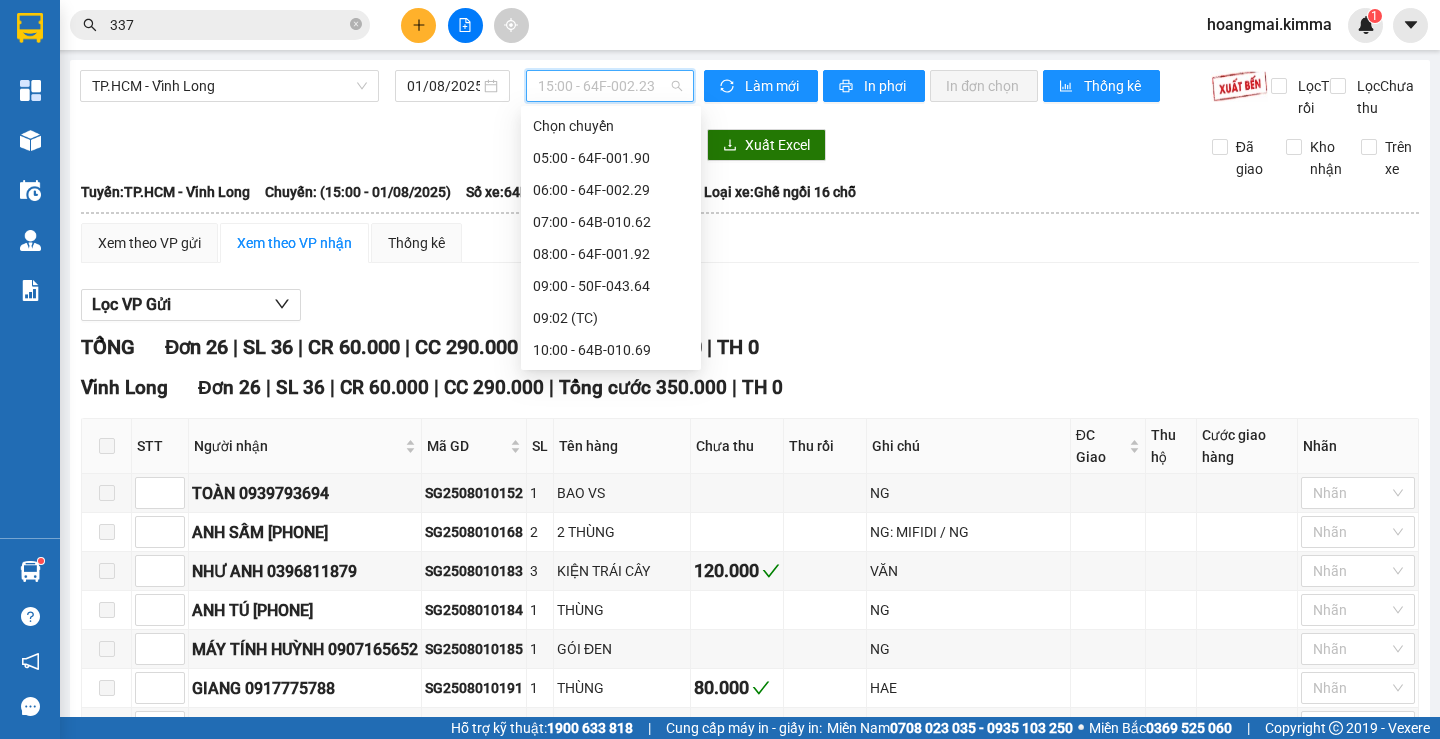 click on "15:00     - 64F-002.23" at bounding box center [610, 86] 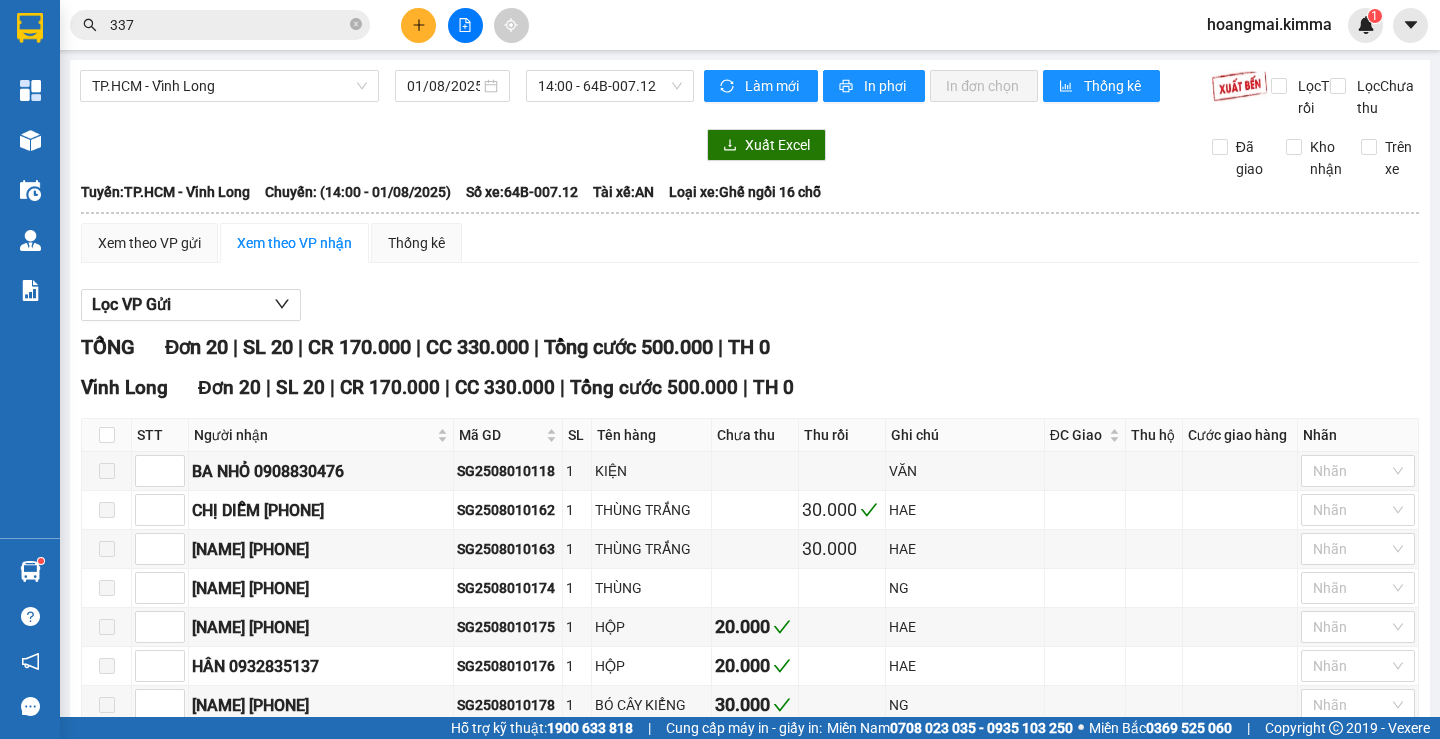 click on "Vĩnh Long Đơn   20 | SL   20 | CR   170.000 | CC   330.000 | Tổng cước   500.000 | TH   0 STT Người nhận Mã GD SL Tên hàng Chưa thu Thu rồi Ghi chú ĐC Giao Thu hộ Cước giao hàng Nhãn Ký nhận                             BA NHỎ [PHONE] SG2508010118 1 KIỆN  VĂN    Nhãn CHỊ DIỄM [PHONE] SG2508010162 1 THÙNG TRẮNG 30.000 HAE   Nhãn CHỊ HẠNH  [PHONE] SG2508010163 1 THÙNG TRẮNG 30.000 HAE   Nhãn NĂM MINH [PHONE] SG2508010174 1 THÙNG NG   Nhãn YẾN NHI [PHONE] SG2508010175 1 HỘP 20.000 HAE   Nhãn HÂN [PHONE] SG2508010176 1 HỘP 20.000 HAE   Nhãn ANH PHONG [PHONE] SG2508010178 1 BÓ CÂY KIỂNG 30.000 NG   Nhãn AN LÊ [PHONE] SG2508010179 1 MUS 40.000 HAE   Nhãn ANH HUY [PHONE] SG2508010180 1 GÓI BẠC 30.000 HAE   Nhãn ANH SANG [PHONE] SG2508010181 1 GÓI 30.000 HAE   Nhãn CHỊ THANH [PHONE] SG2508010182 1 THÙNG TRÁI CÂY 40.000 HAE   Nhãn ANH QUANG [PHONE] SG2508010186 1" at bounding box center (750, 833) 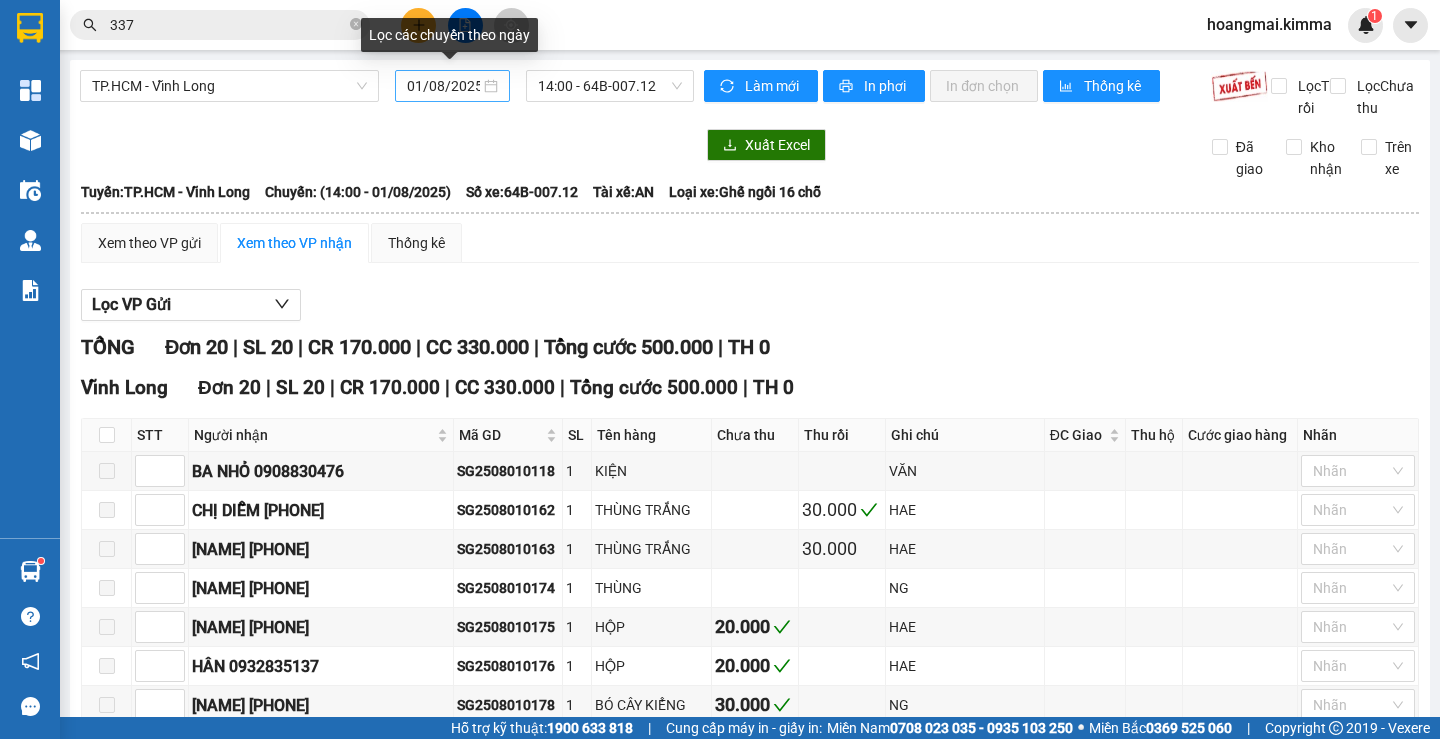 click on "01/08/2025" at bounding box center [452, 86] 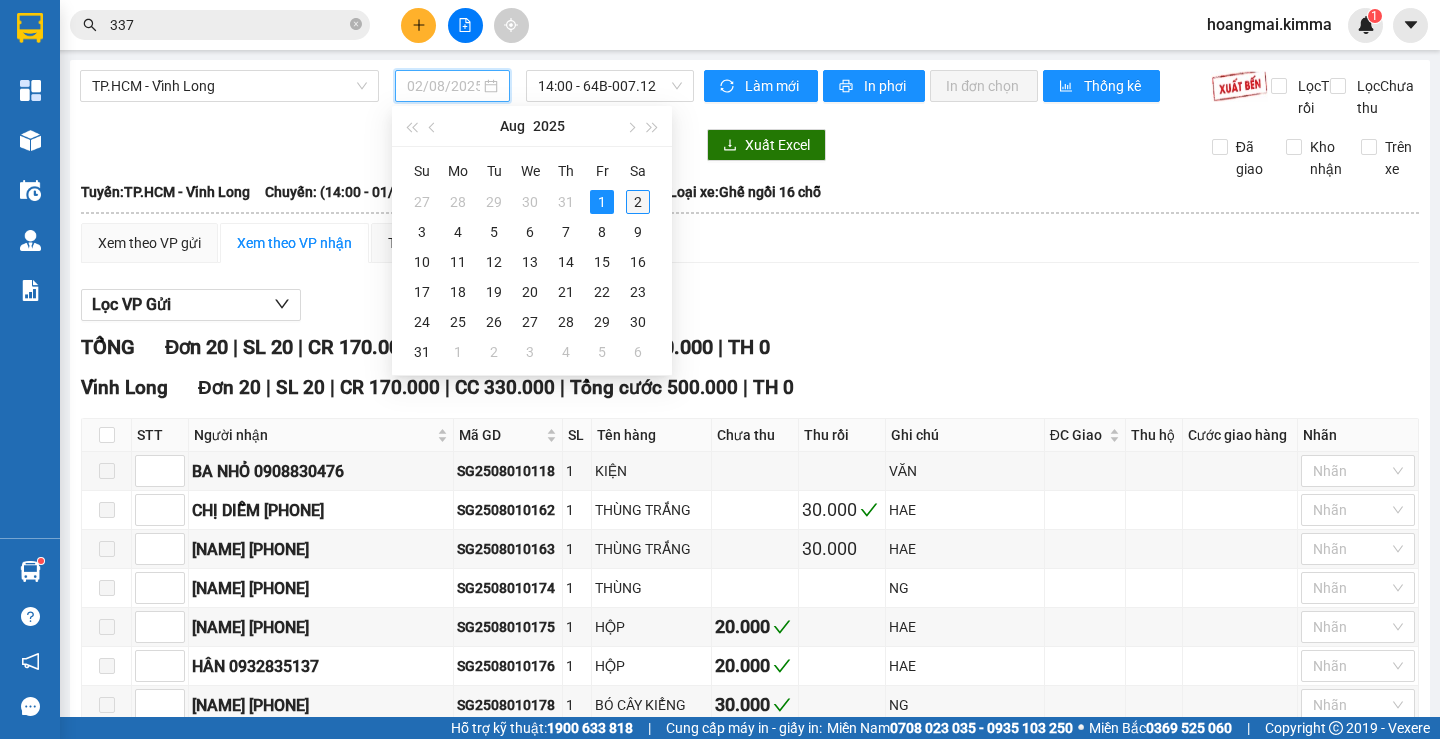 click on "2" at bounding box center [638, 202] 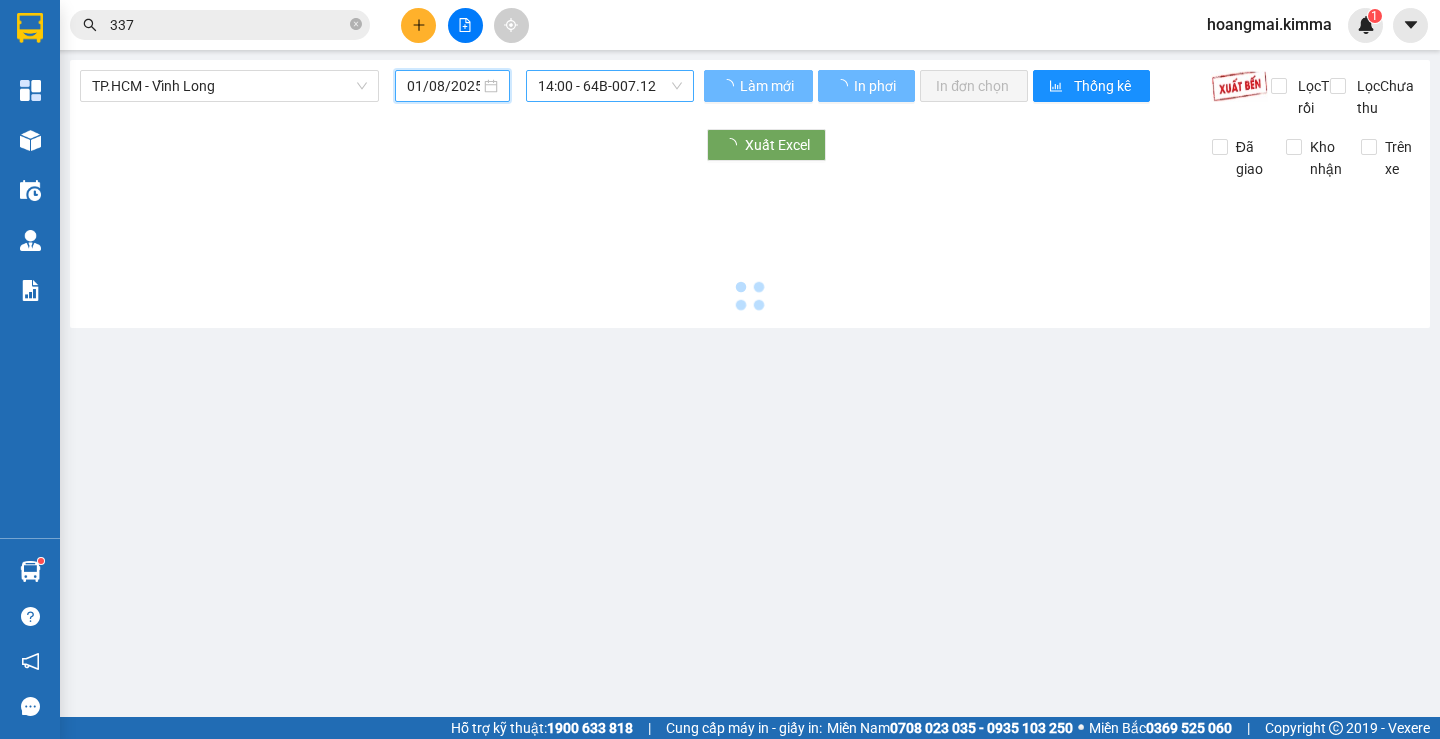 type on "02/08/2025" 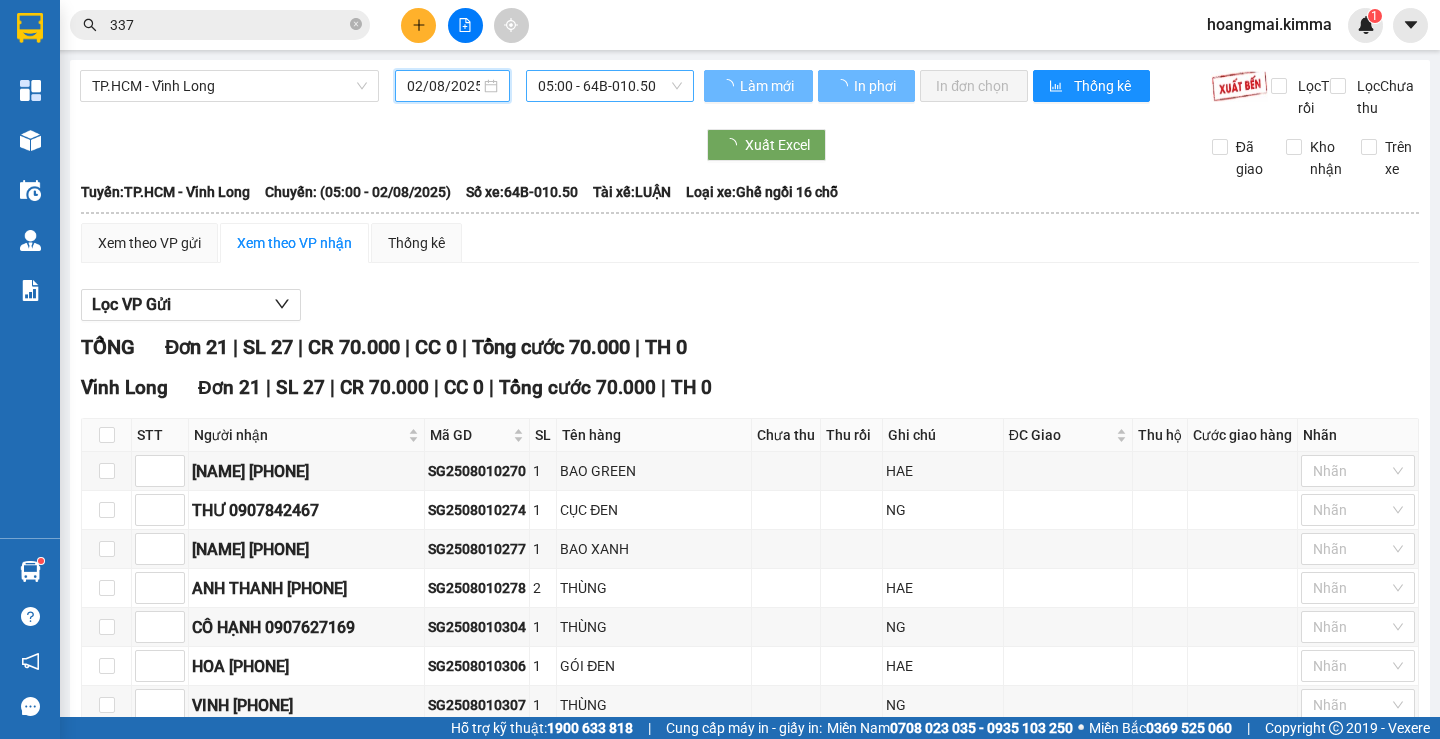 click on "05:00     - 64B-010.50" at bounding box center (610, 86) 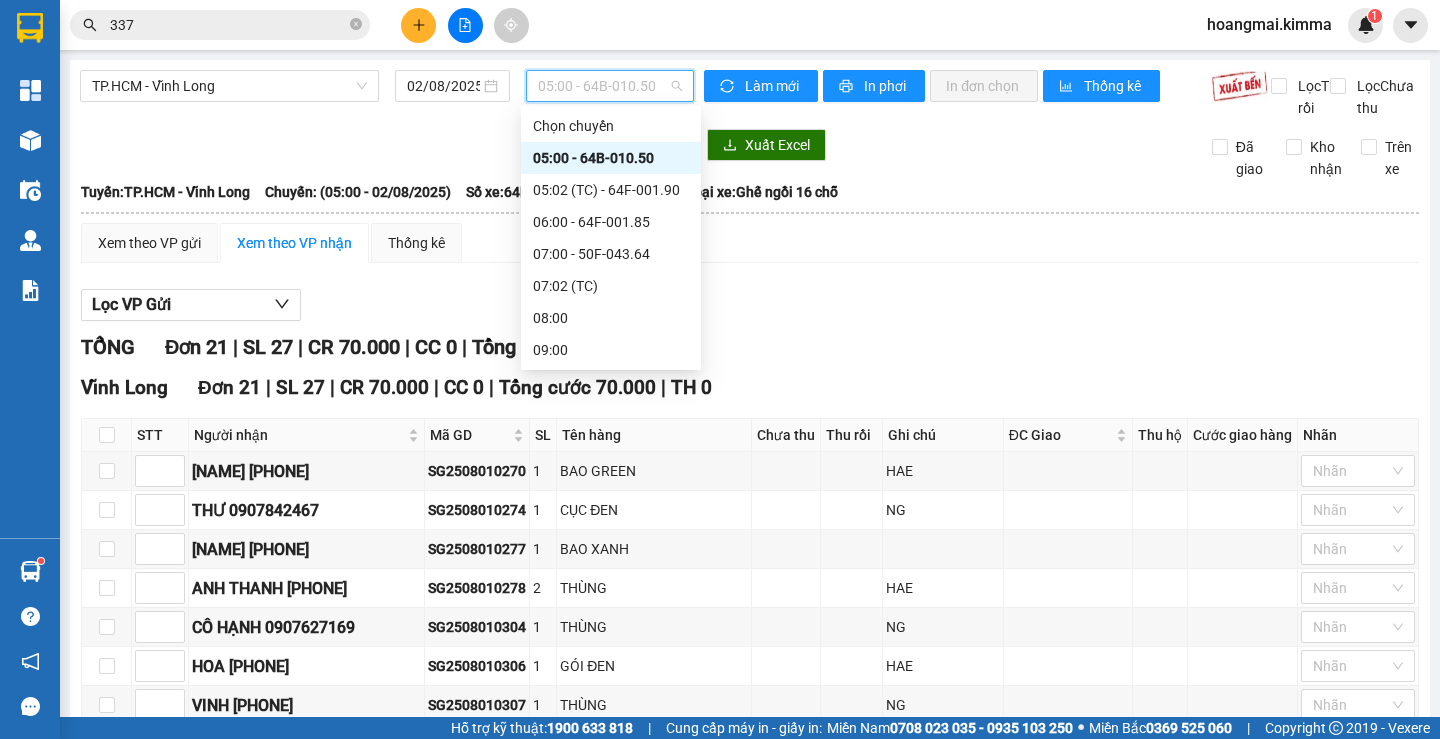 drag, startPoint x: 1241, startPoint y: 316, endPoint x: 1239, endPoint y: 288, distance: 28.071337 